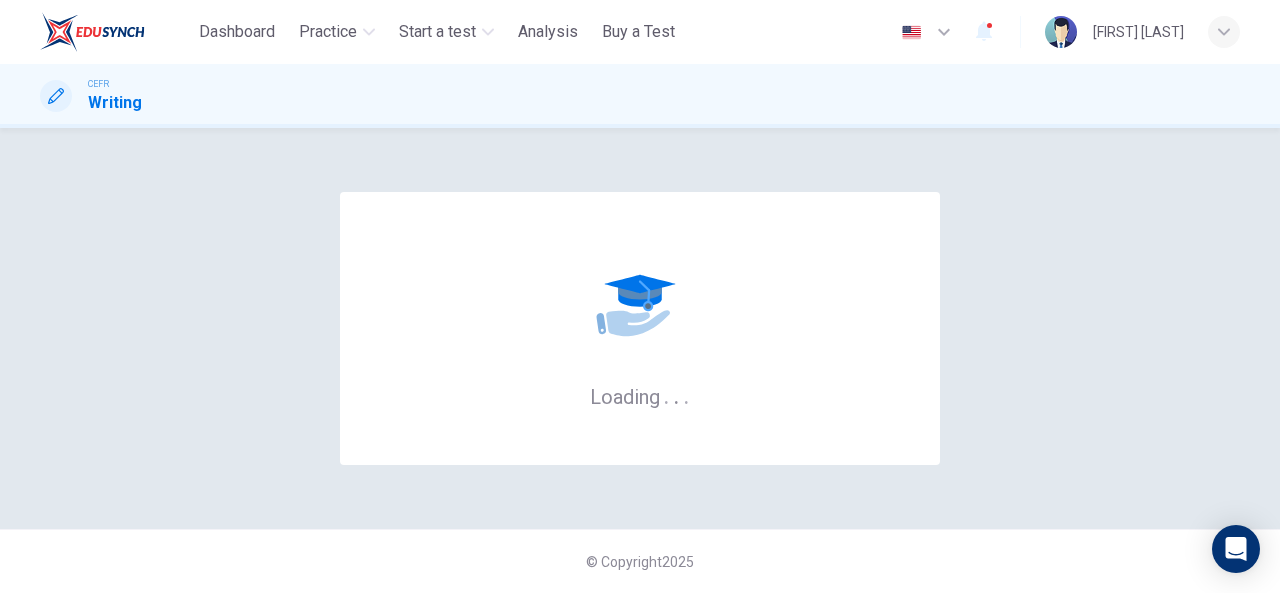scroll, scrollTop: 0, scrollLeft: 0, axis: both 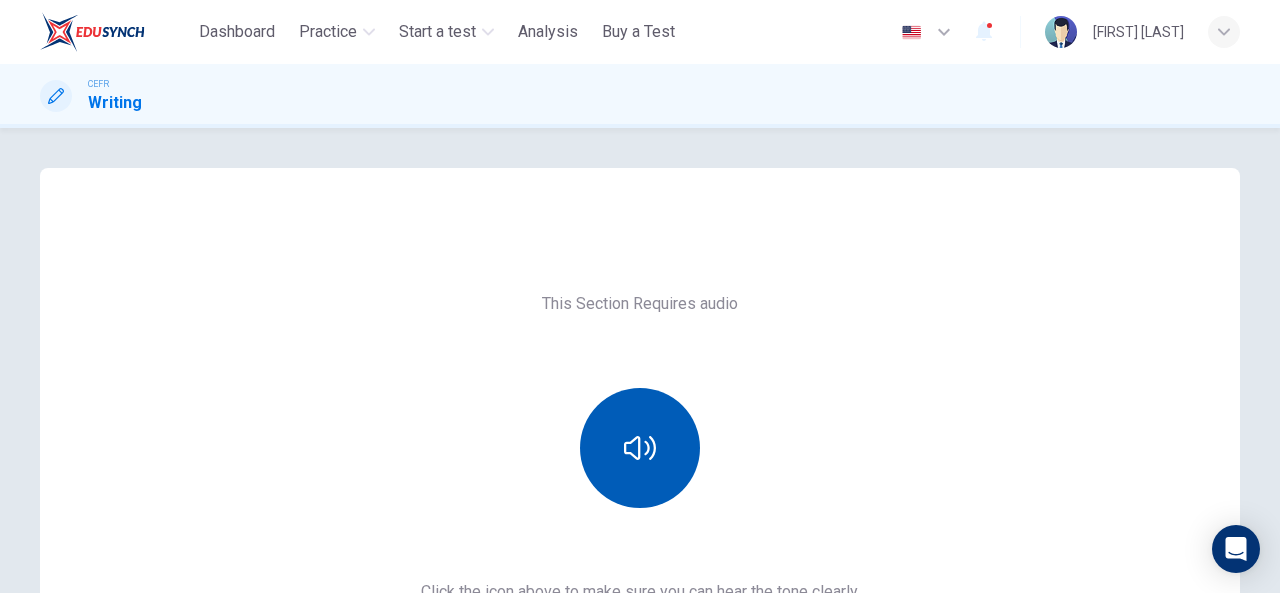 click 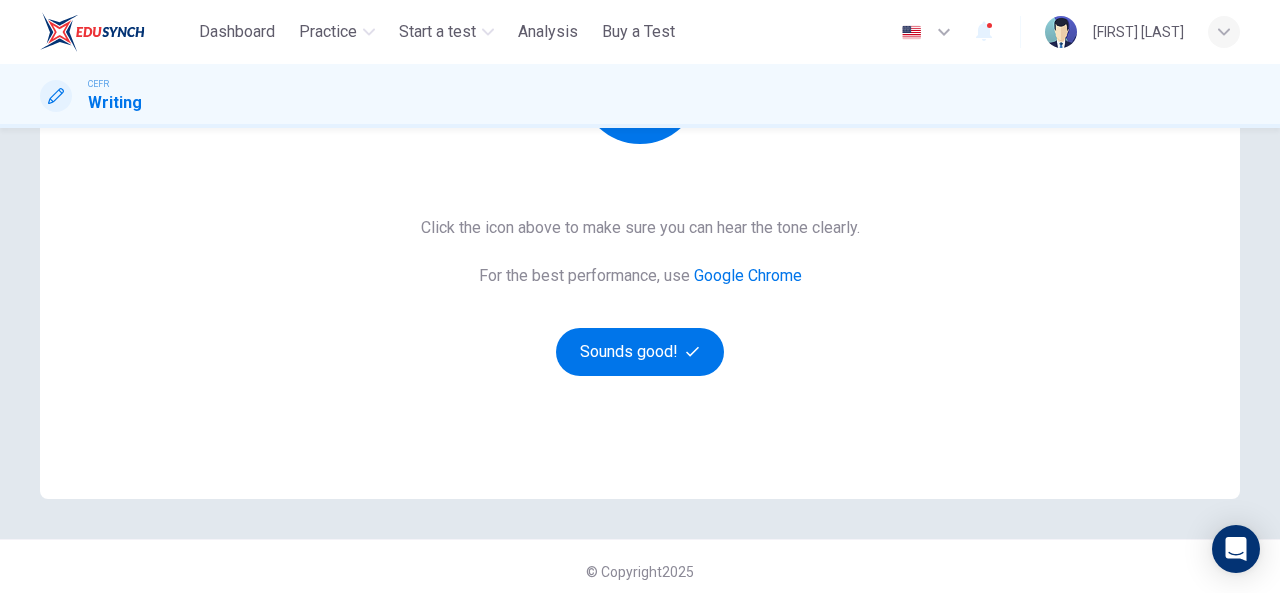 scroll, scrollTop: 374, scrollLeft: 0, axis: vertical 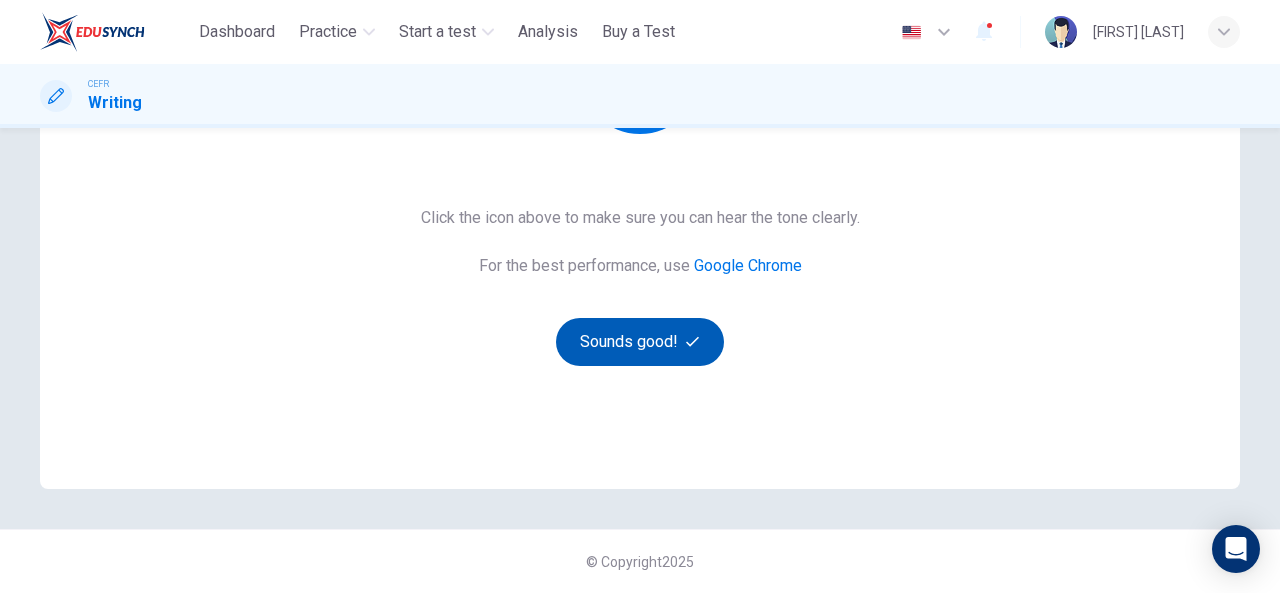 click on "Sounds good!" at bounding box center (640, 342) 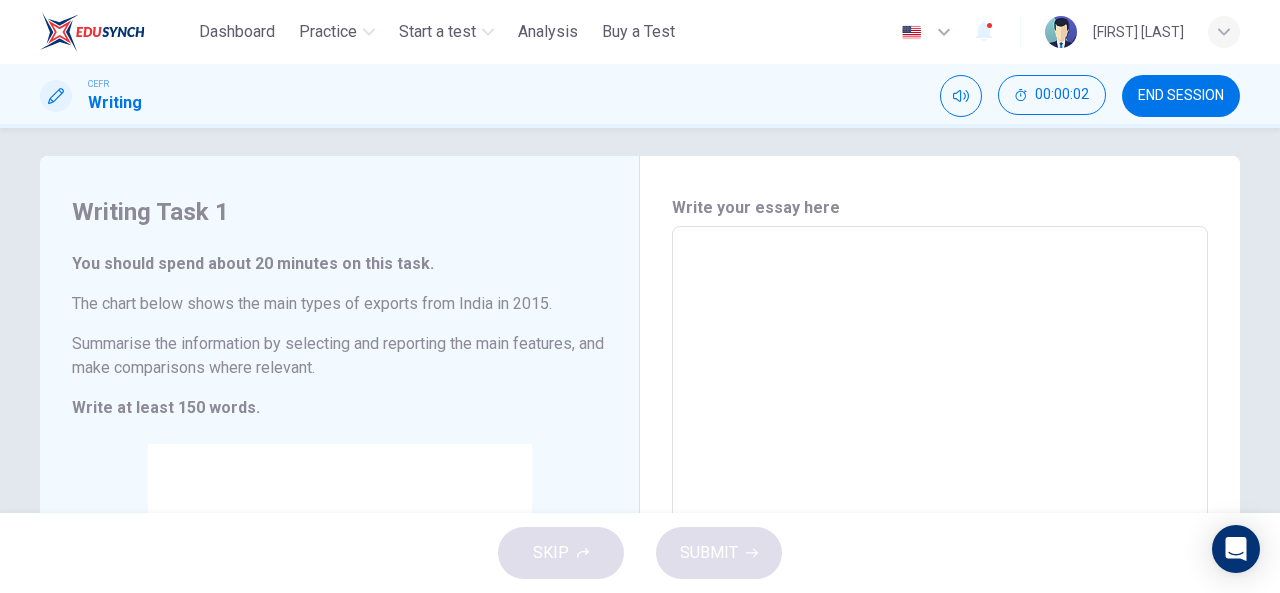 scroll, scrollTop: 0, scrollLeft: 0, axis: both 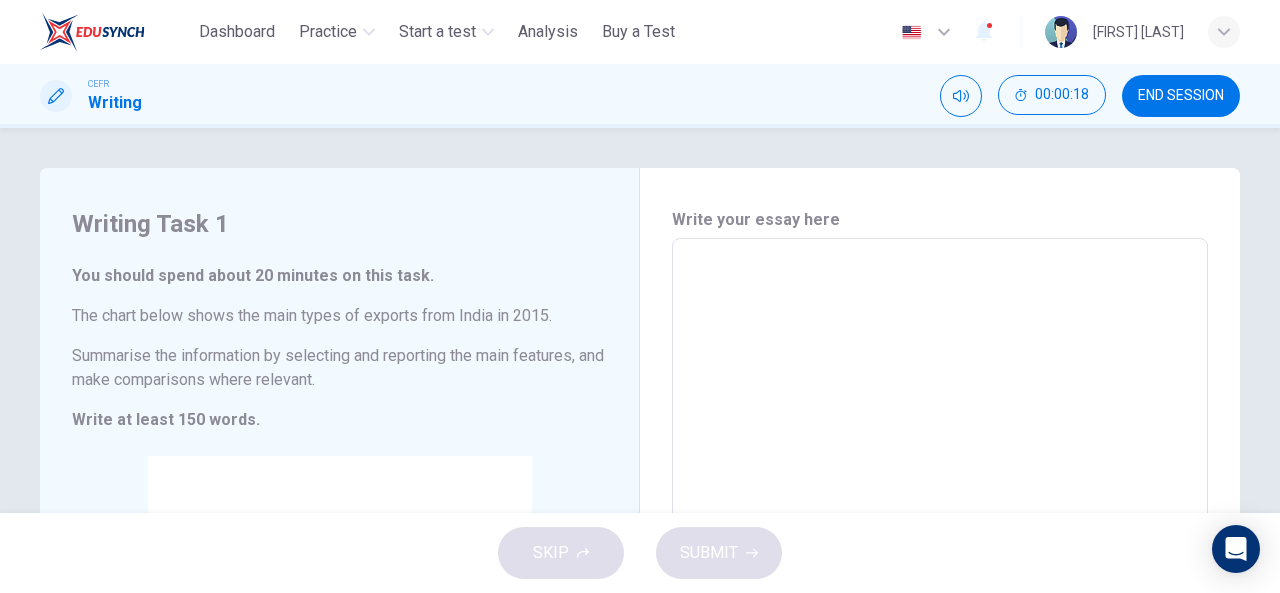 click at bounding box center (940, 522) 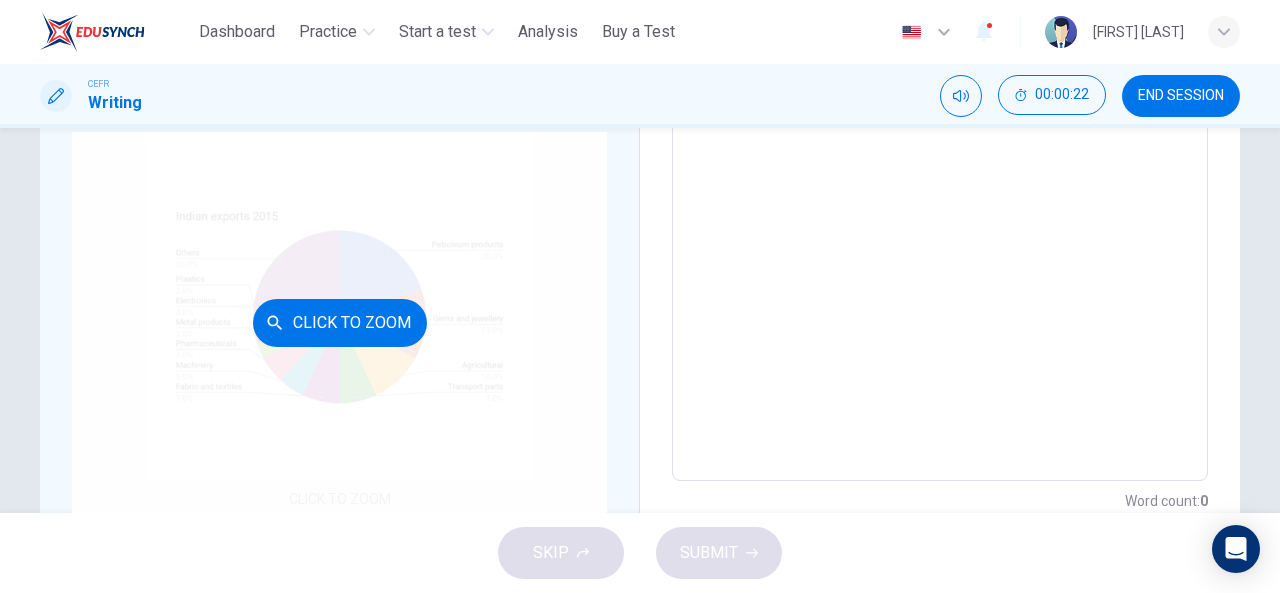 scroll, scrollTop: 400, scrollLeft: 0, axis: vertical 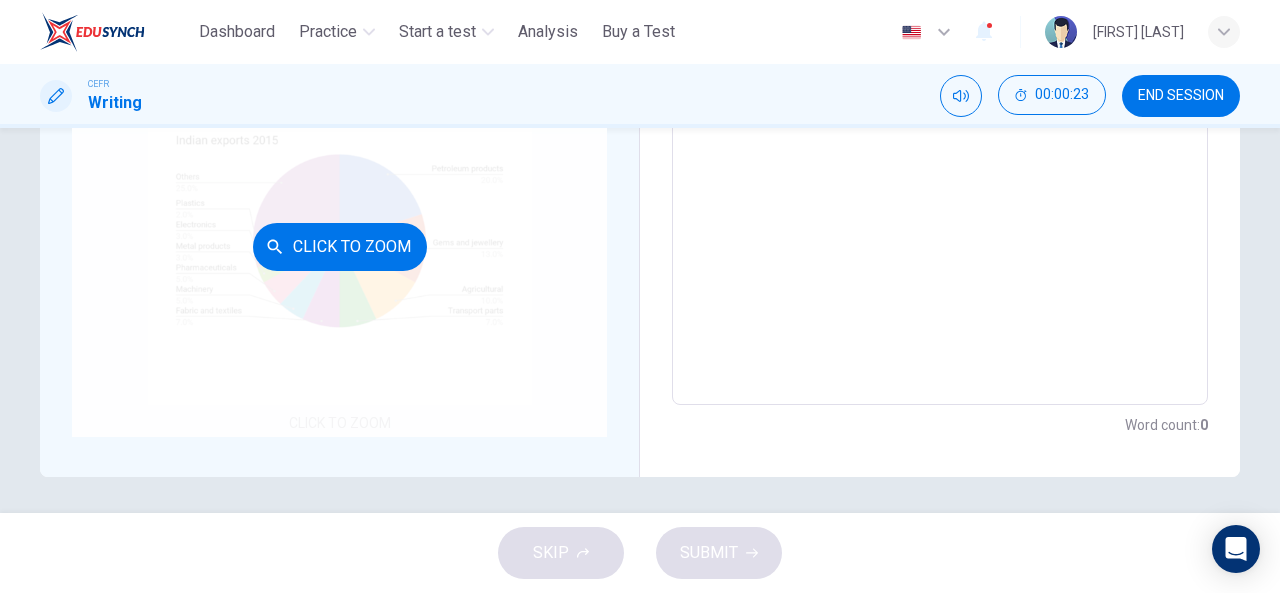 click on "Click to Zoom" at bounding box center [340, 247] 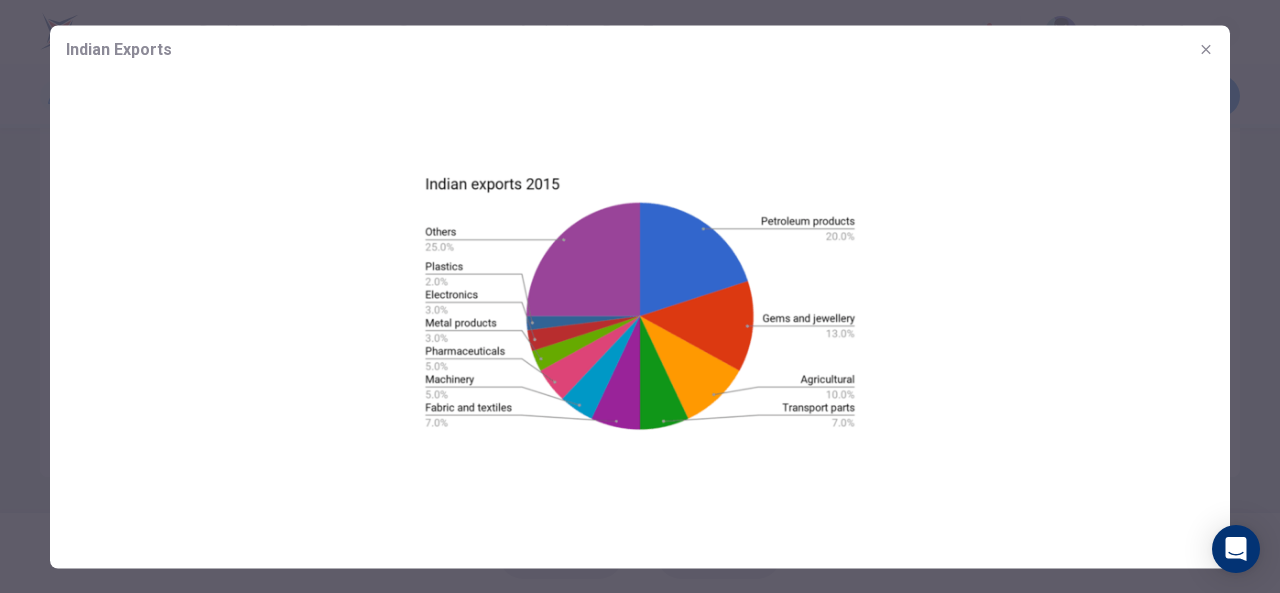 click at bounding box center [640, 296] 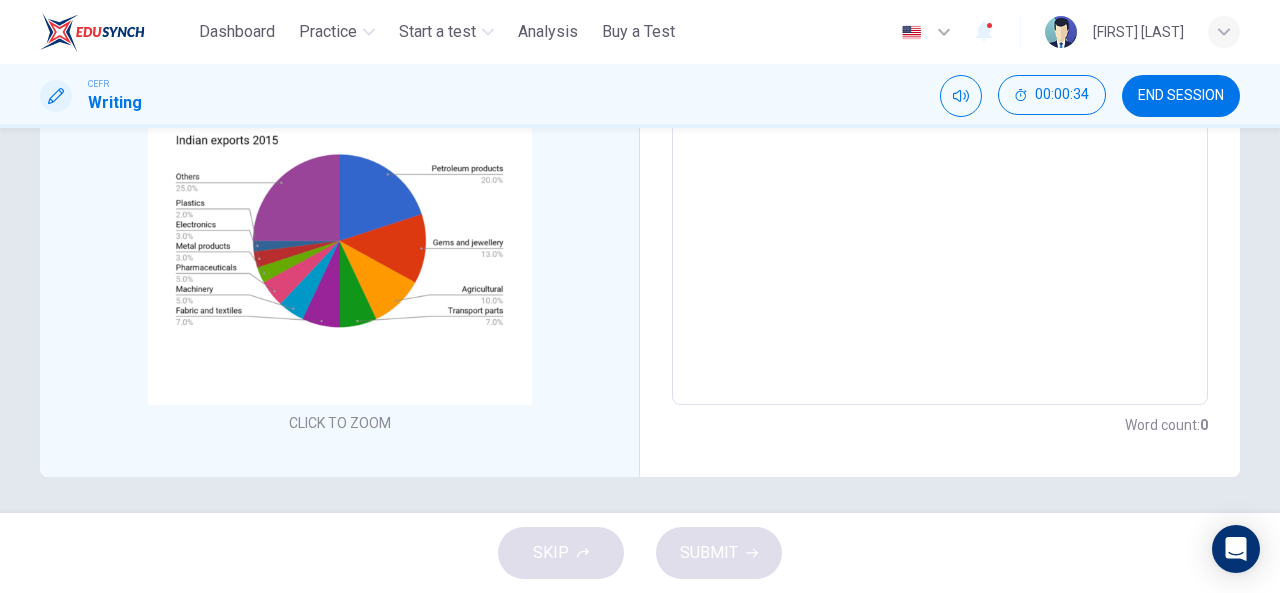 click at bounding box center [940, 122] 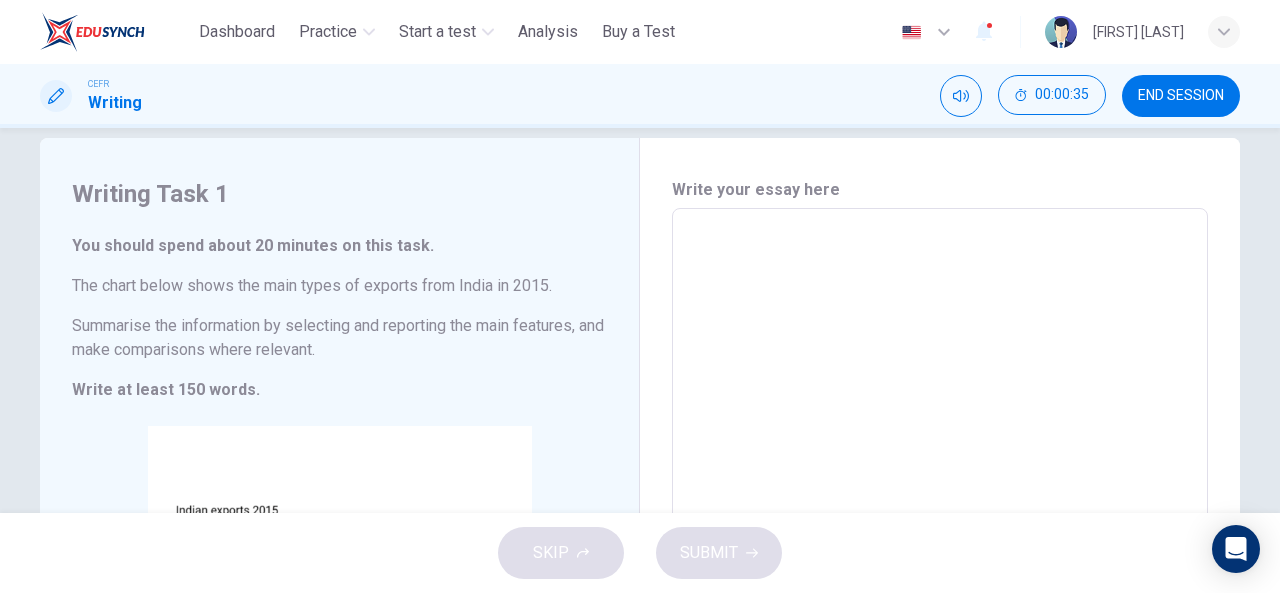 scroll, scrollTop: 0, scrollLeft: 0, axis: both 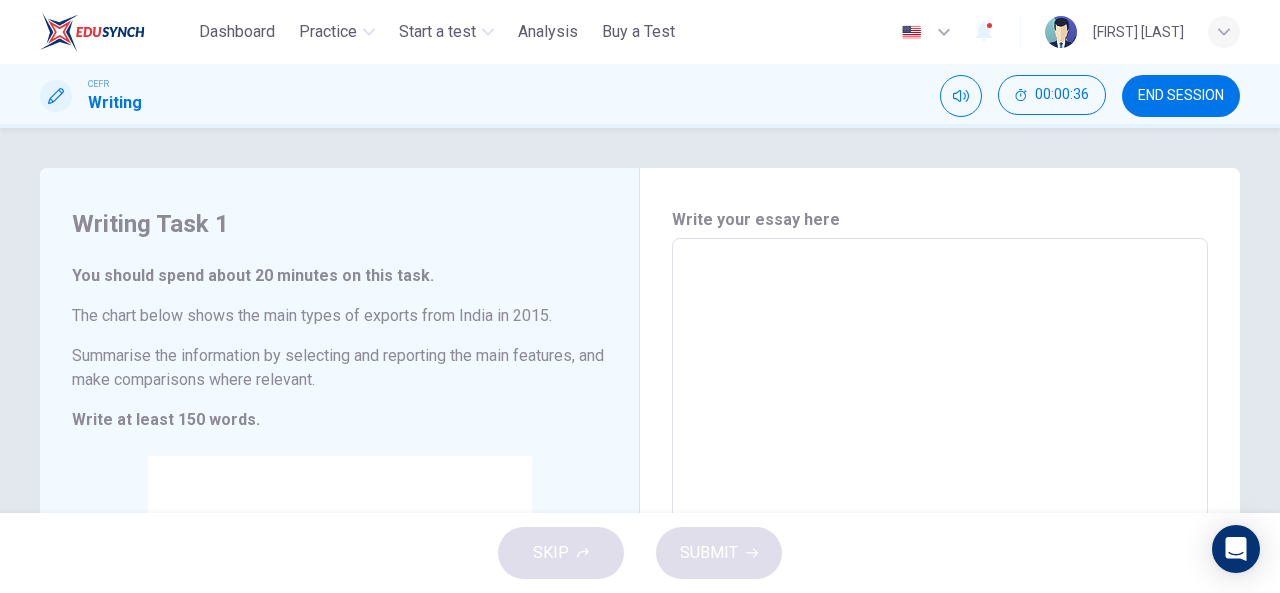 type on "*" 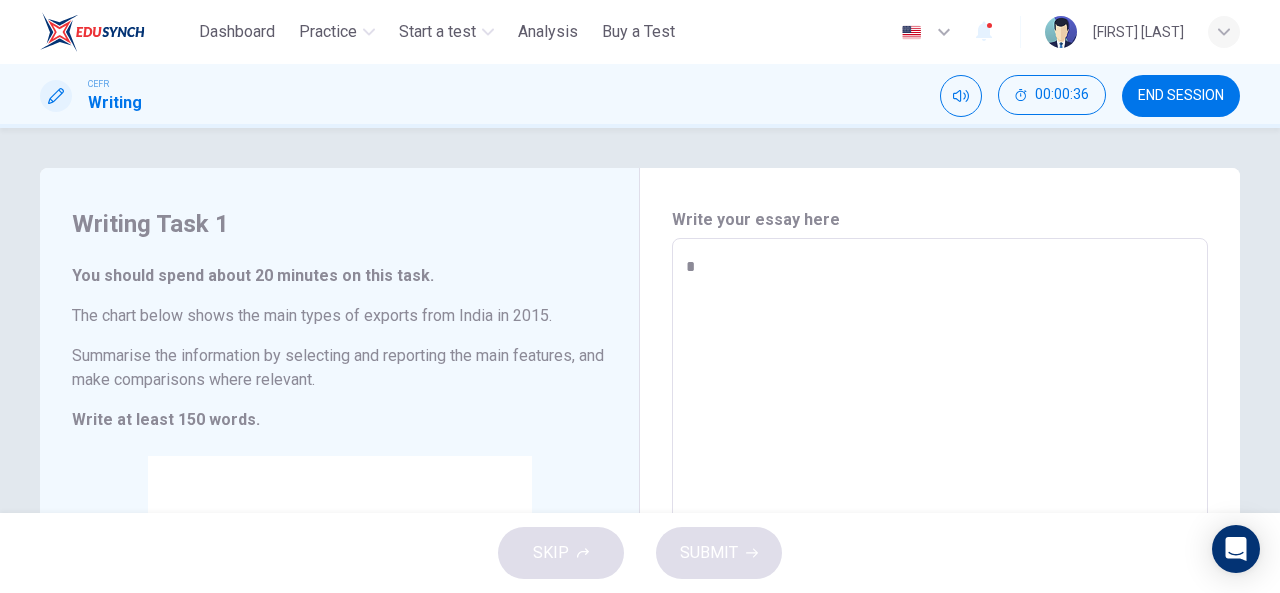 type on "*" 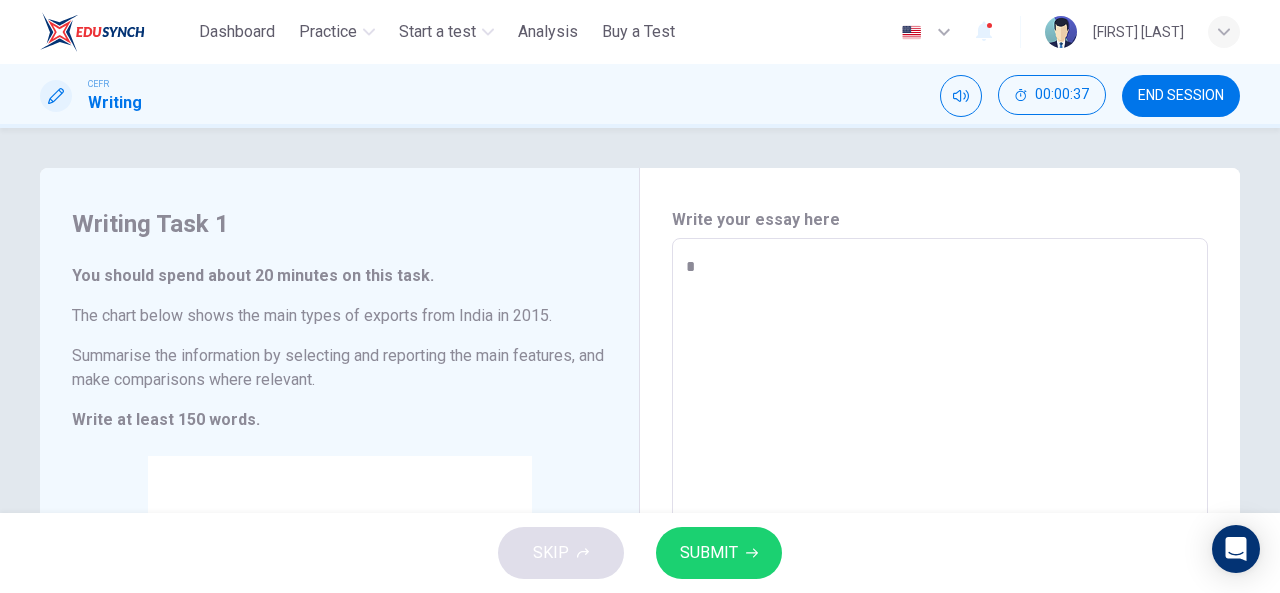 type on "**" 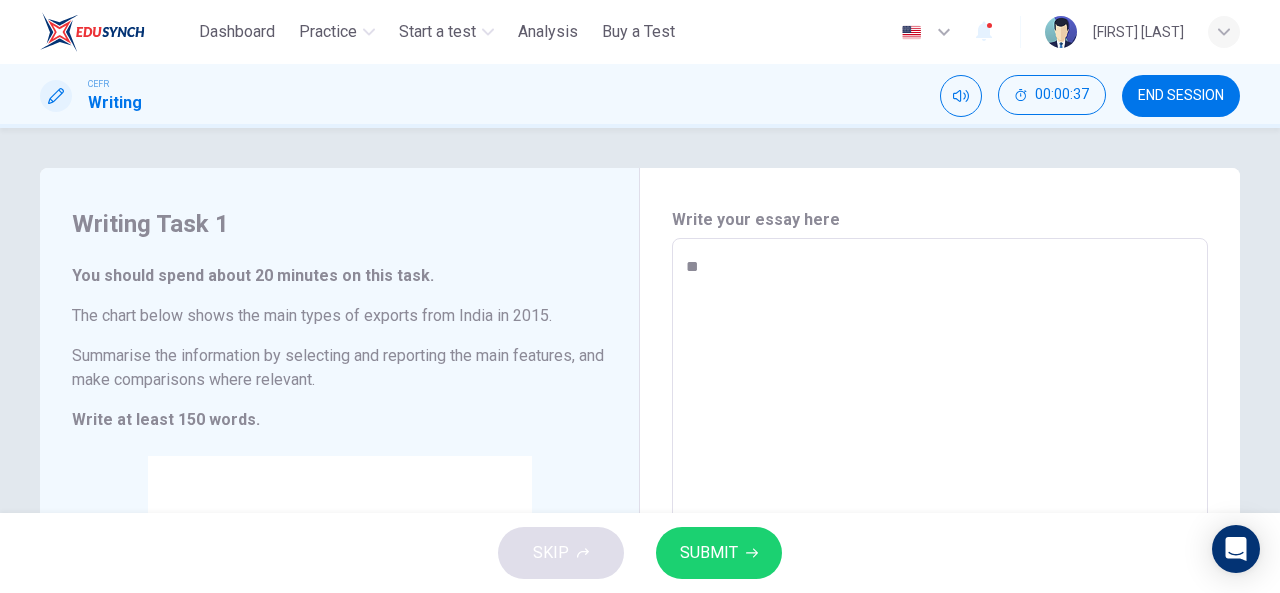 type on "*" 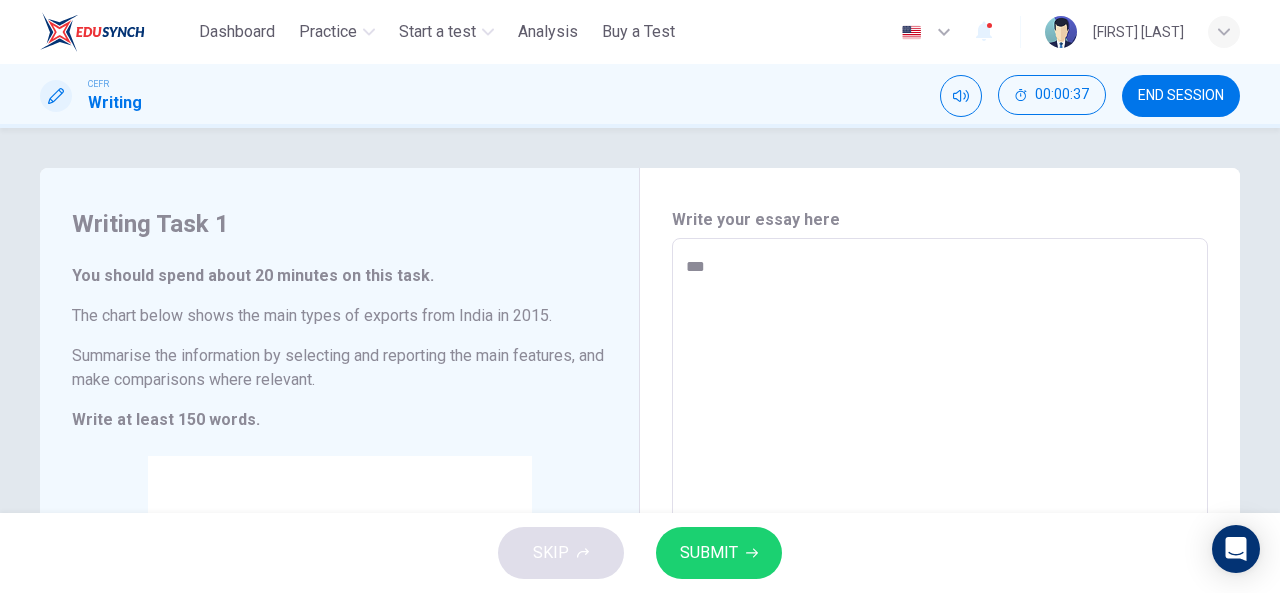 type on "*" 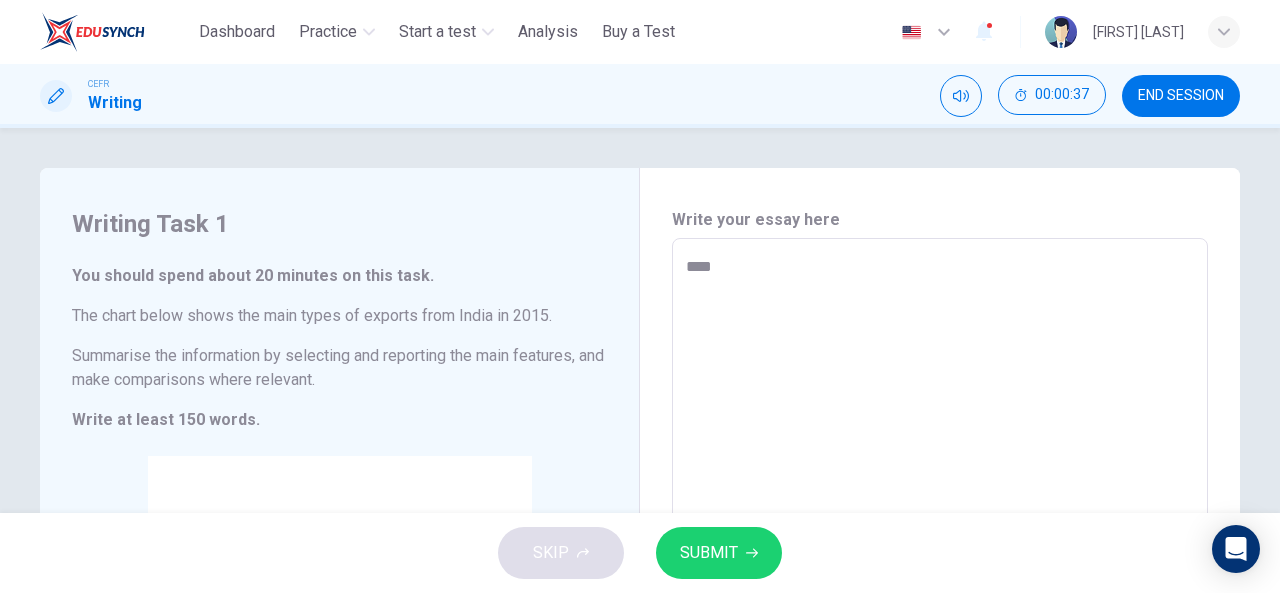 type on "*" 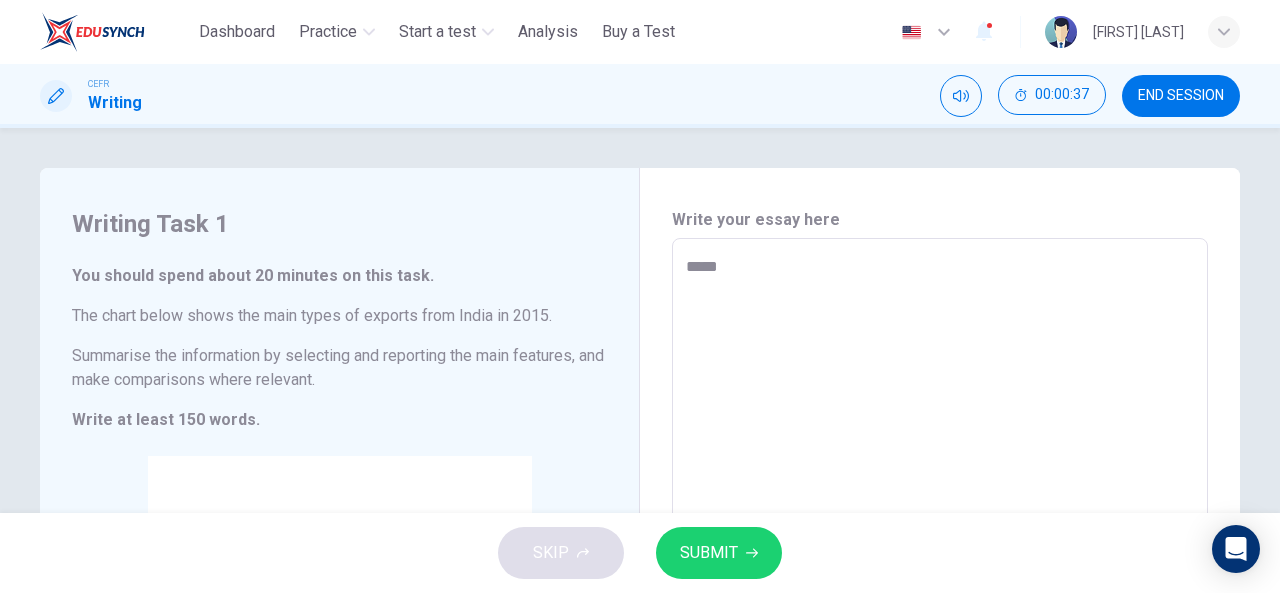 type on "*" 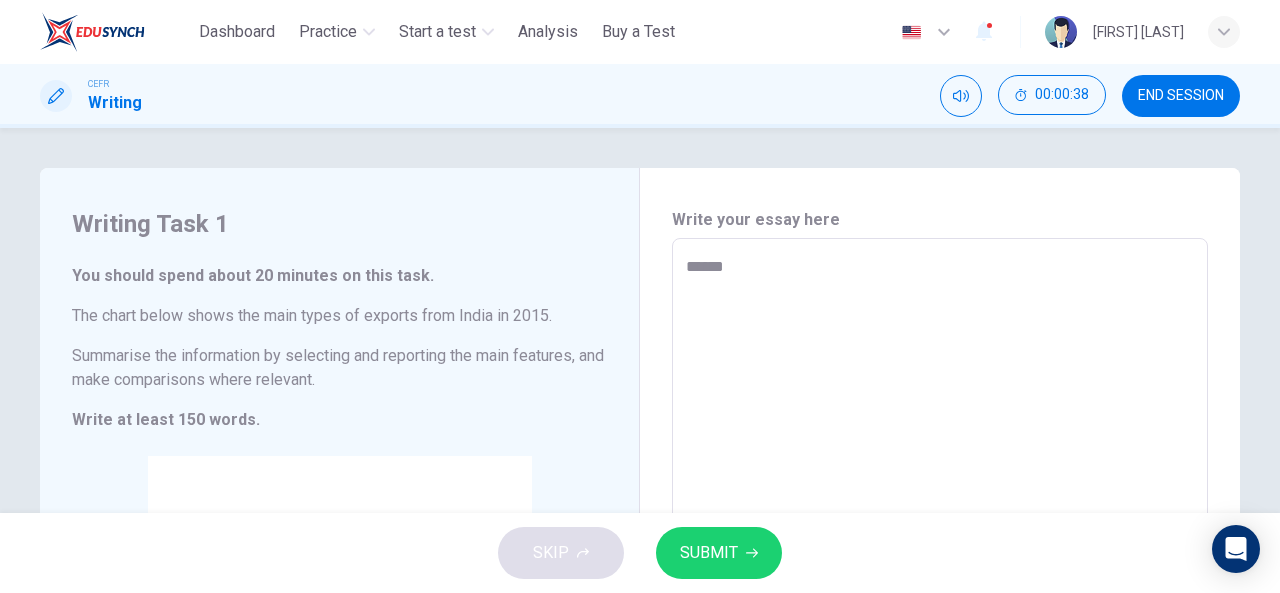 type on "*******" 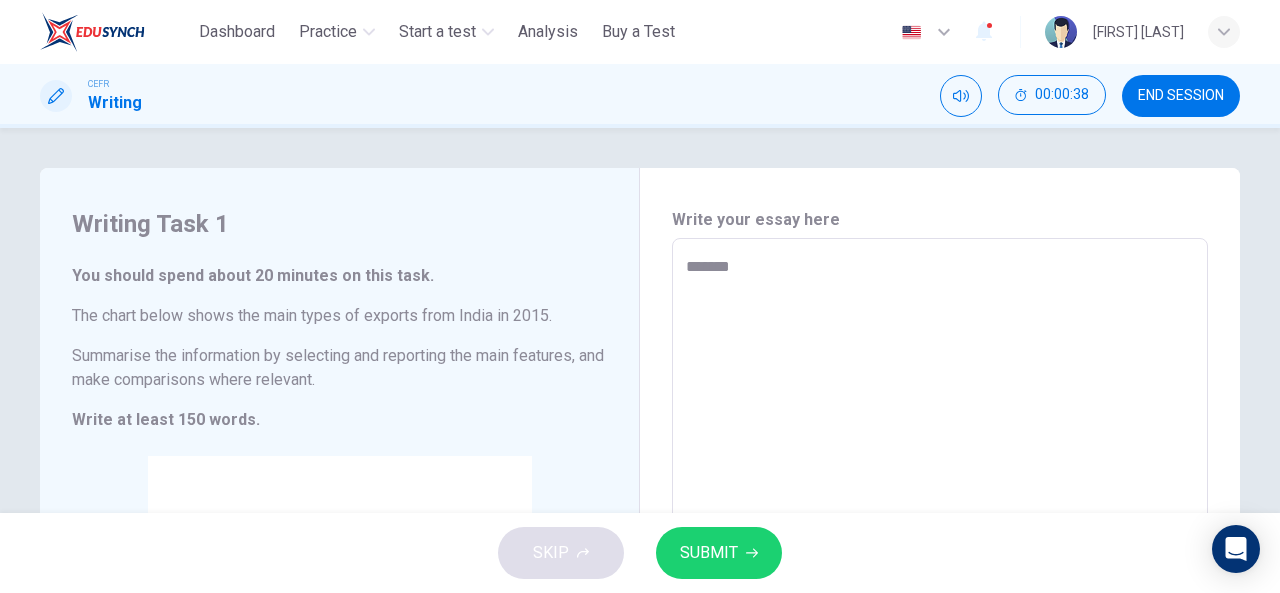 type on "*" 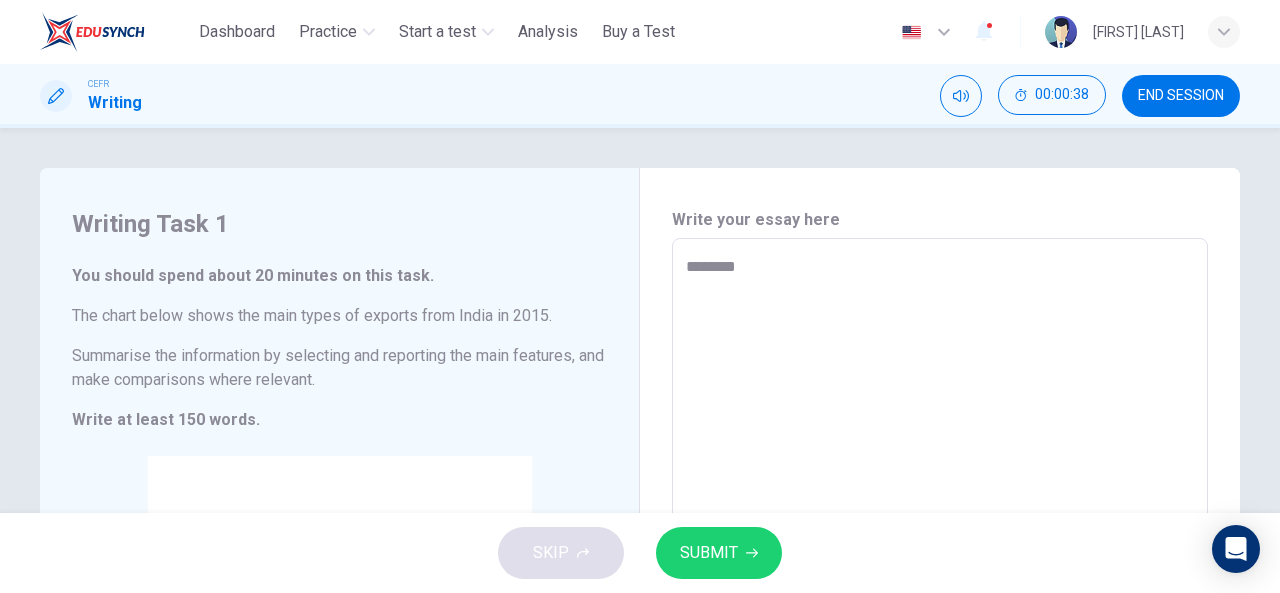 type on "*" 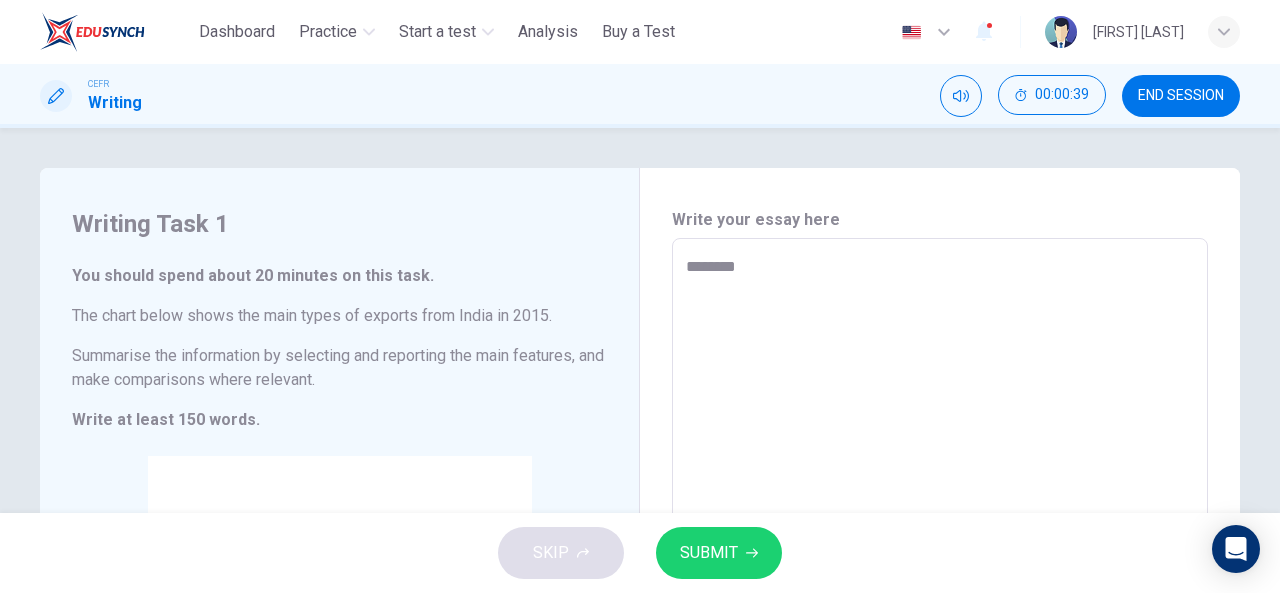 type on "*********" 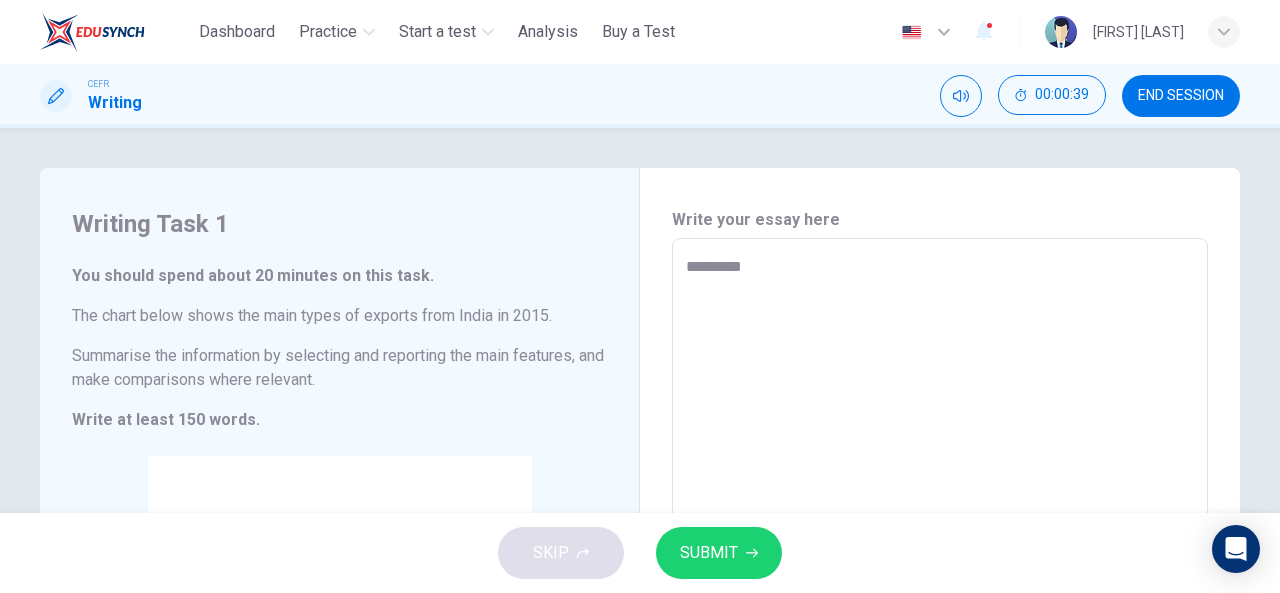 type on "*" 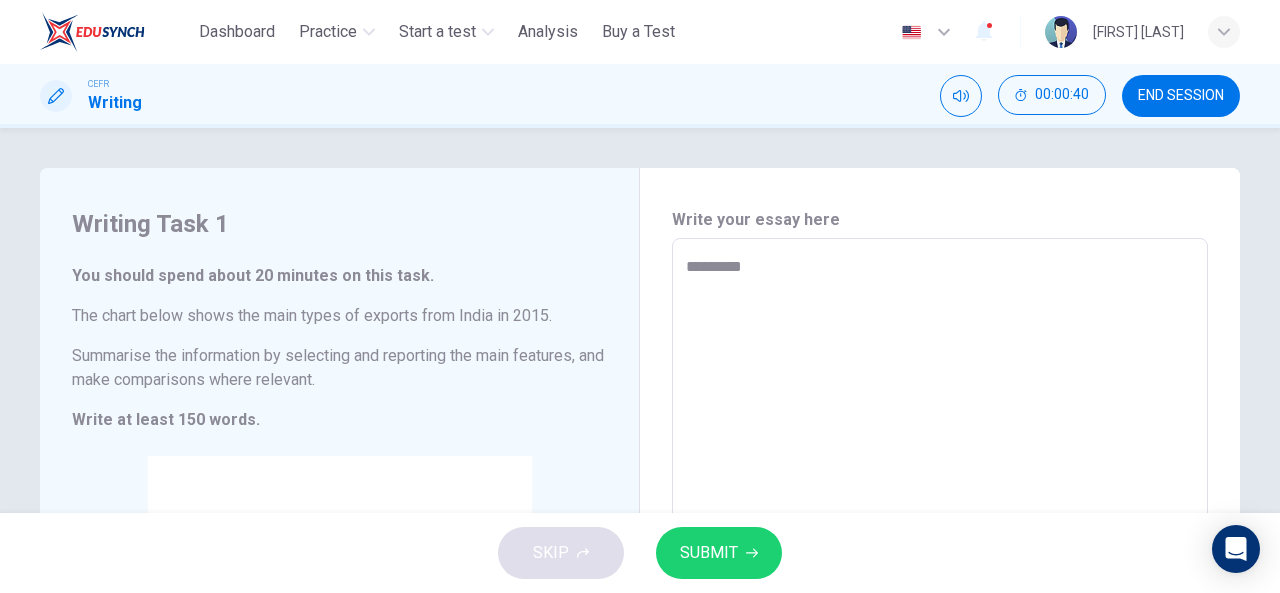 type on "*********" 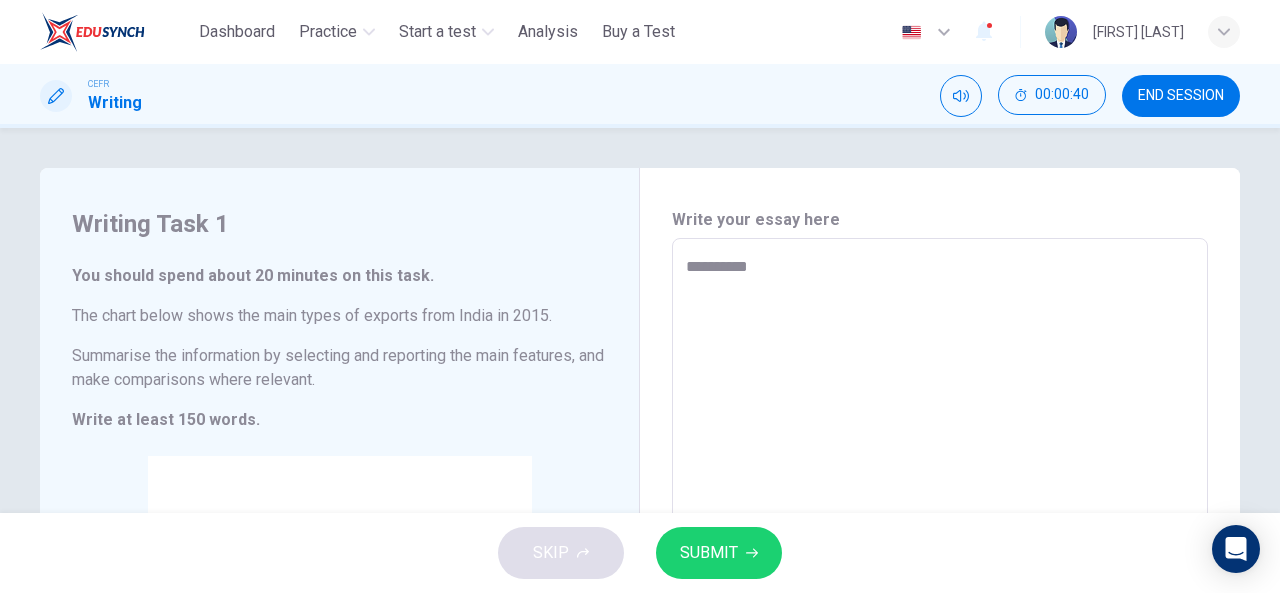 type on "*" 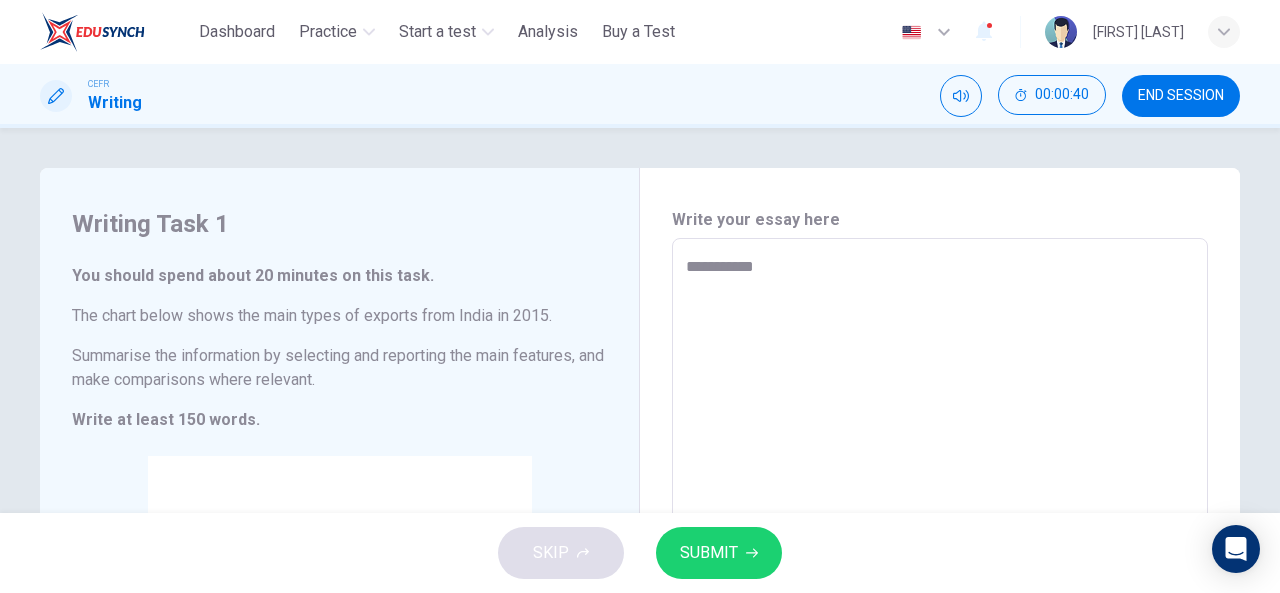 type on "*" 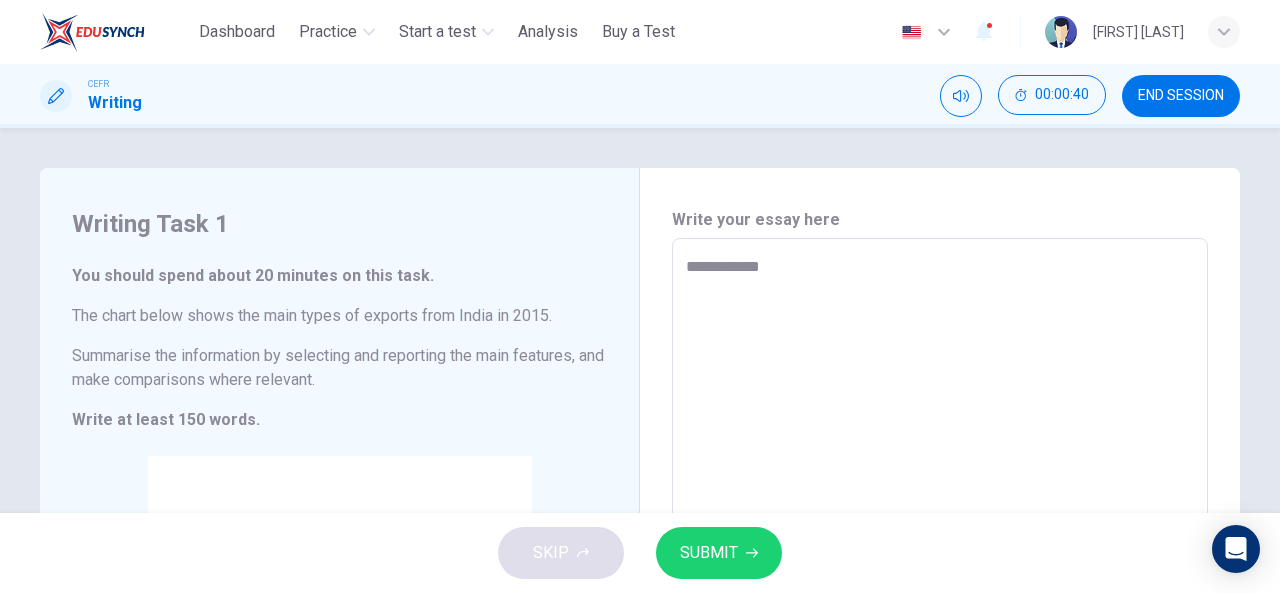 type on "*" 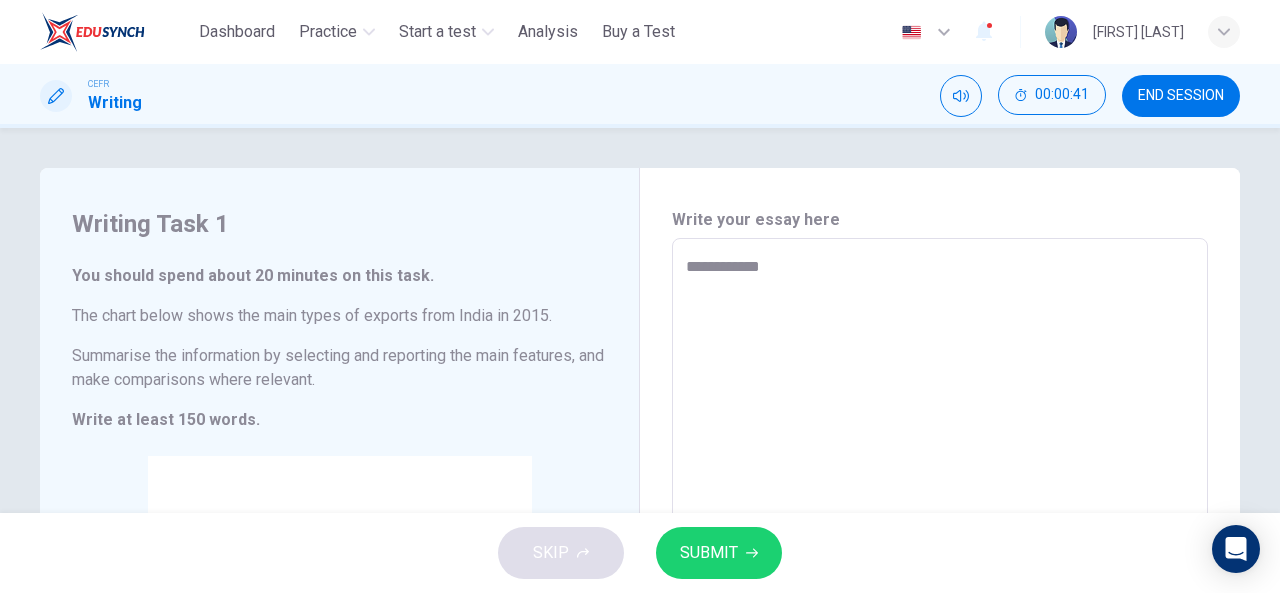 type on "**********" 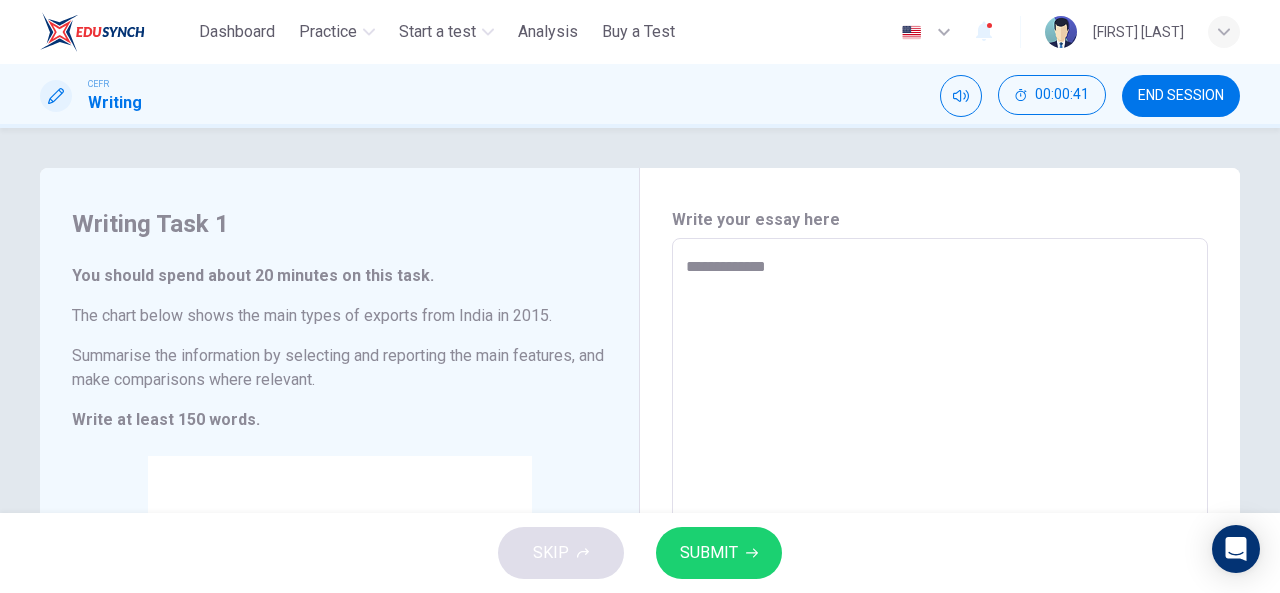 type on "*" 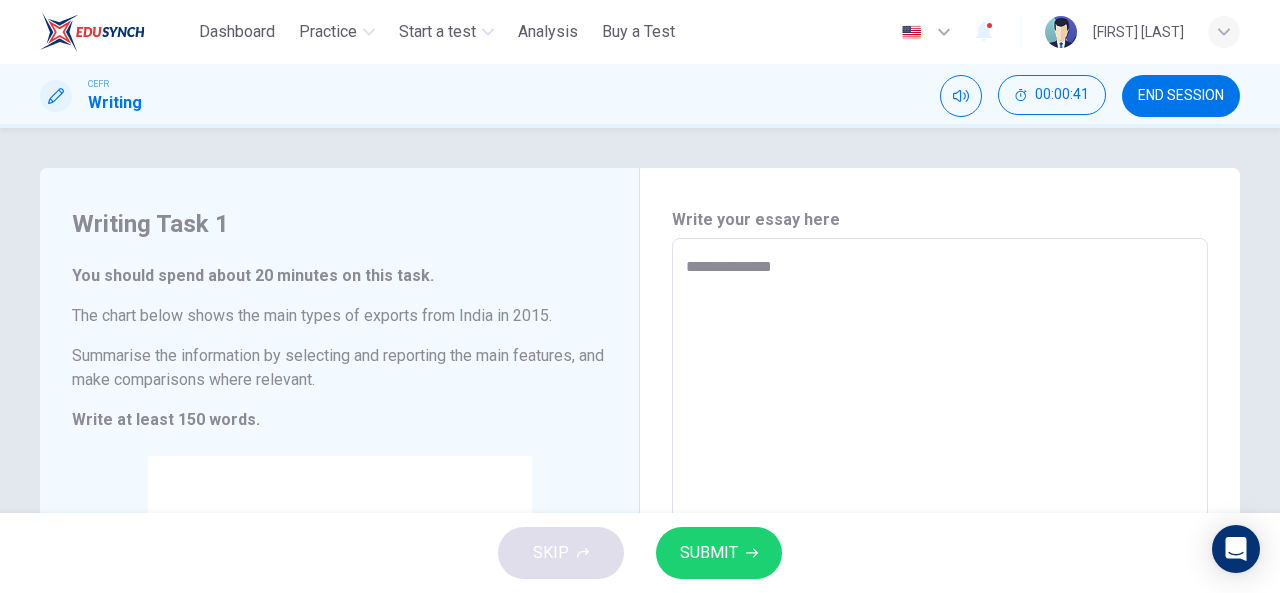 type on "**********" 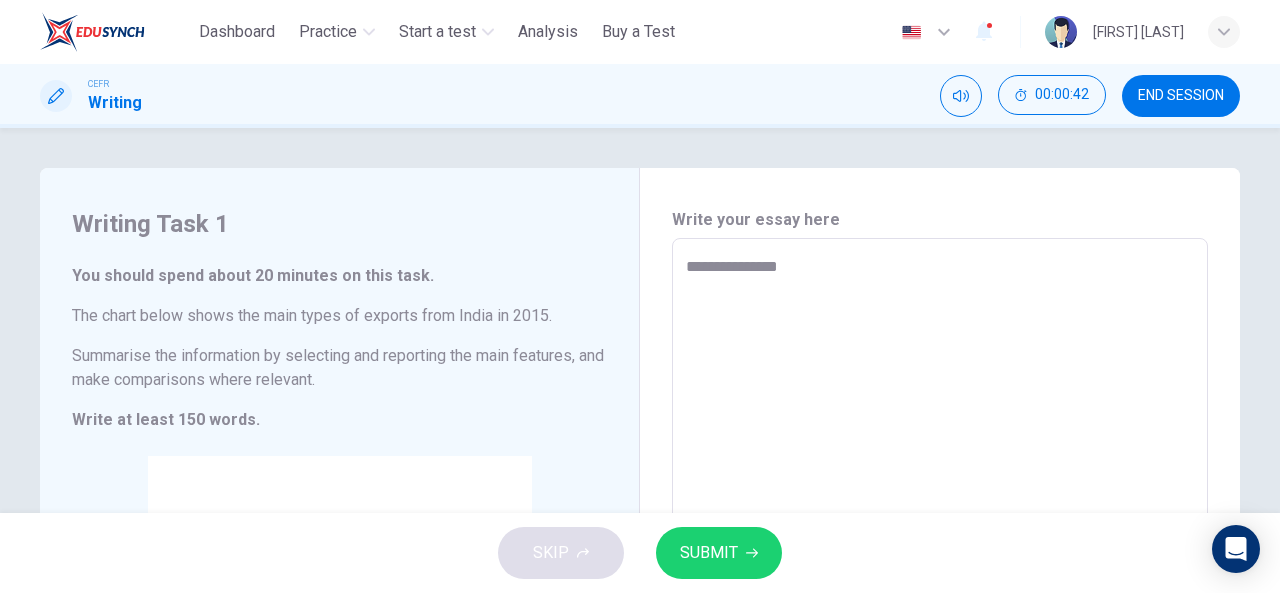 type on "**********" 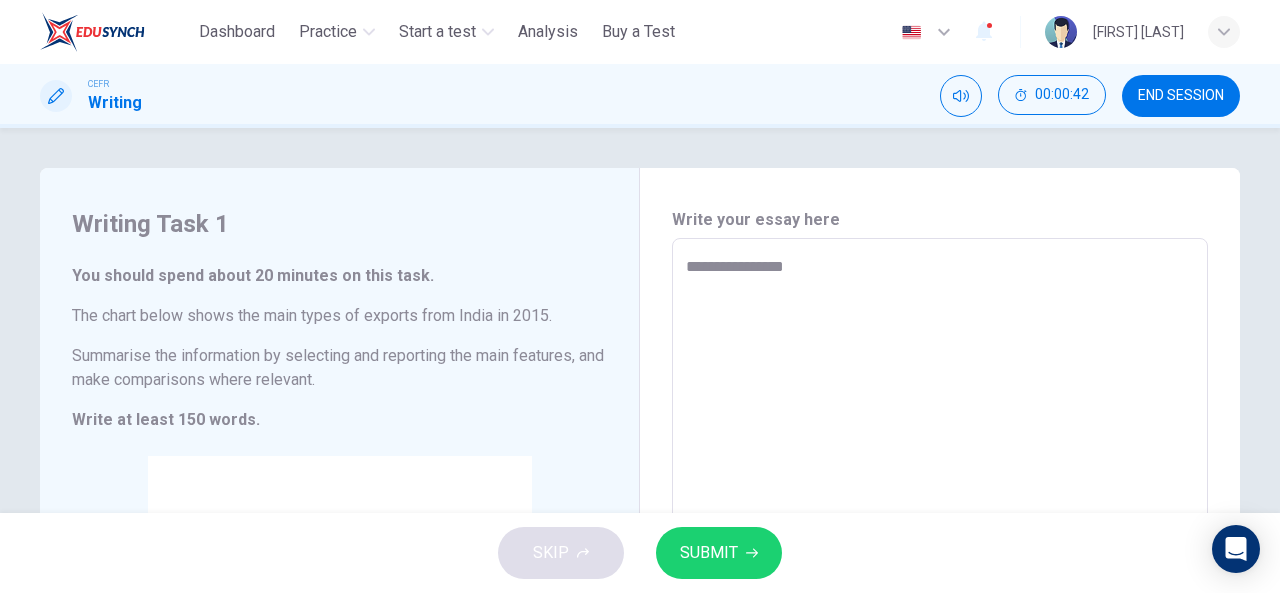 type on "*" 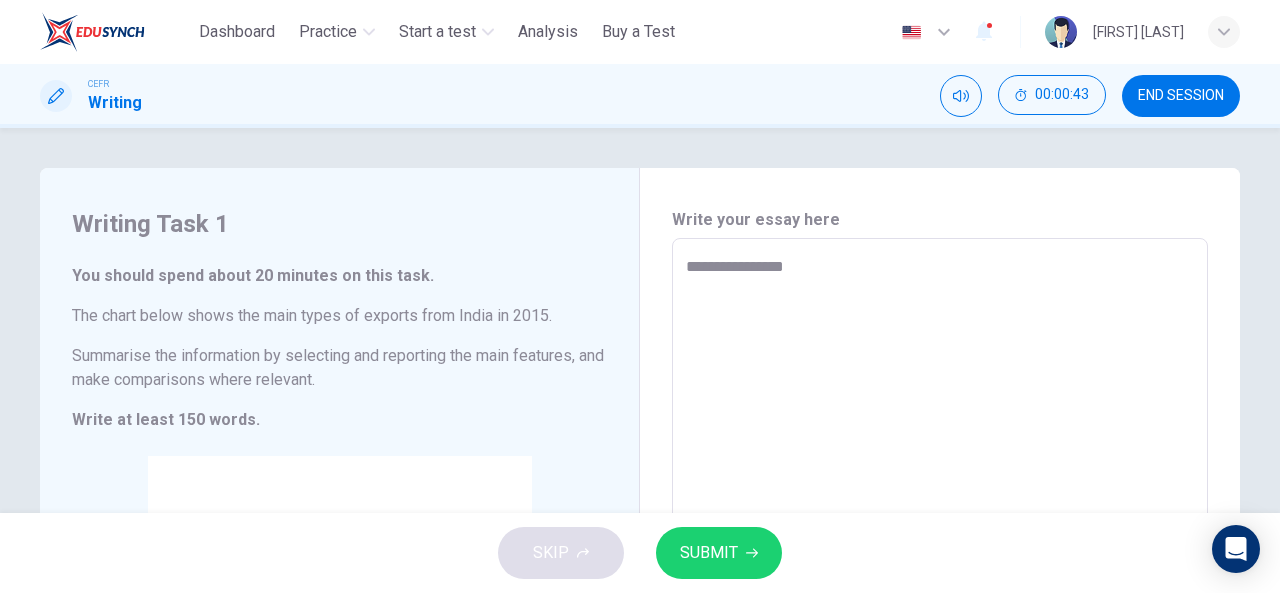 type on "**********" 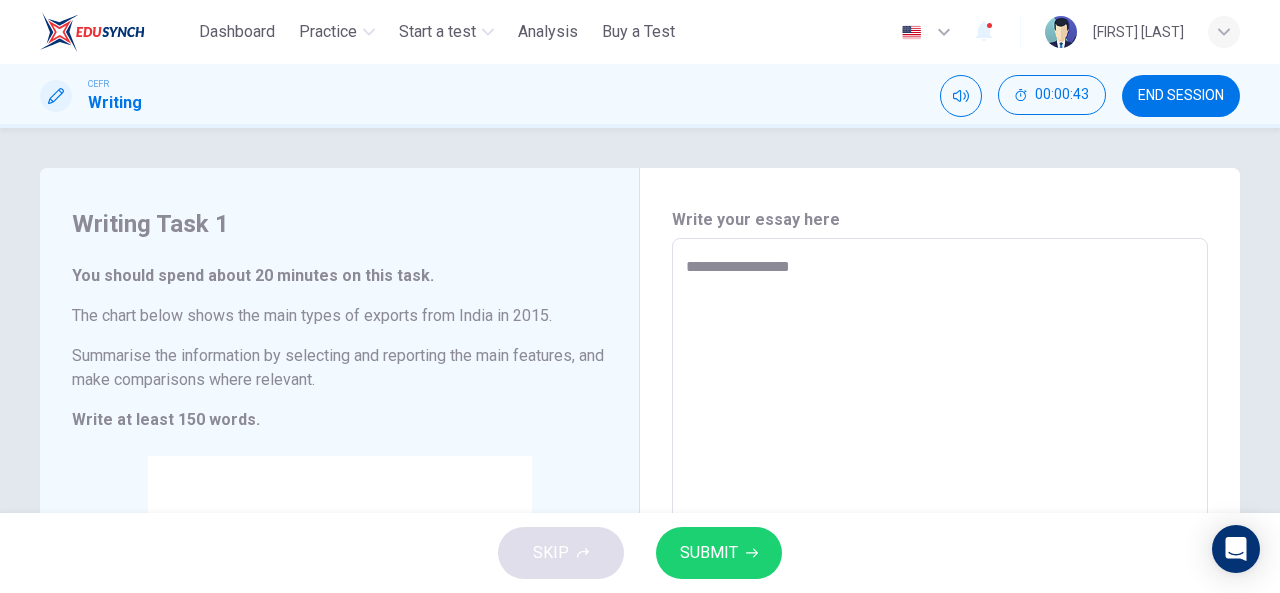 type on "*" 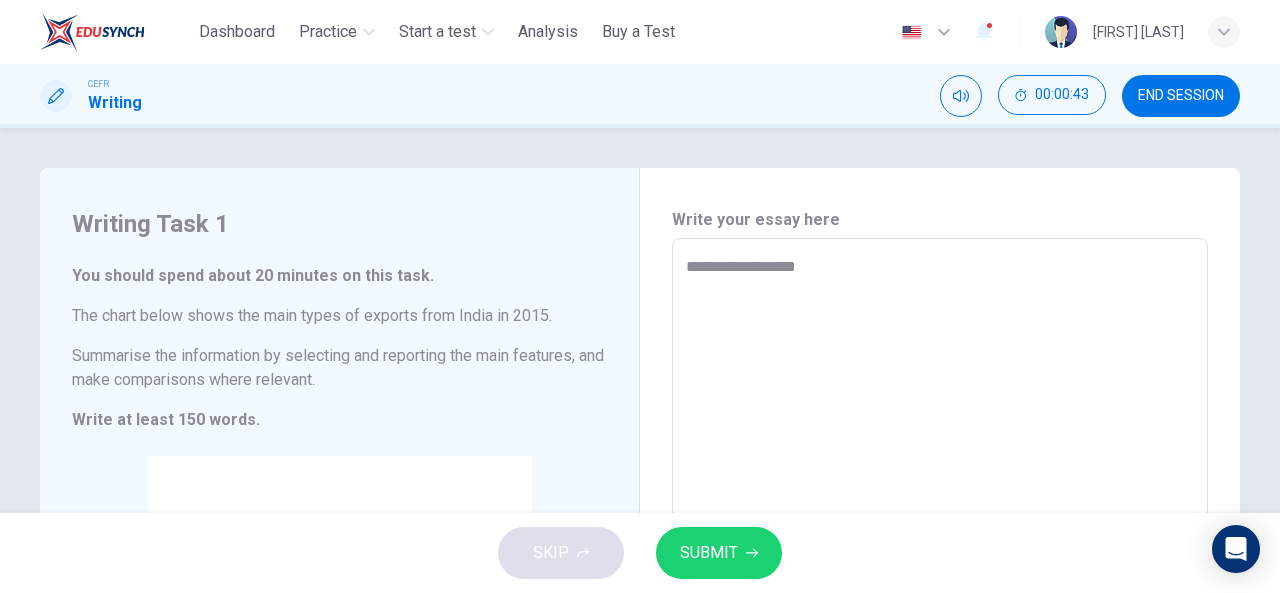 type on "*" 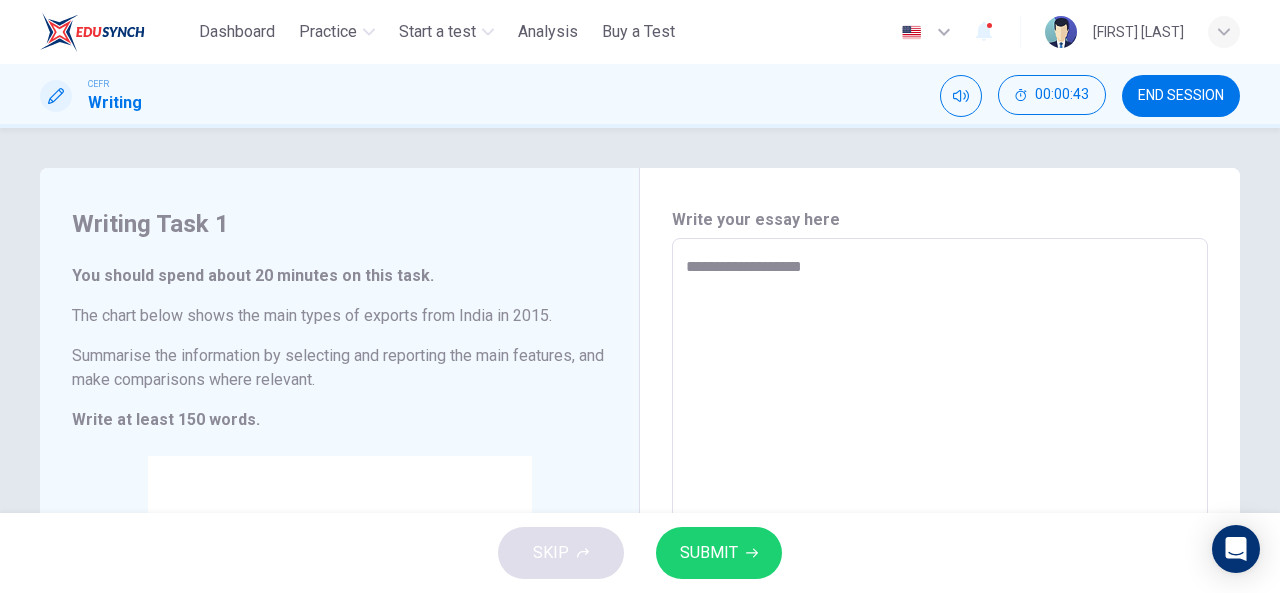 type on "*" 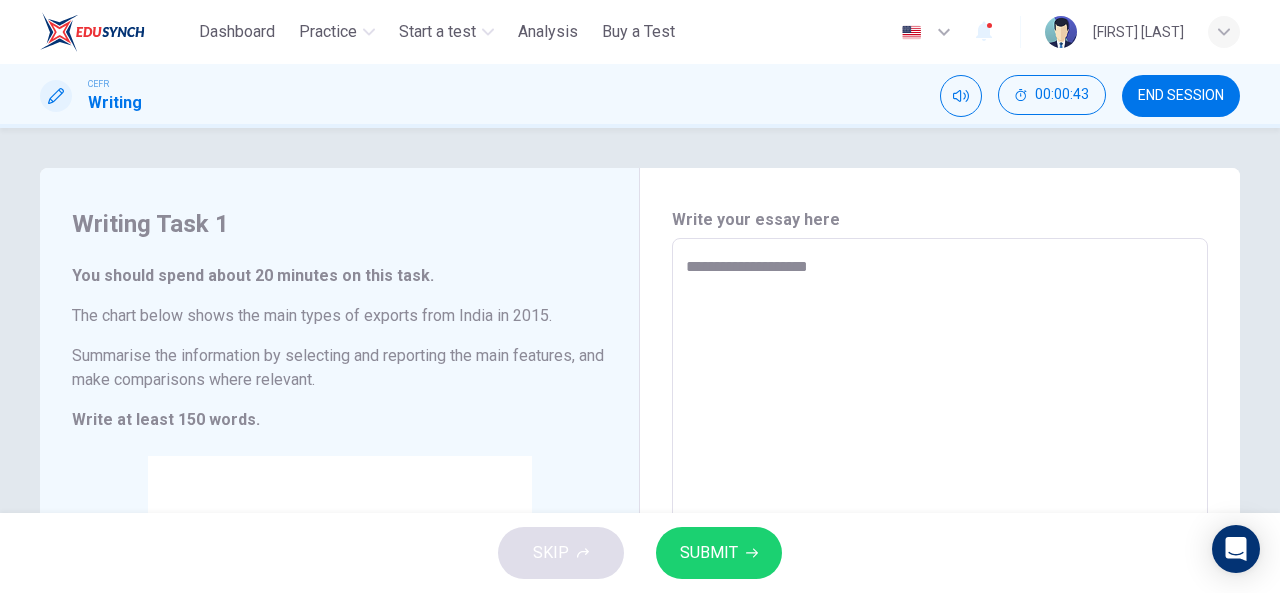 type on "**********" 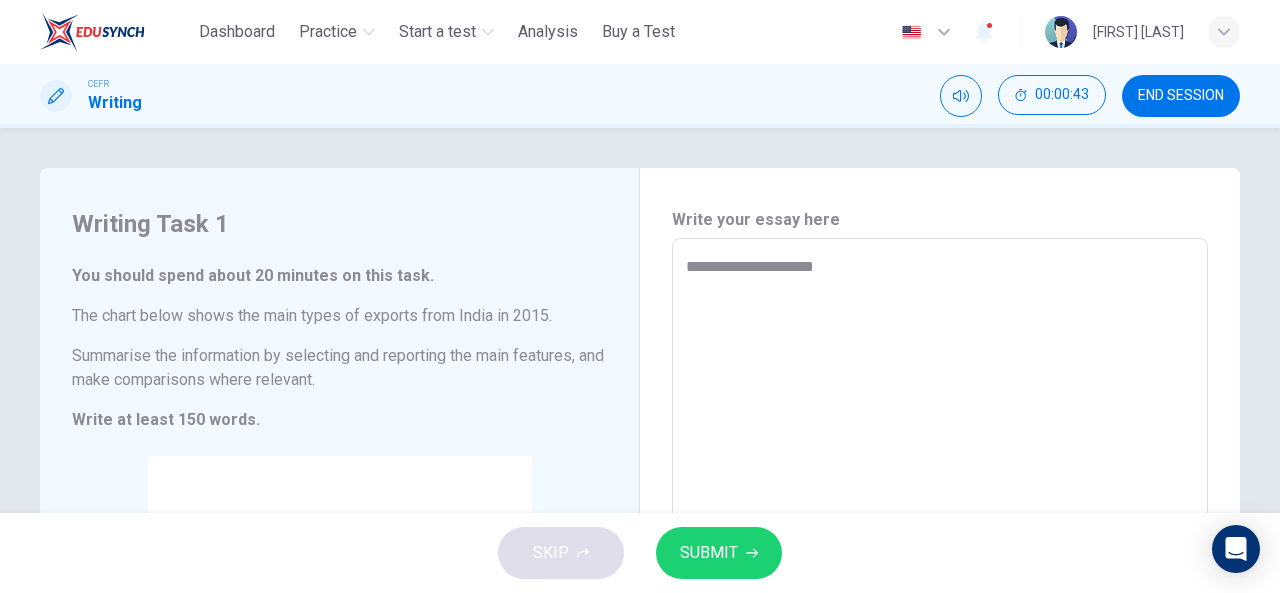 type on "*" 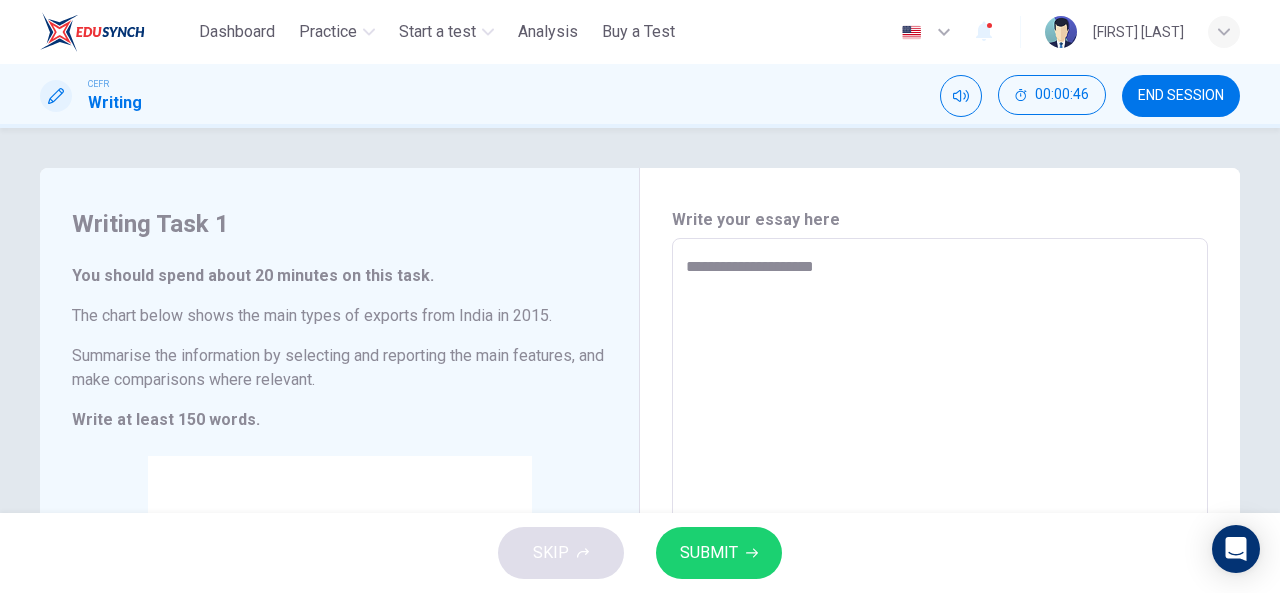 type on "**********" 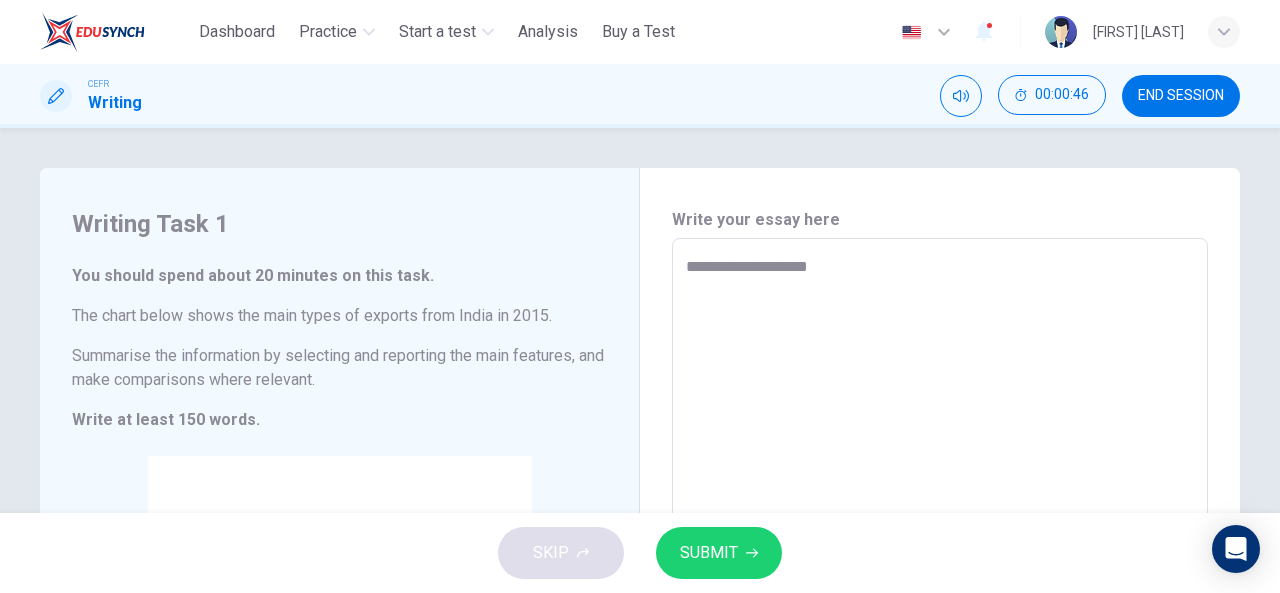 type on "**********" 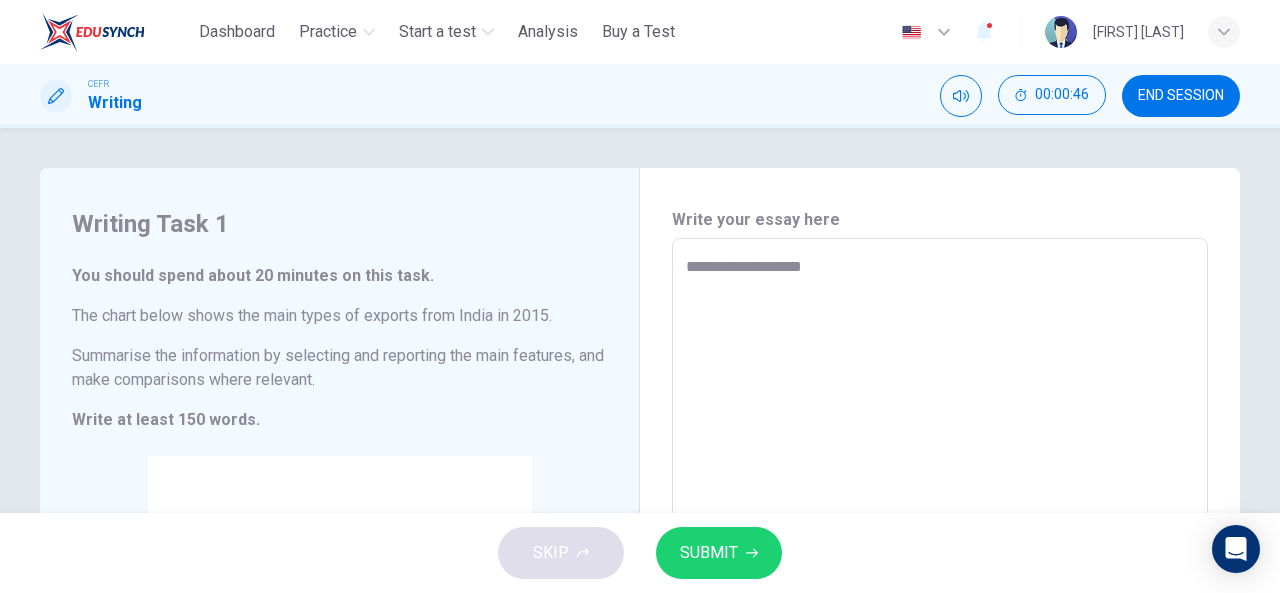 type on "*" 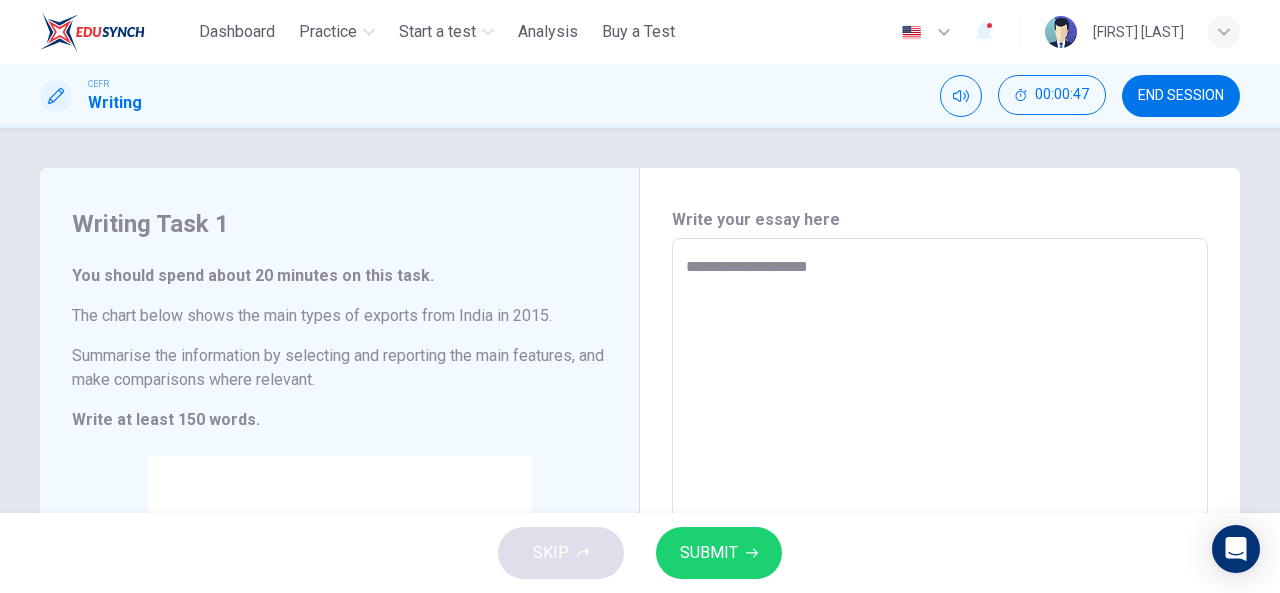 type on "**********" 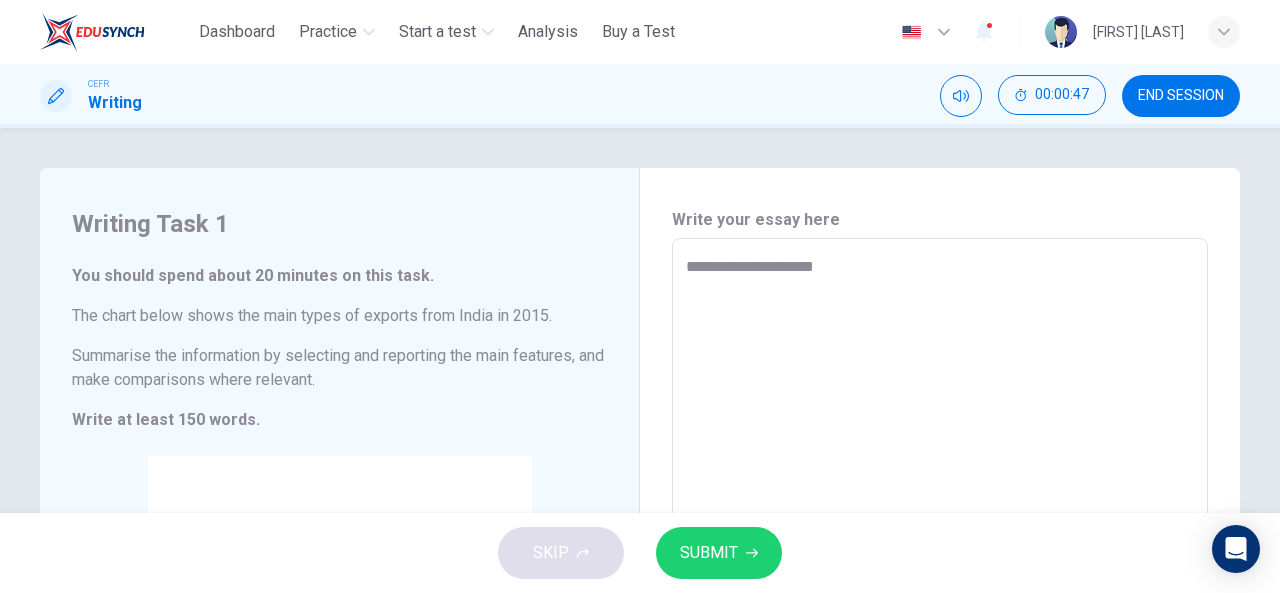 type on "*" 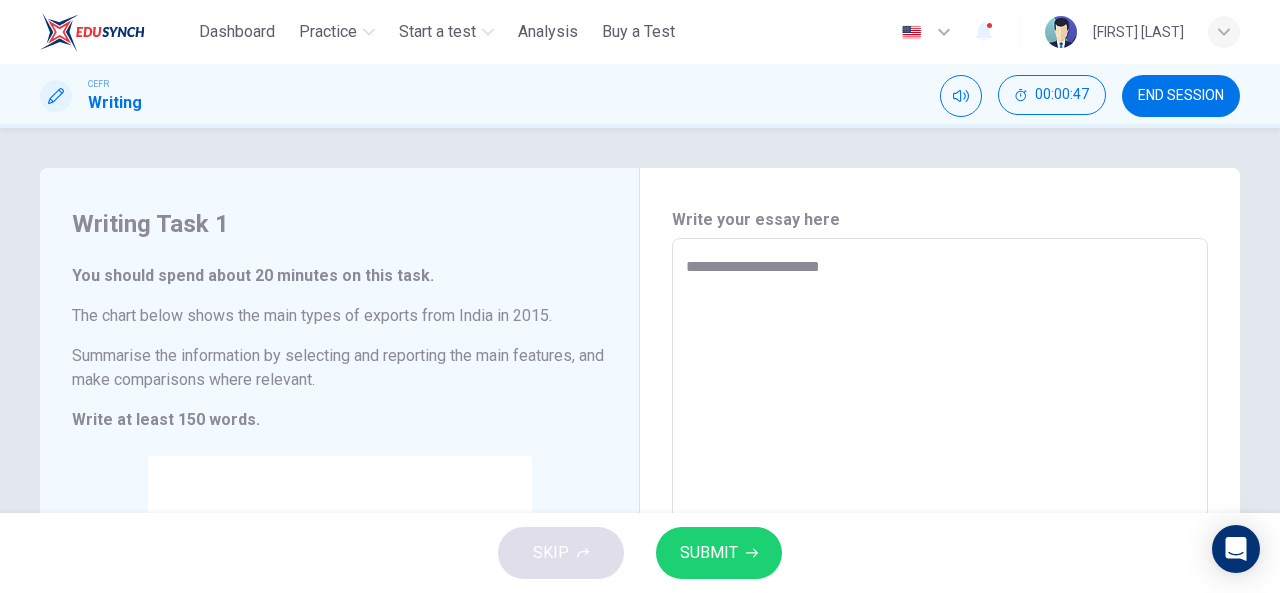 type on "*" 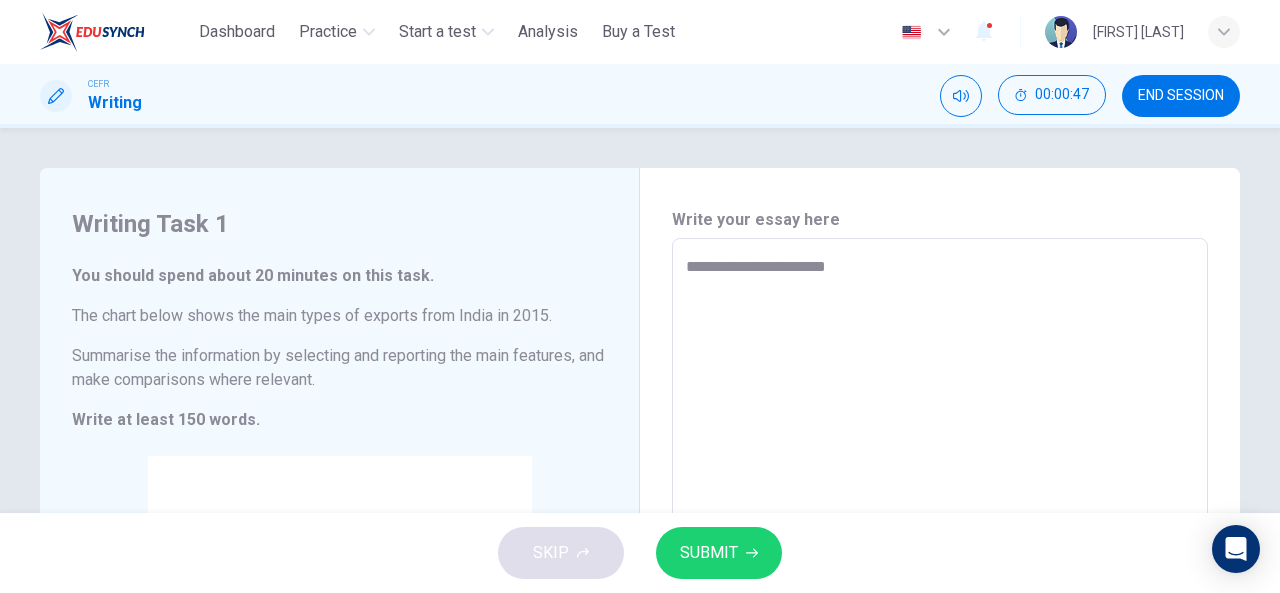 type on "*" 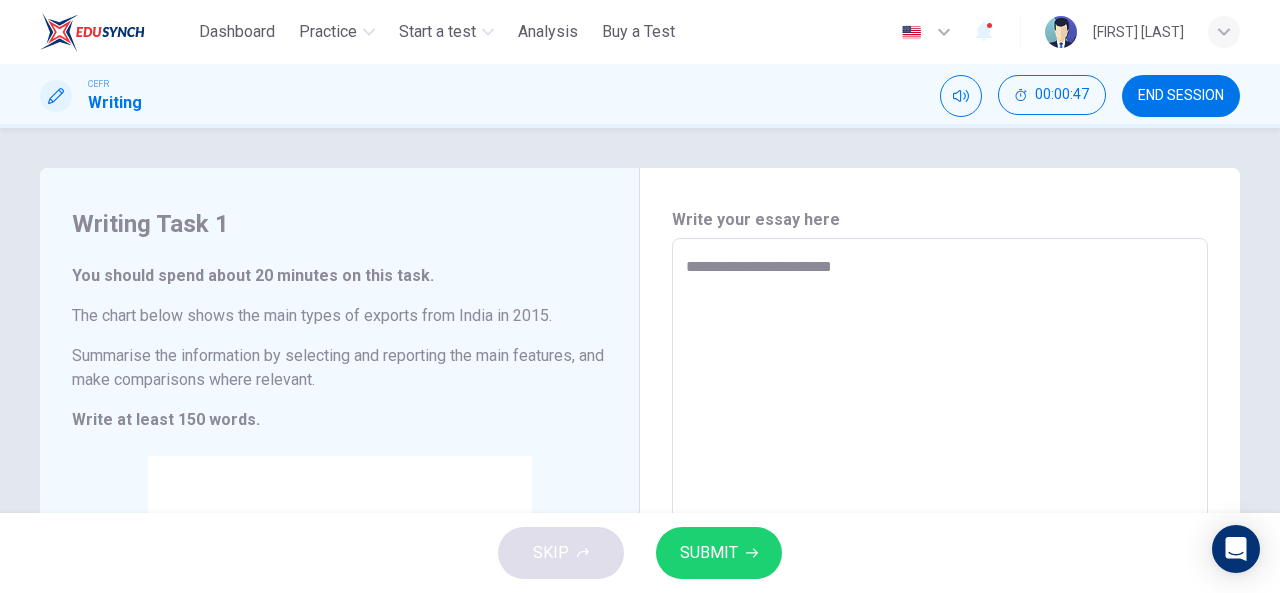 type on "*" 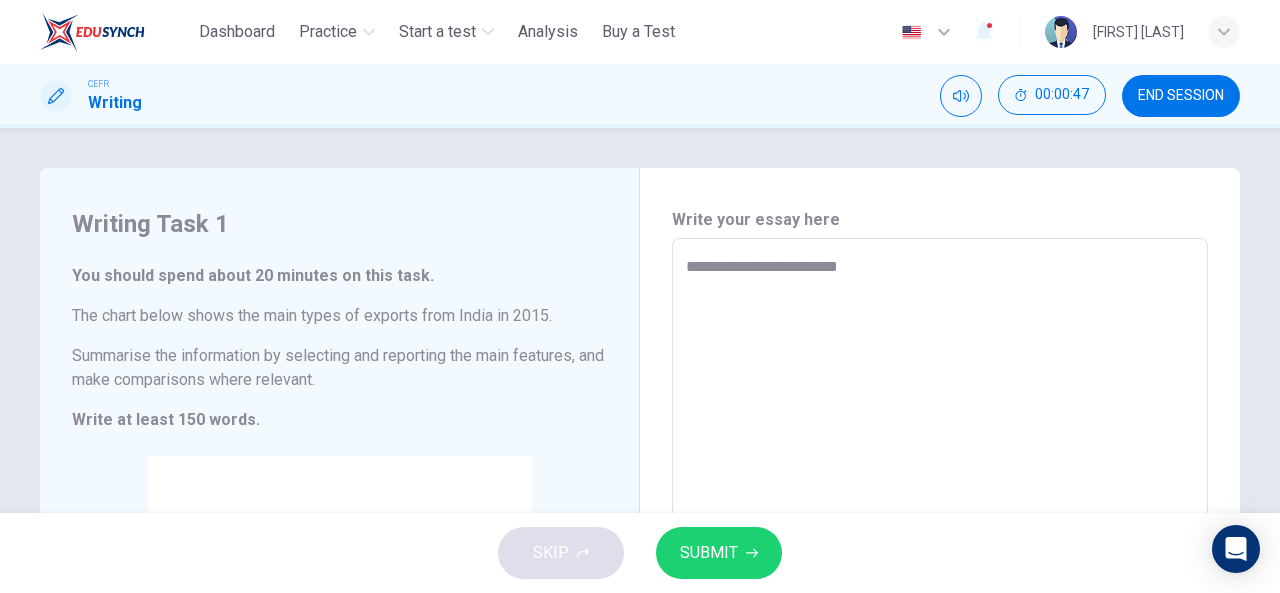 type on "**********" 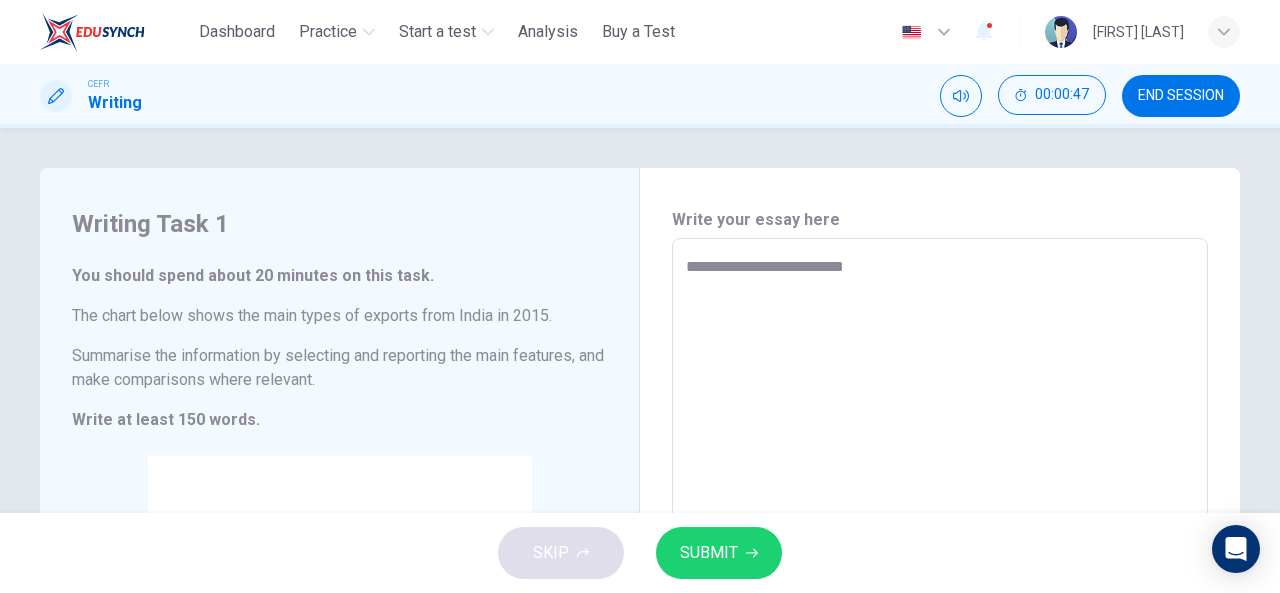 type on "*" 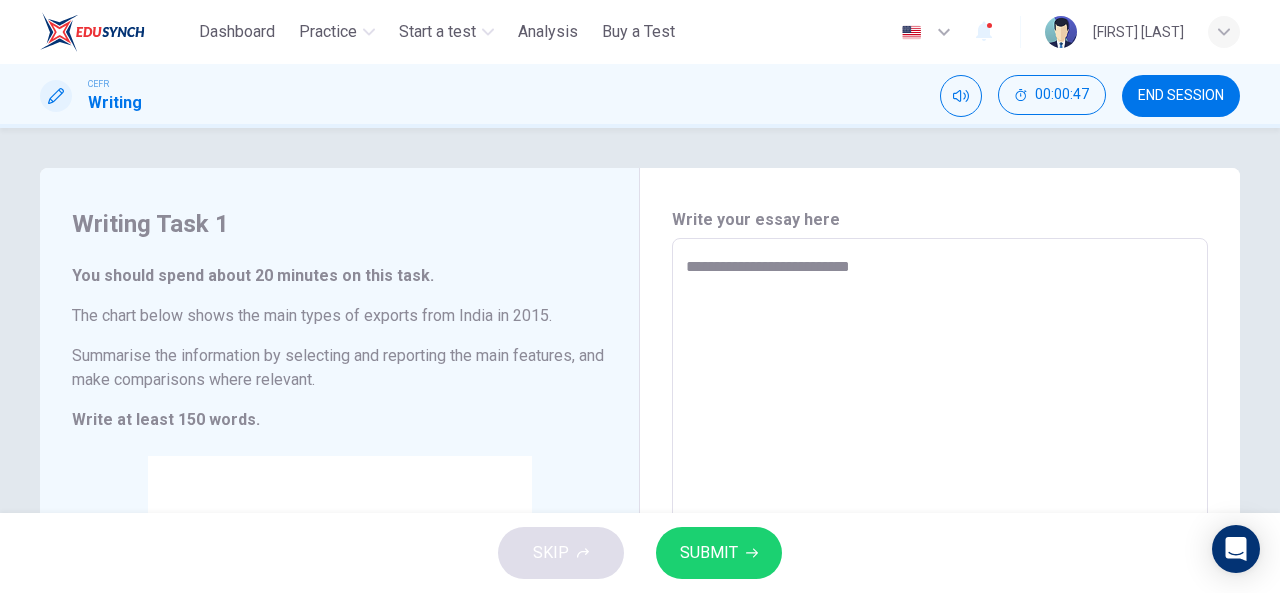 type on "*" 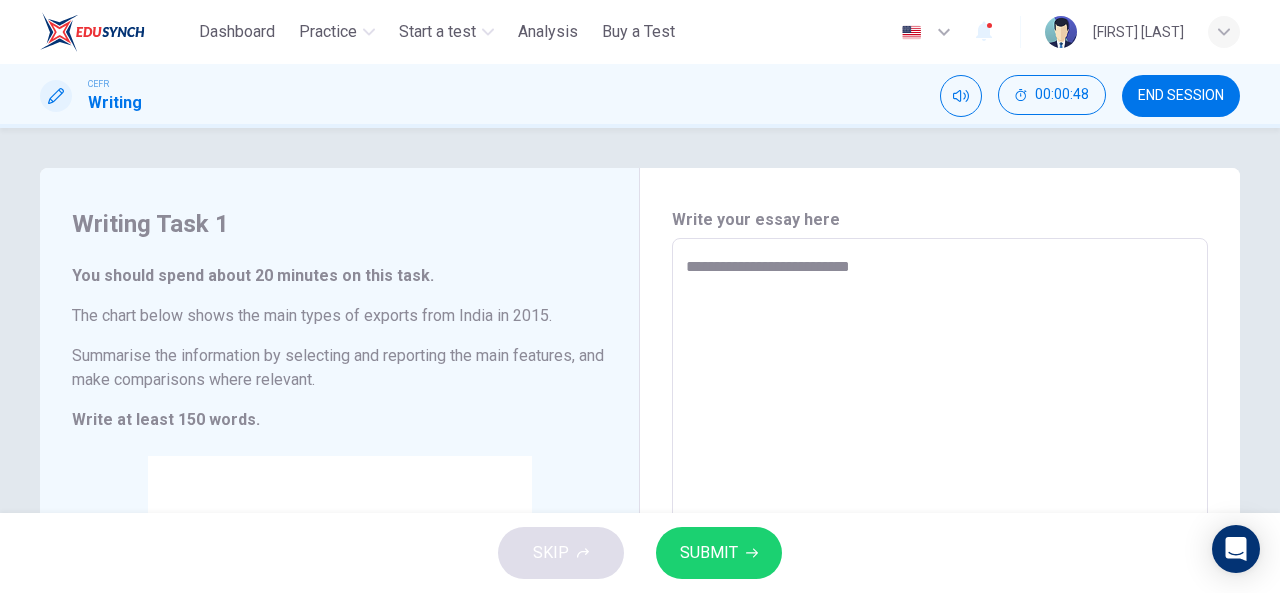 type on "**********" 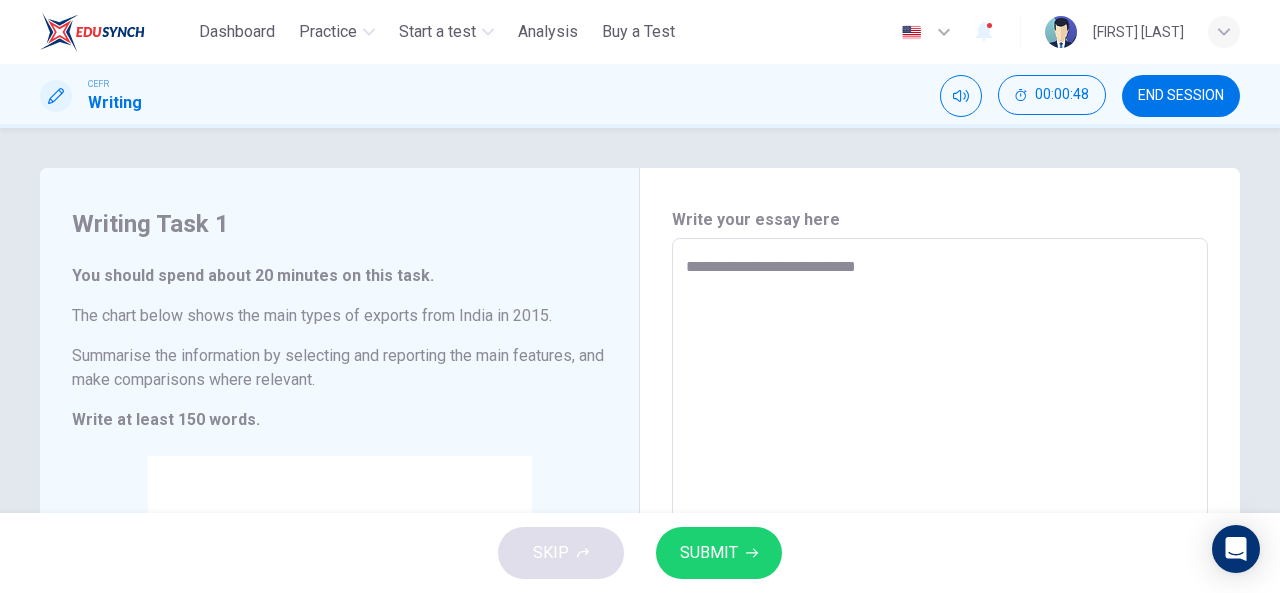 type on "*" 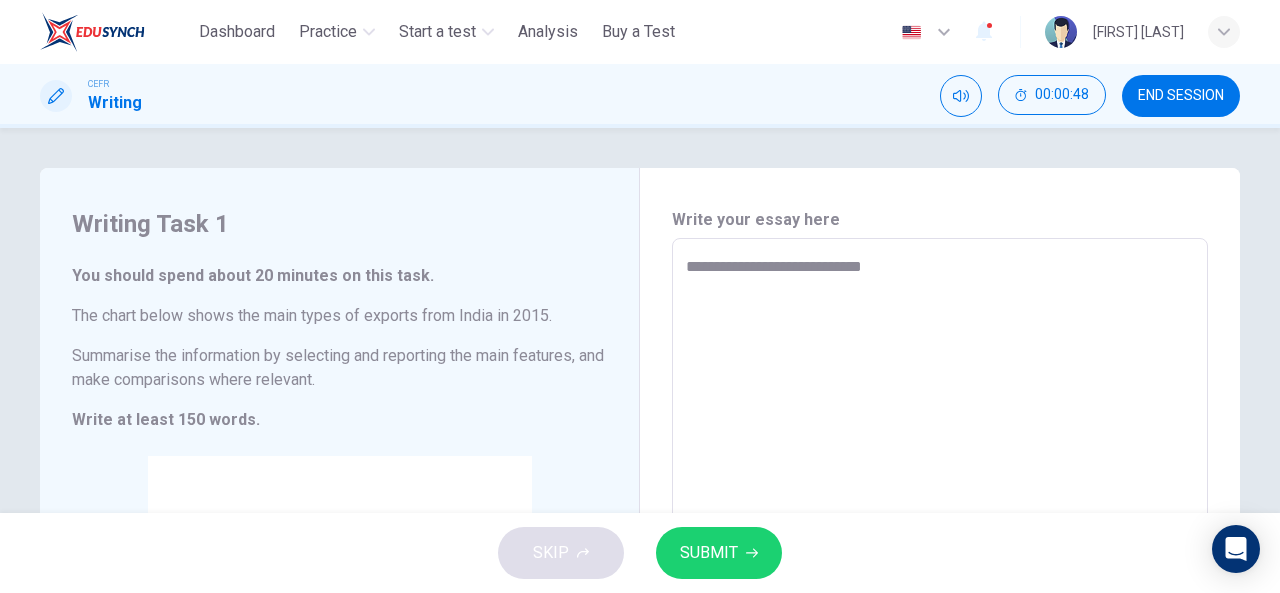 type on "*" 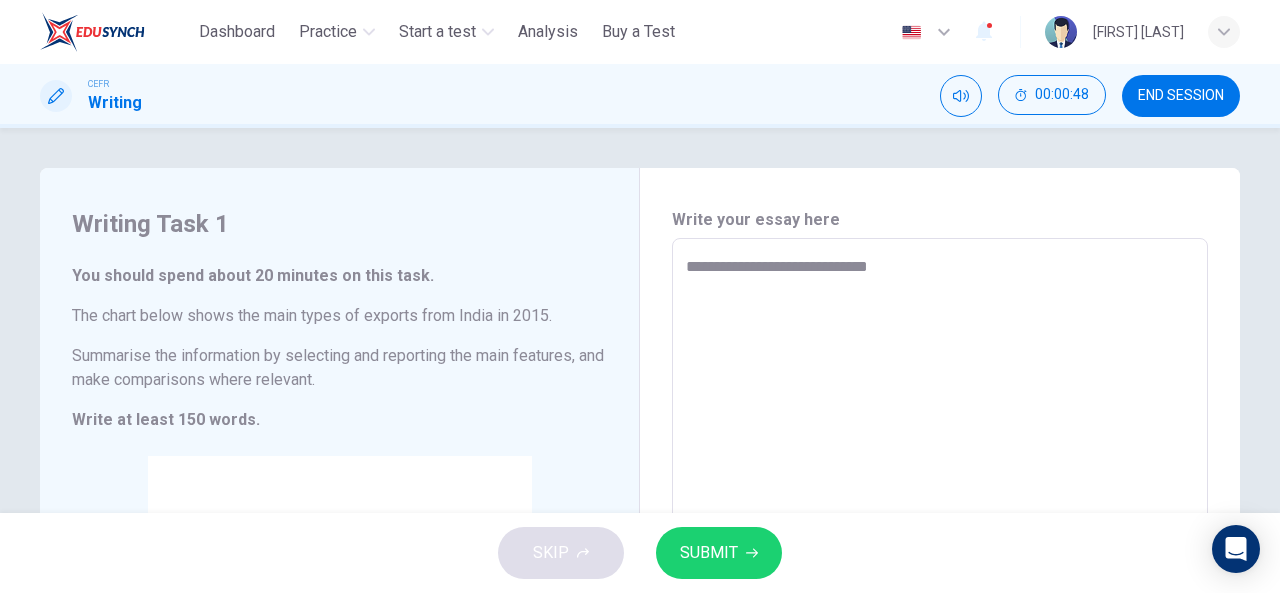type on "*" 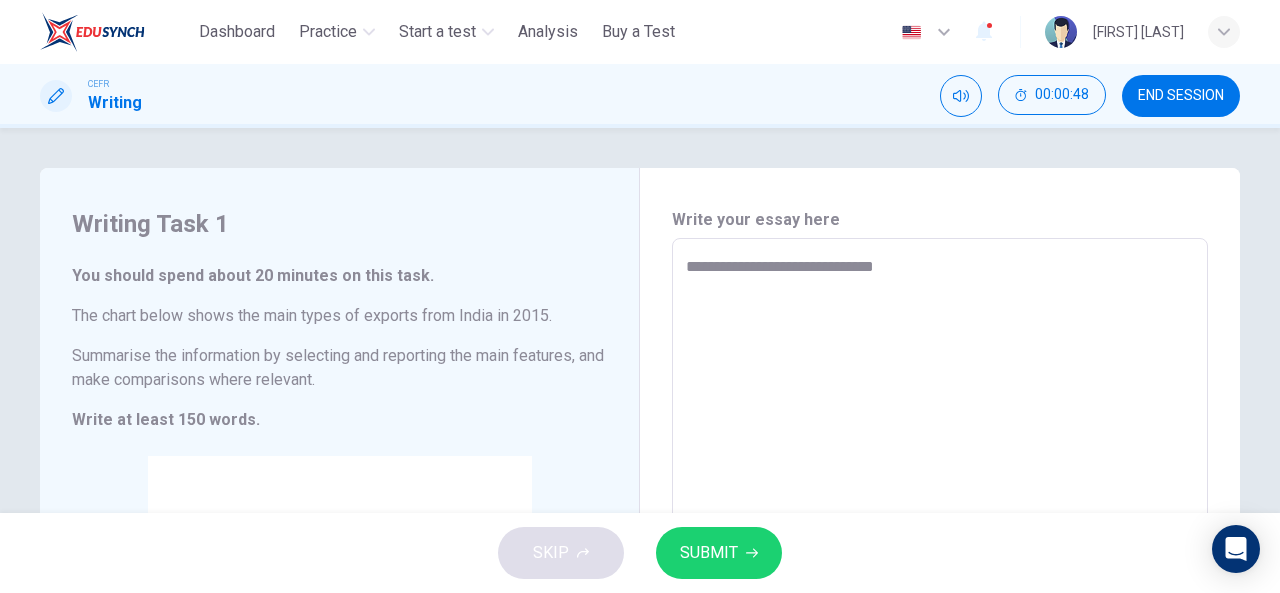 type on "*" 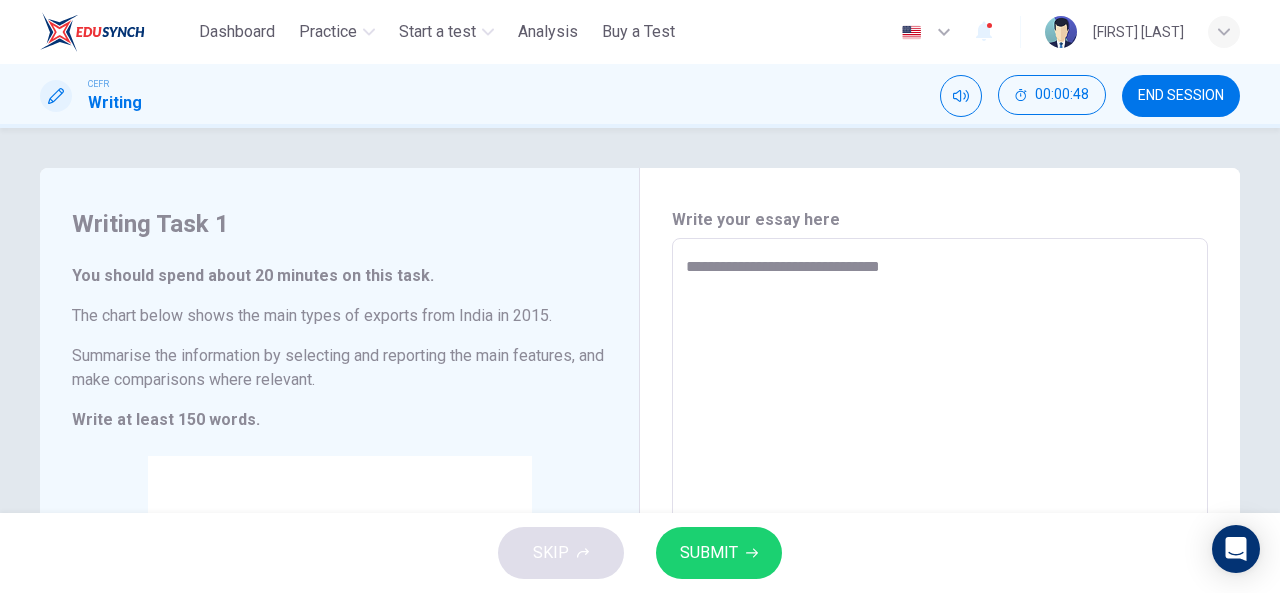 type on "*" 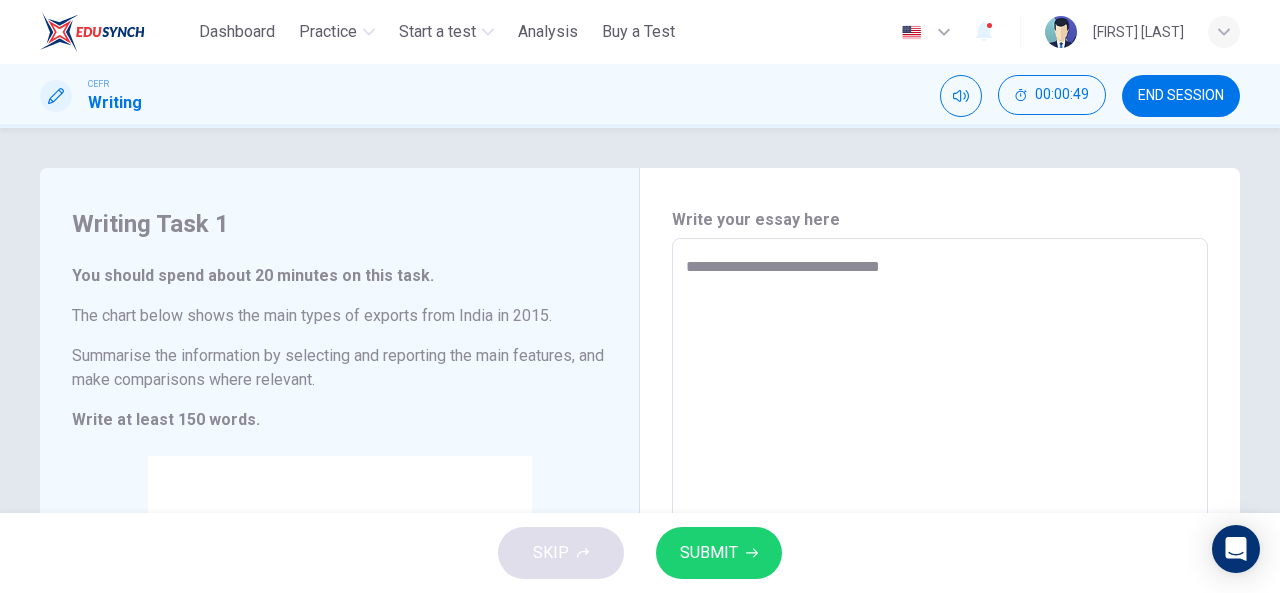 type on "**********" 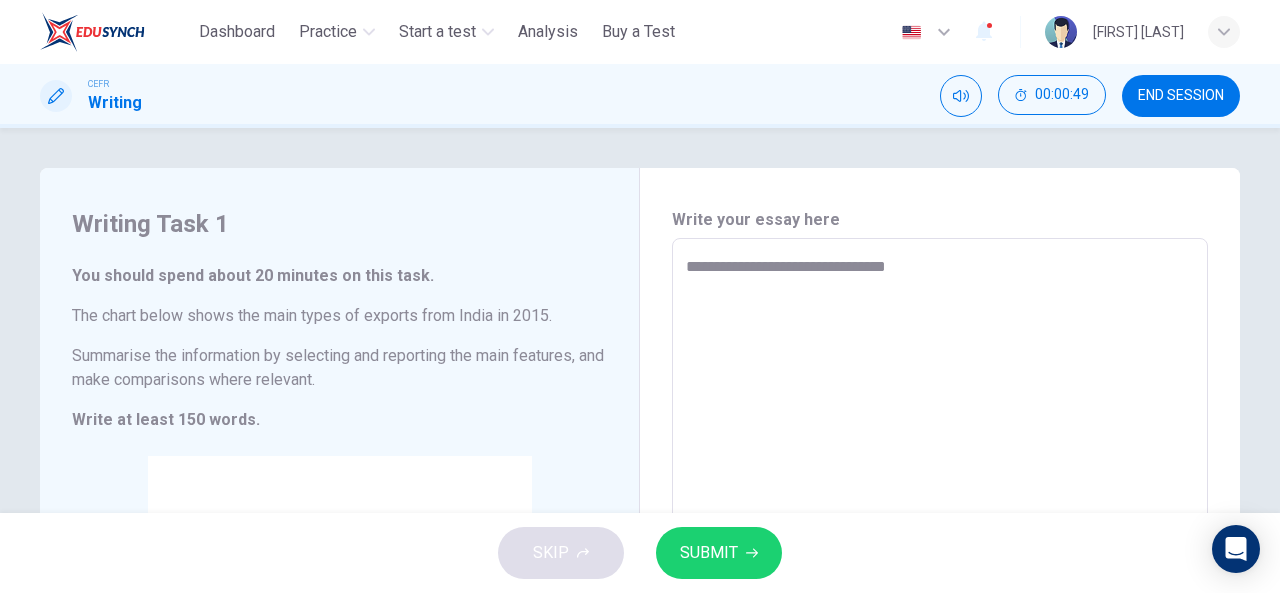 type on "**********" 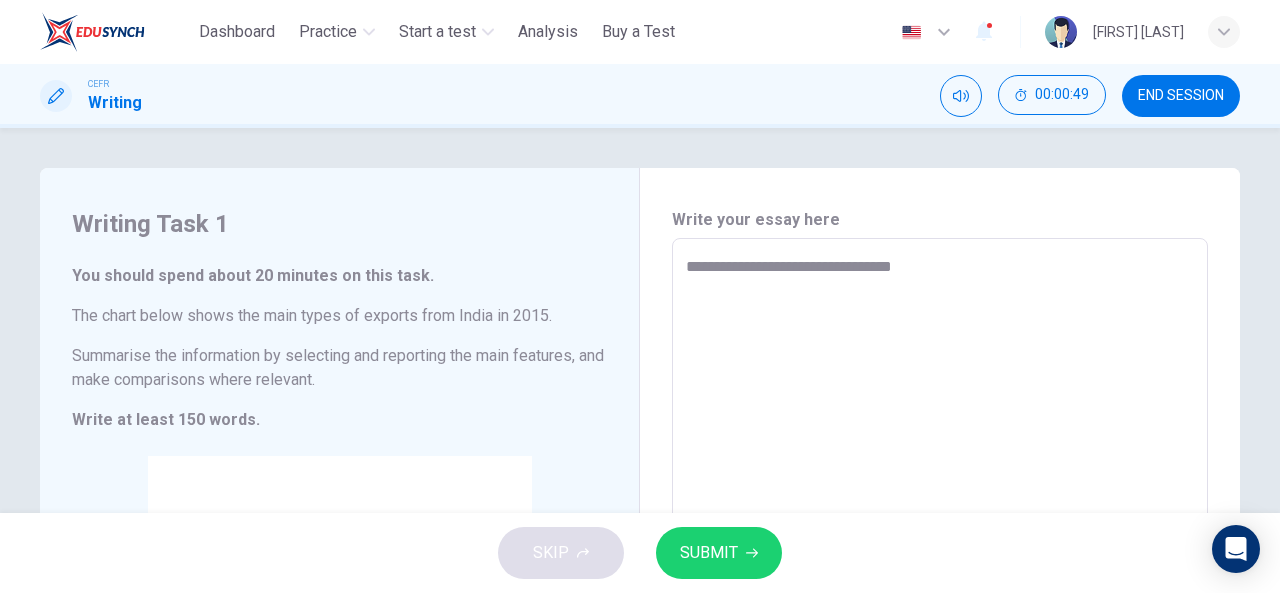 type on "*" 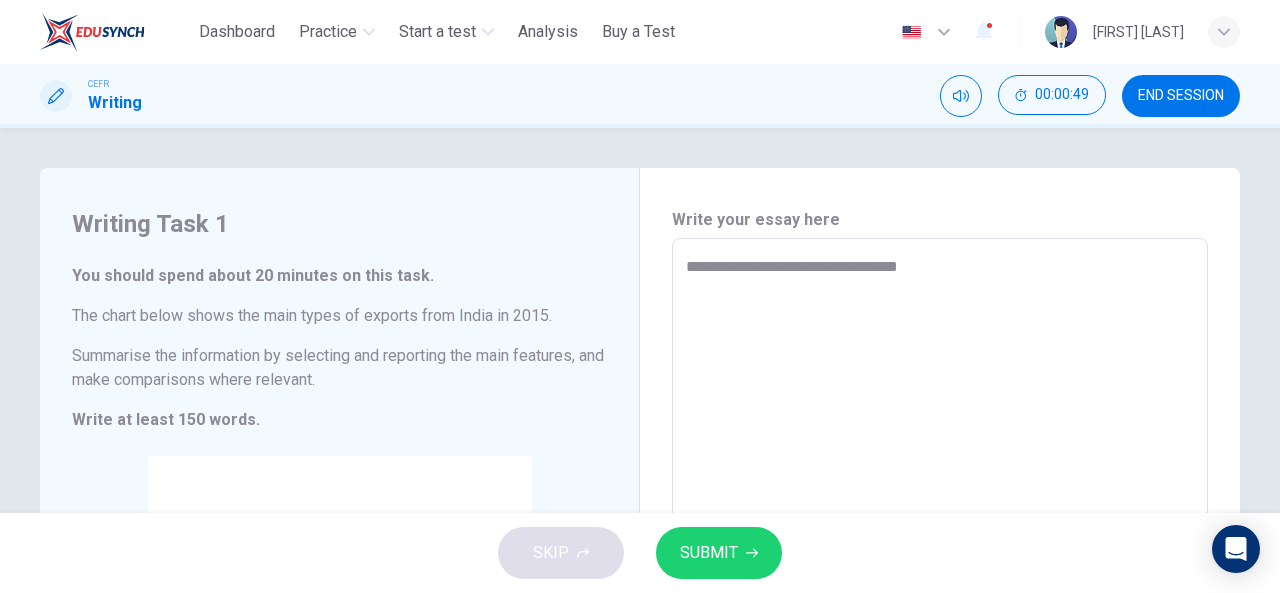 type on "*" 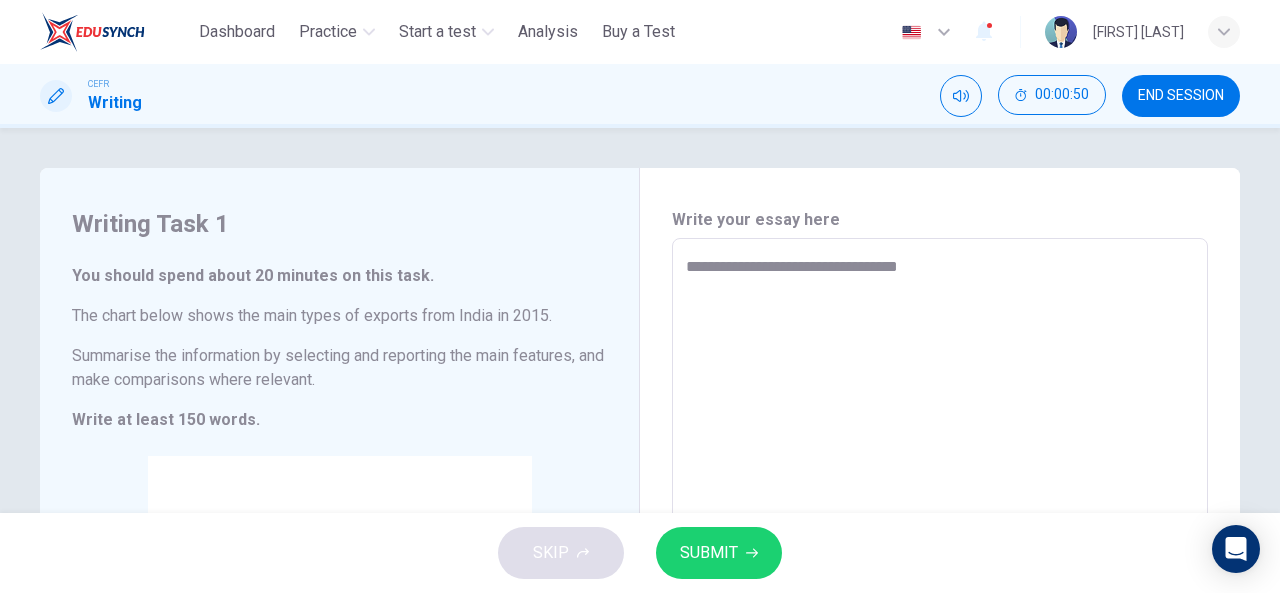type on "**********" 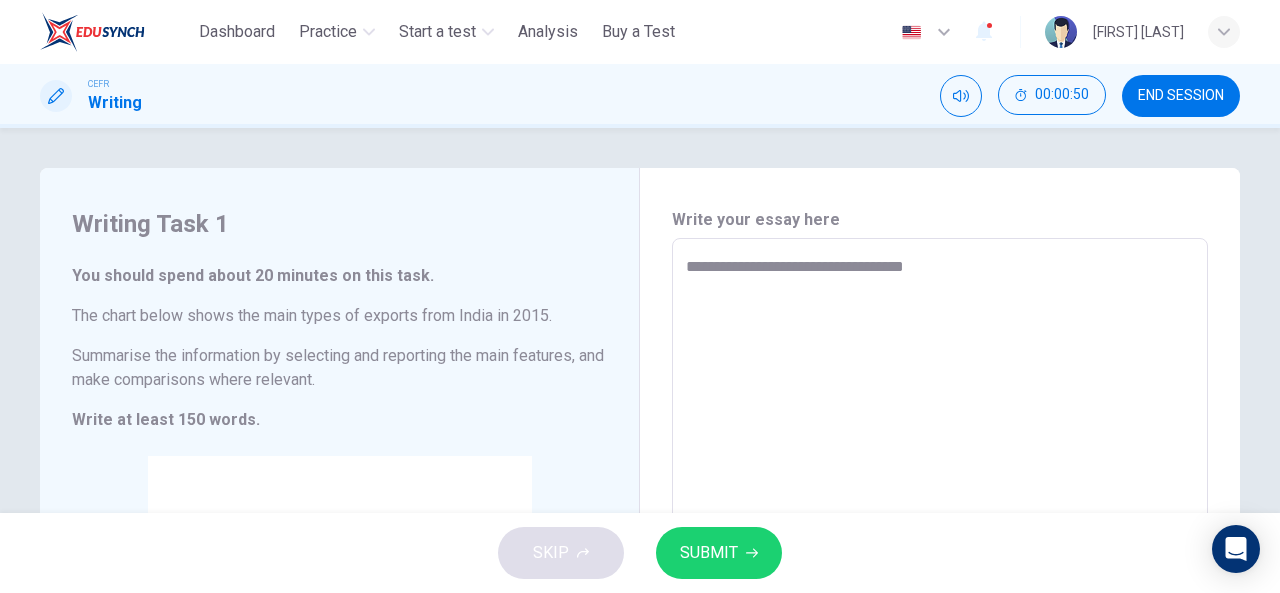 type on "*" 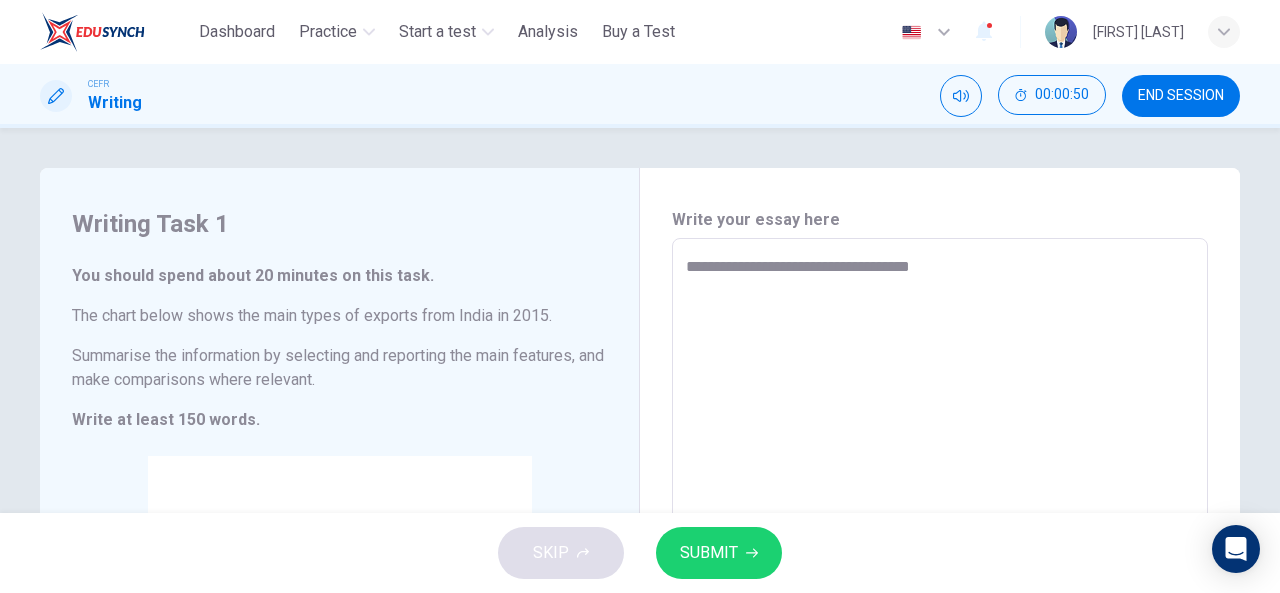 type on "*" 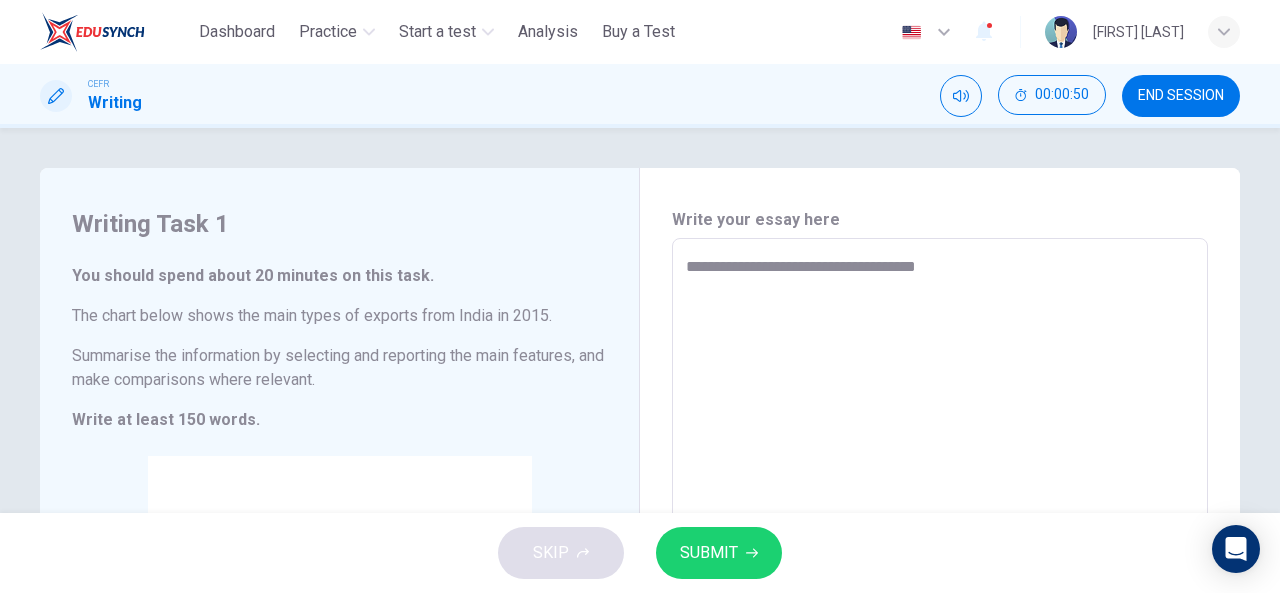 type on "*" 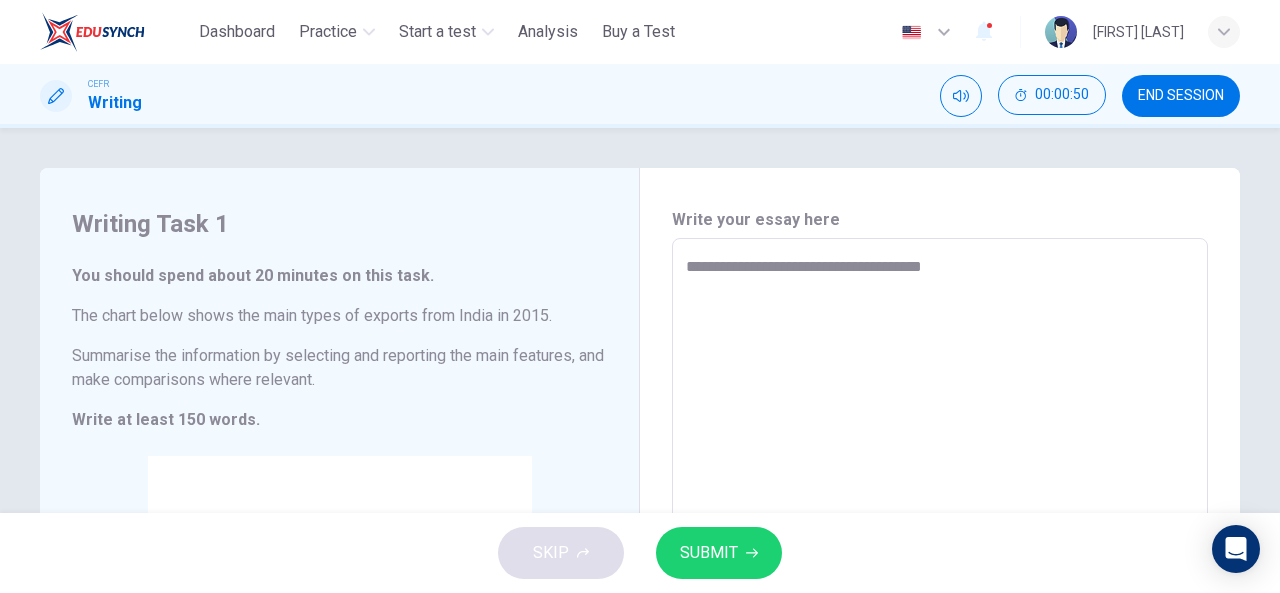 type on "*" 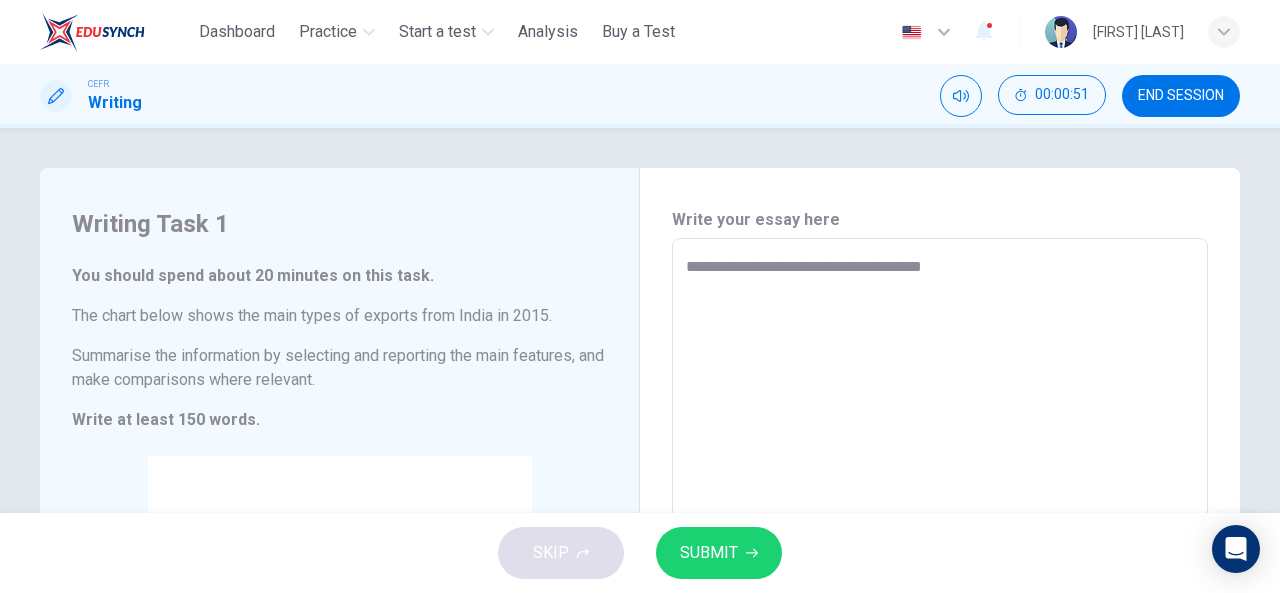 type on "**********" 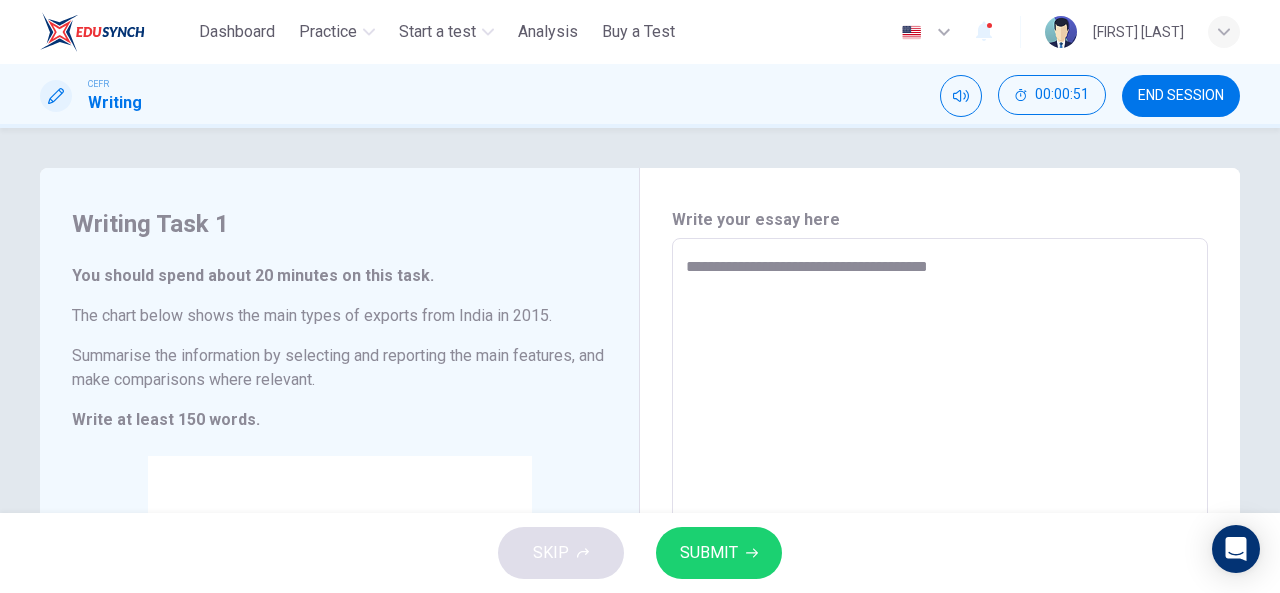 type on "*" 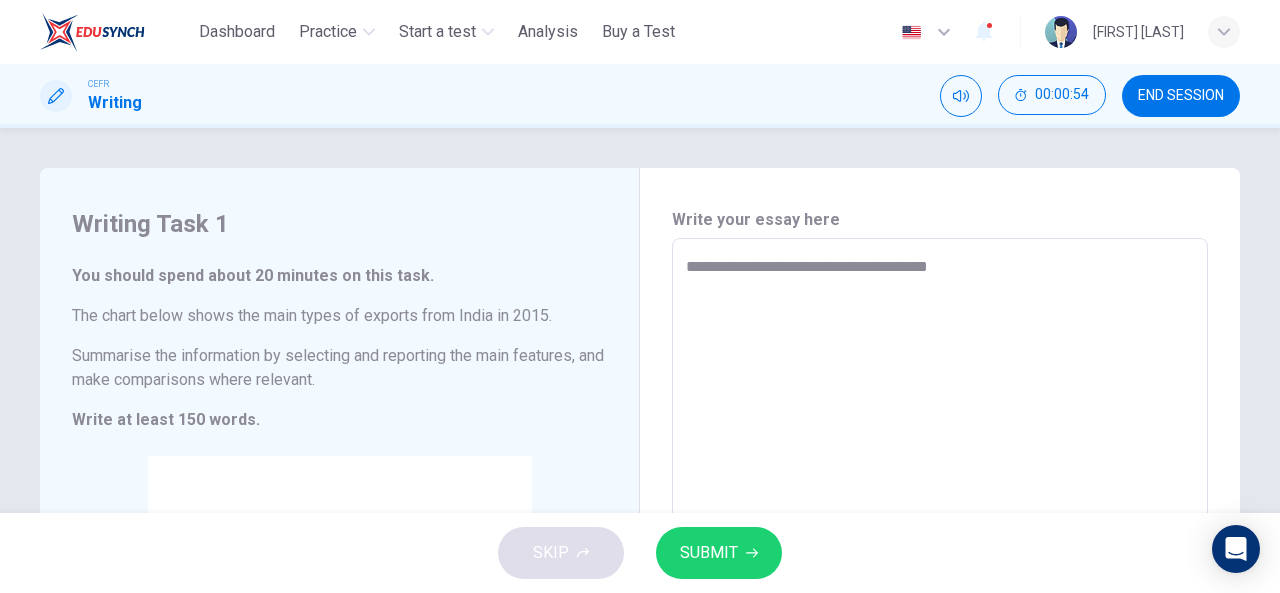 type on "**********" 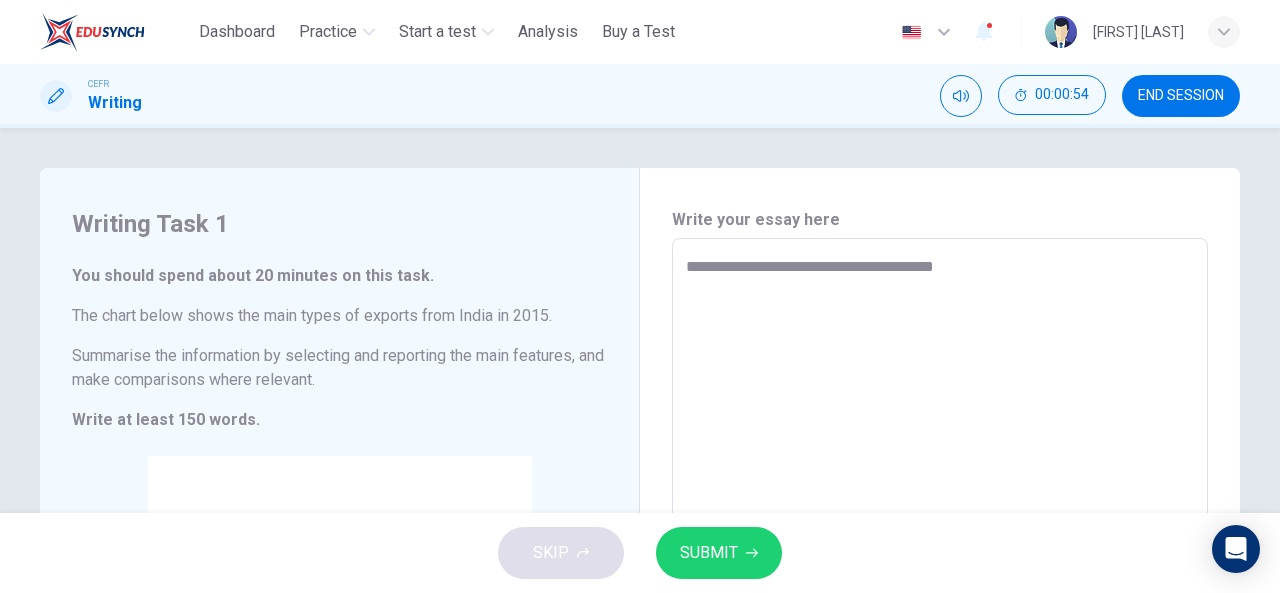 type on "*" 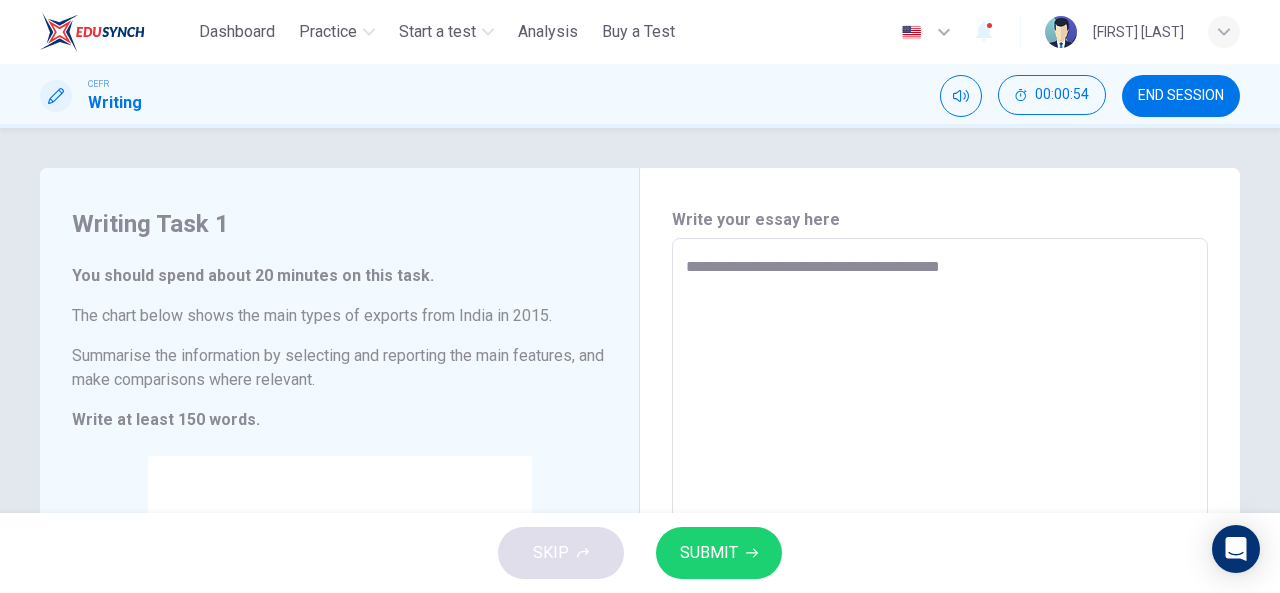 type on "*" 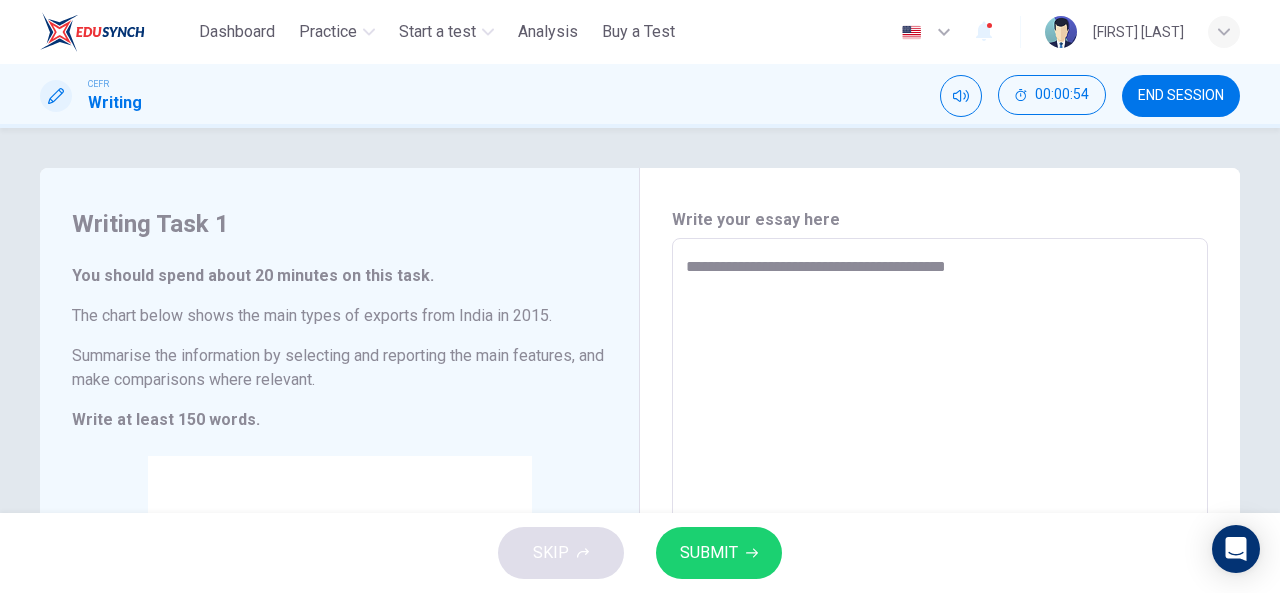 type on "*" 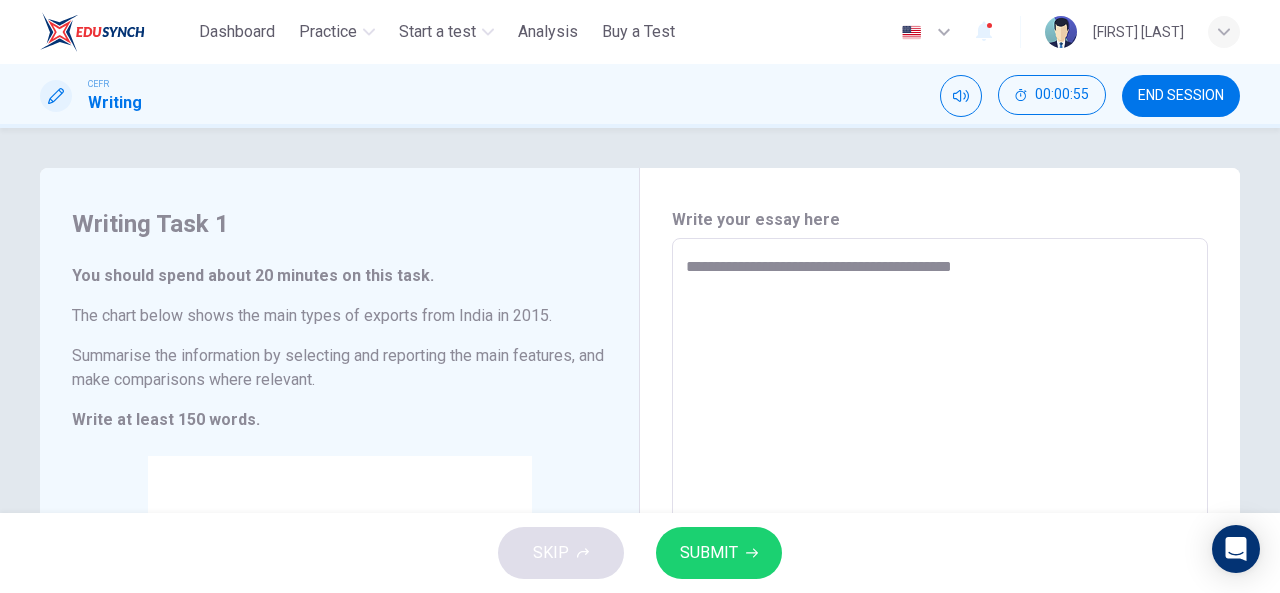 type on "**********" 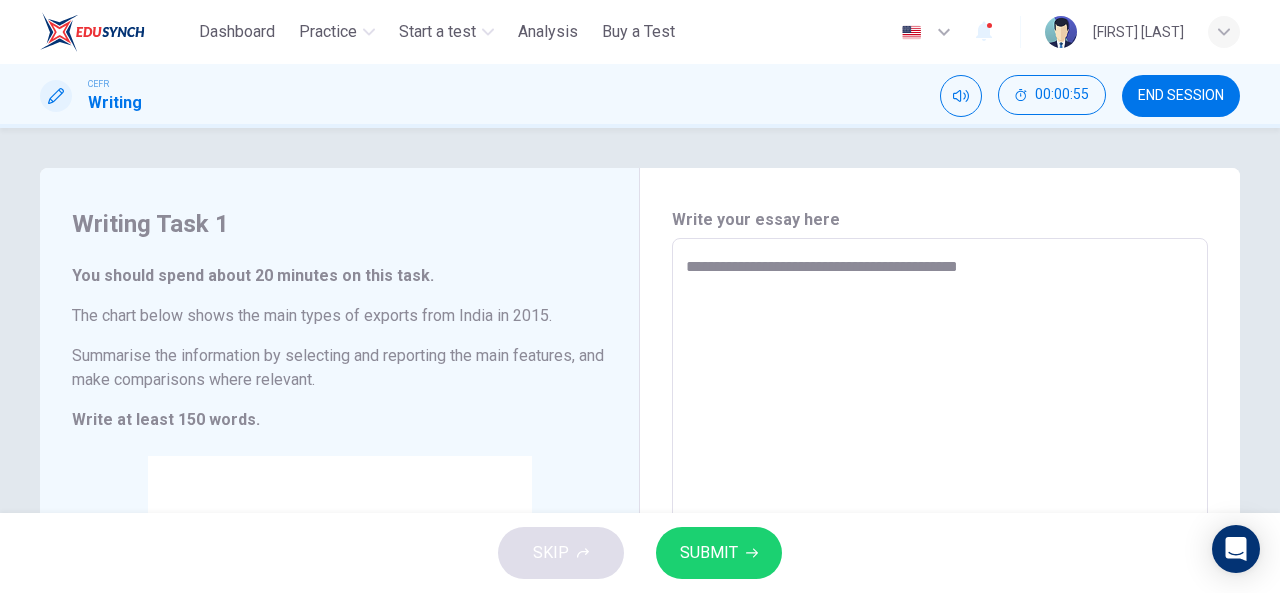 type on "*" 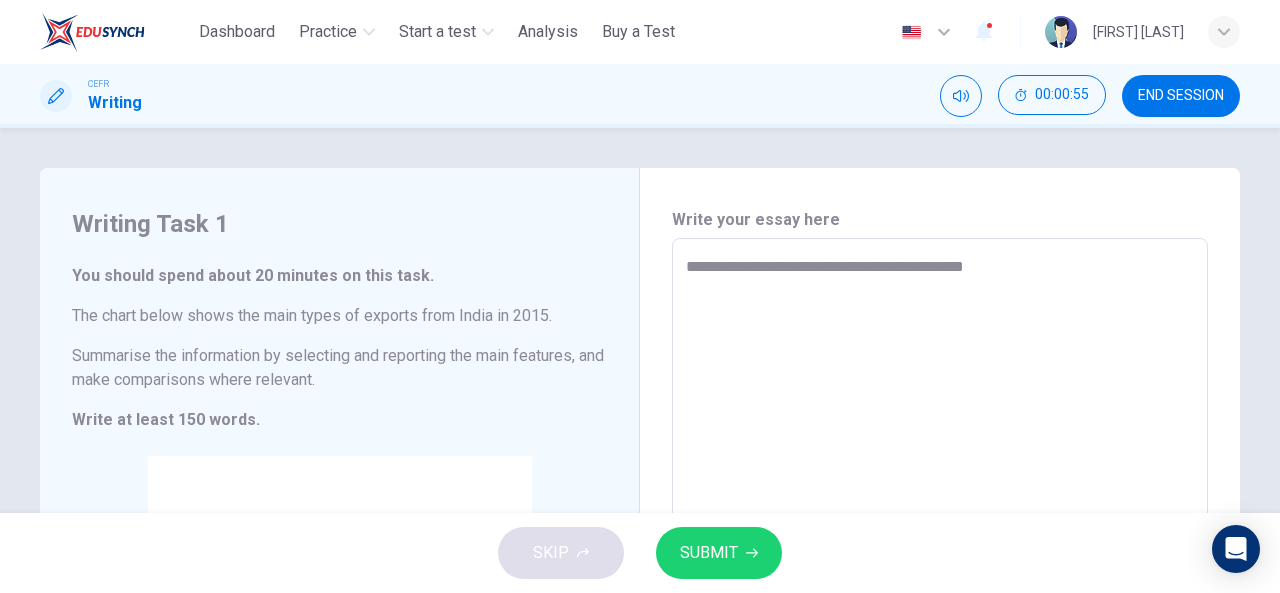 type on "**********" 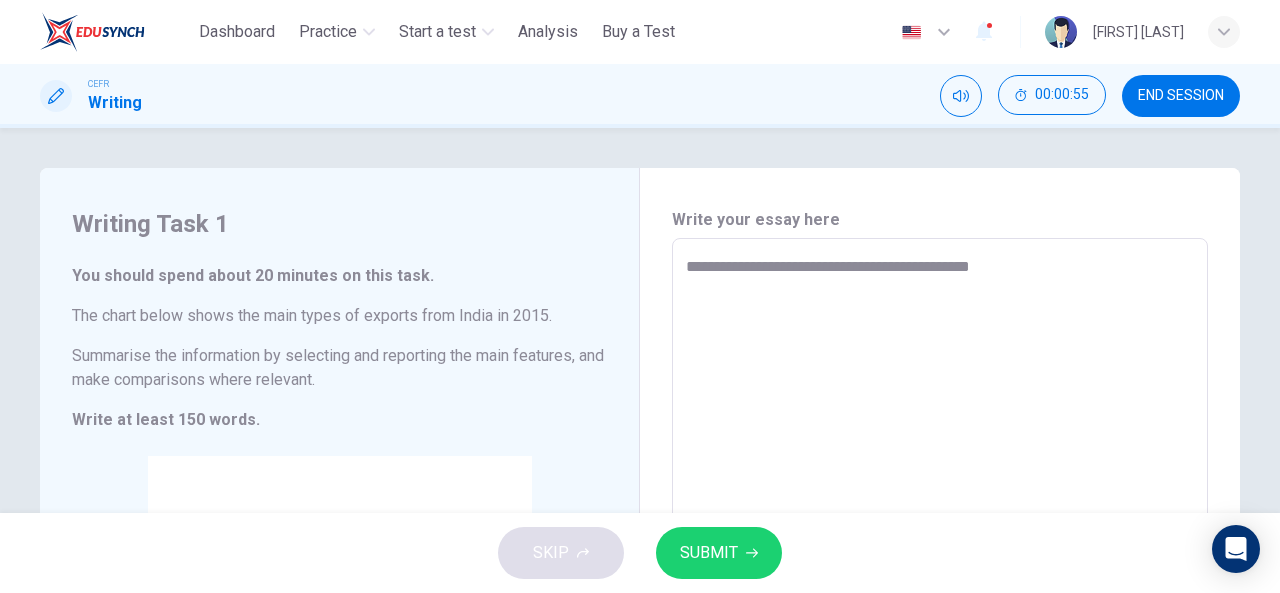 type on "*" 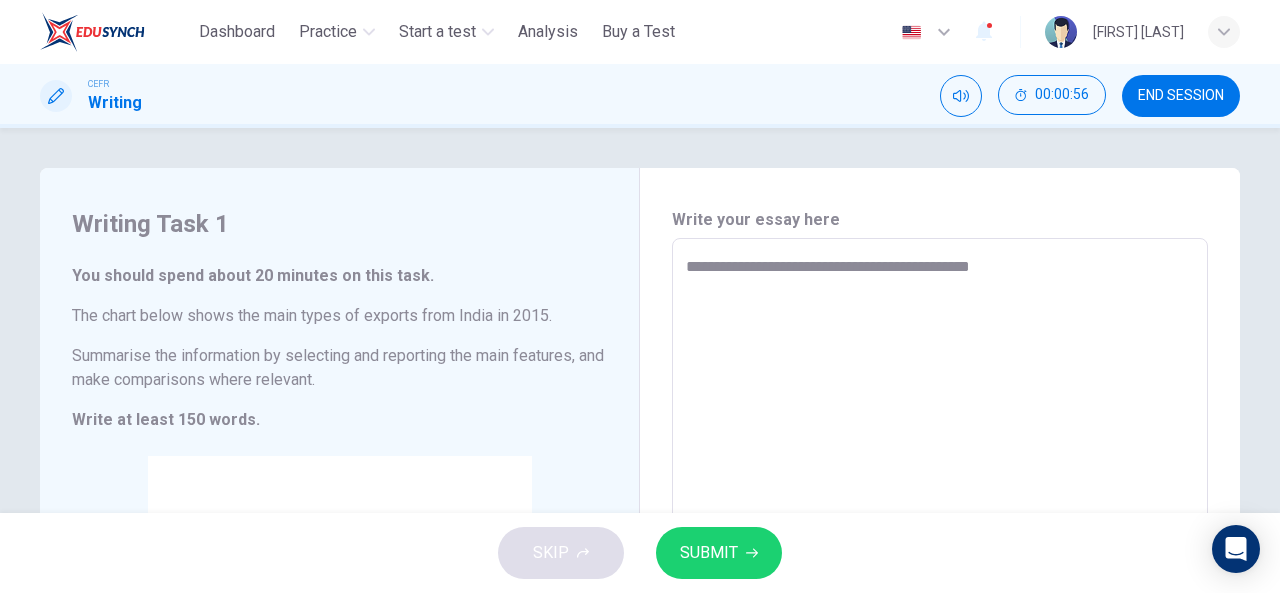 type on "**********" 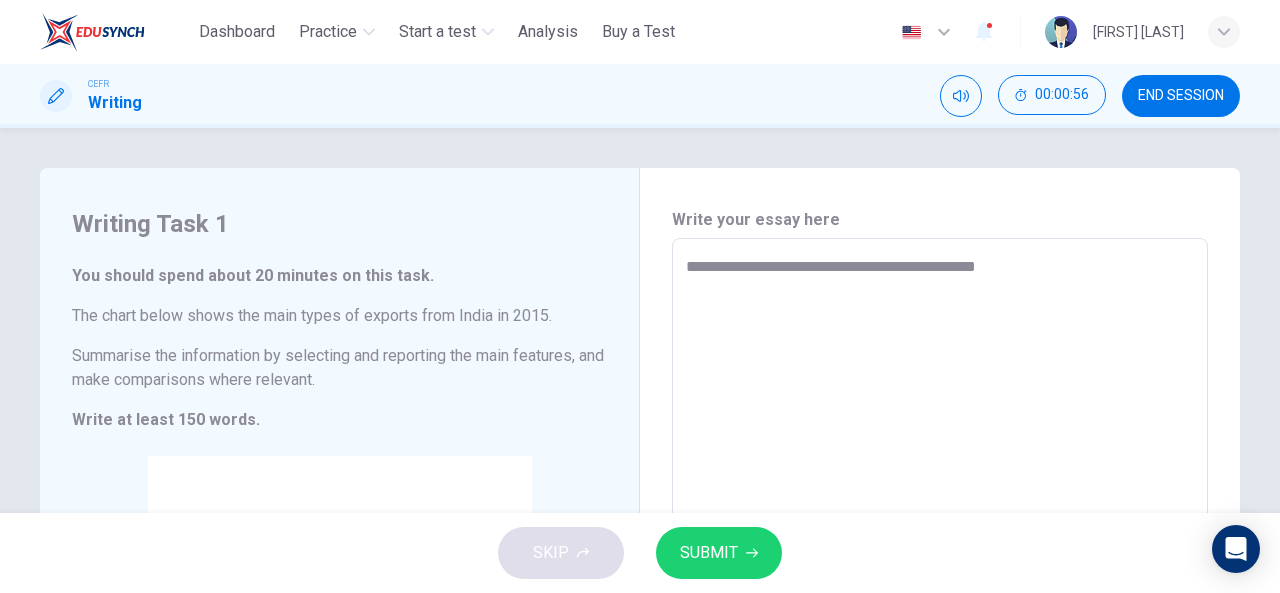 type on "*" 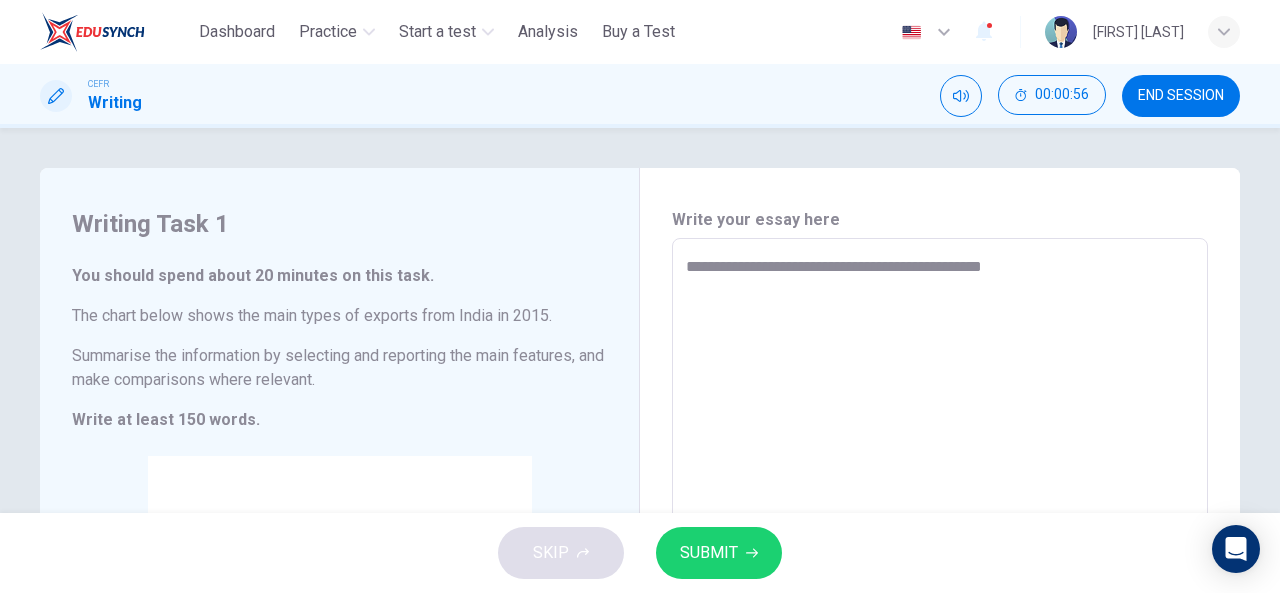 type on "*" 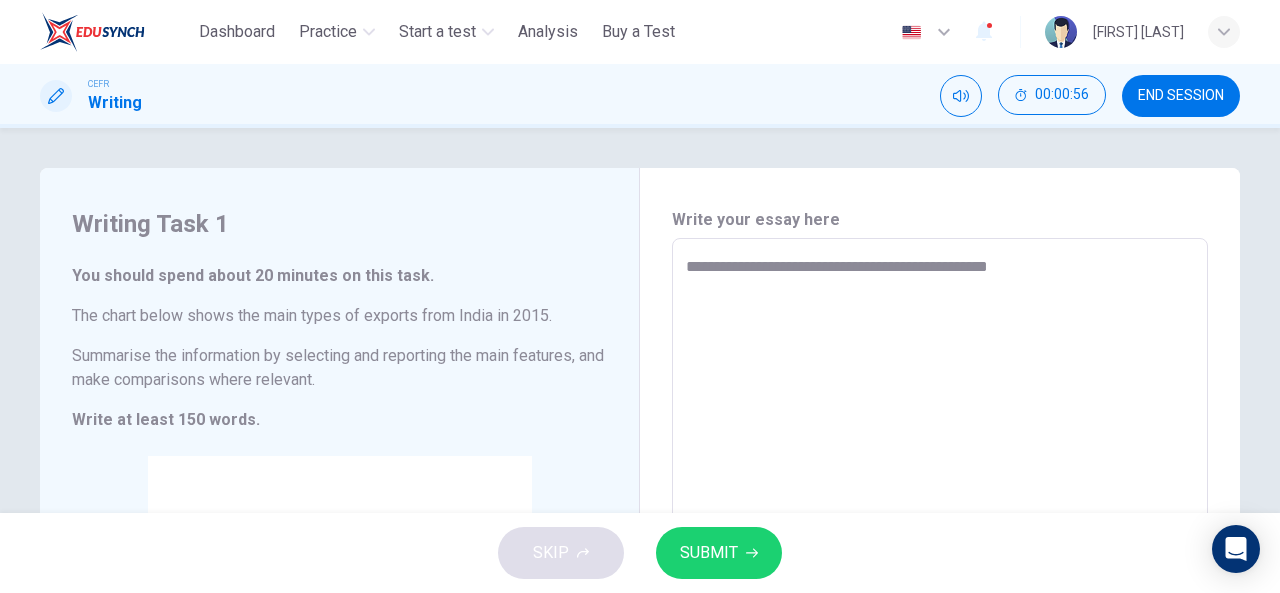 type on "**********" 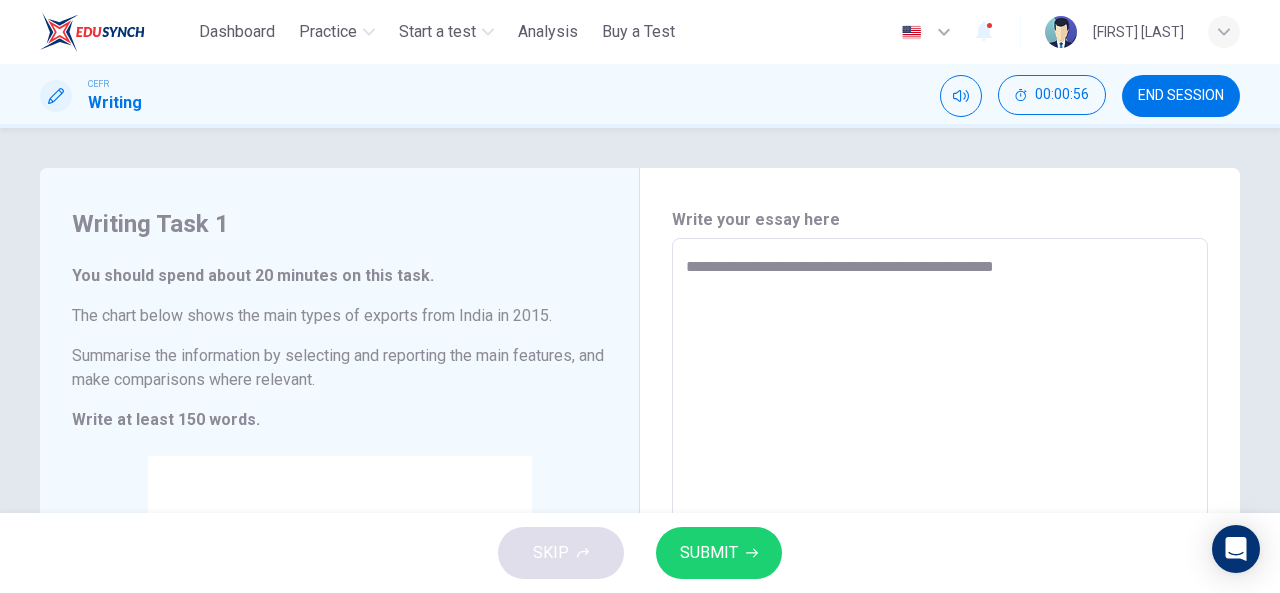 type on "*" 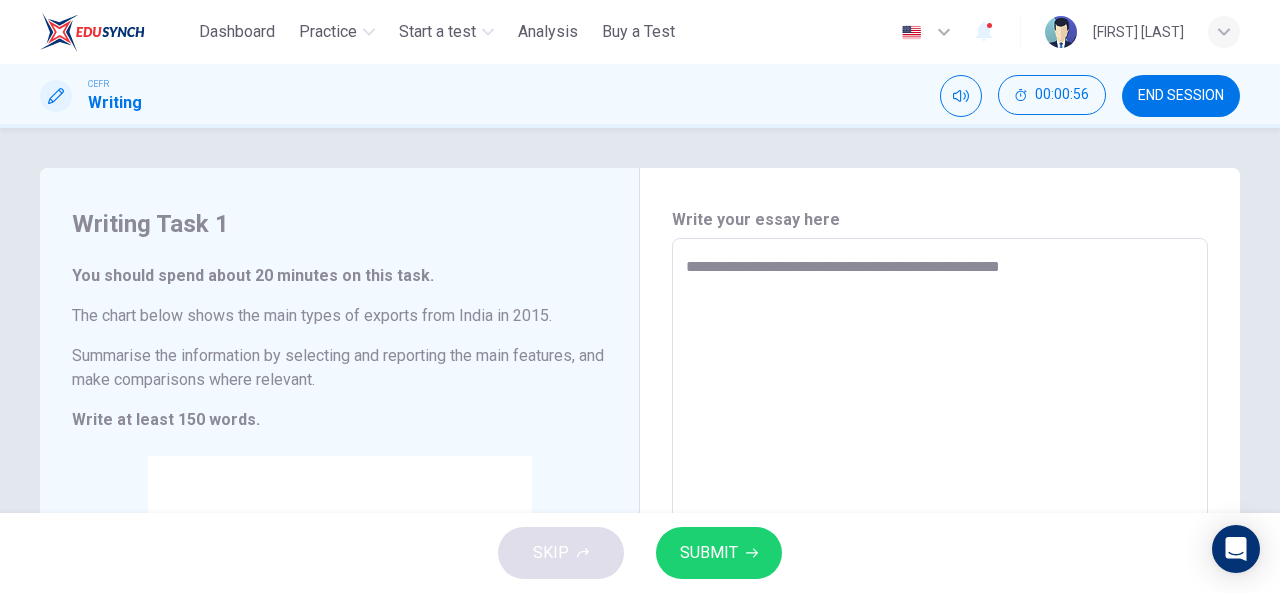 type on "*" 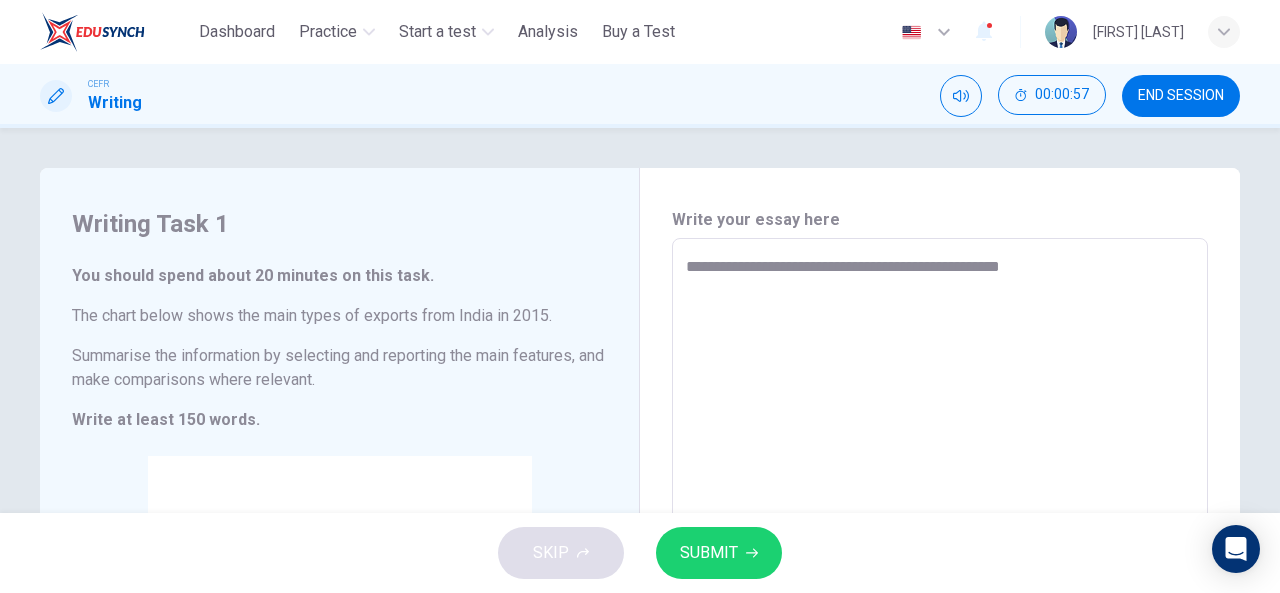 type on "**********" 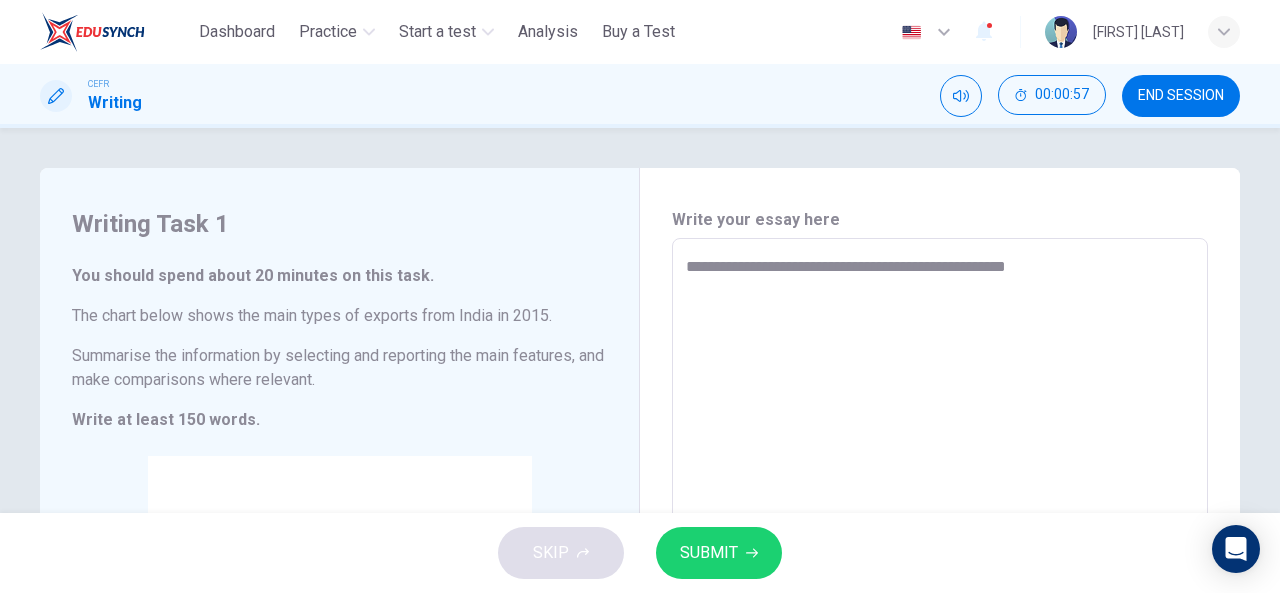 type on "*" 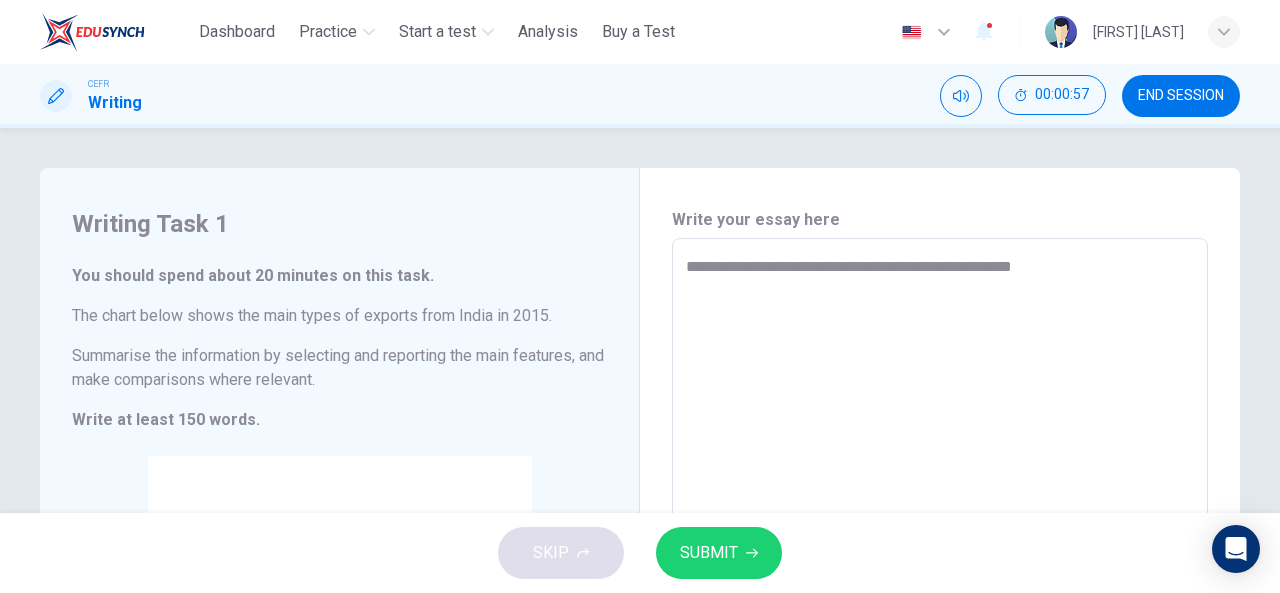 type on "*" 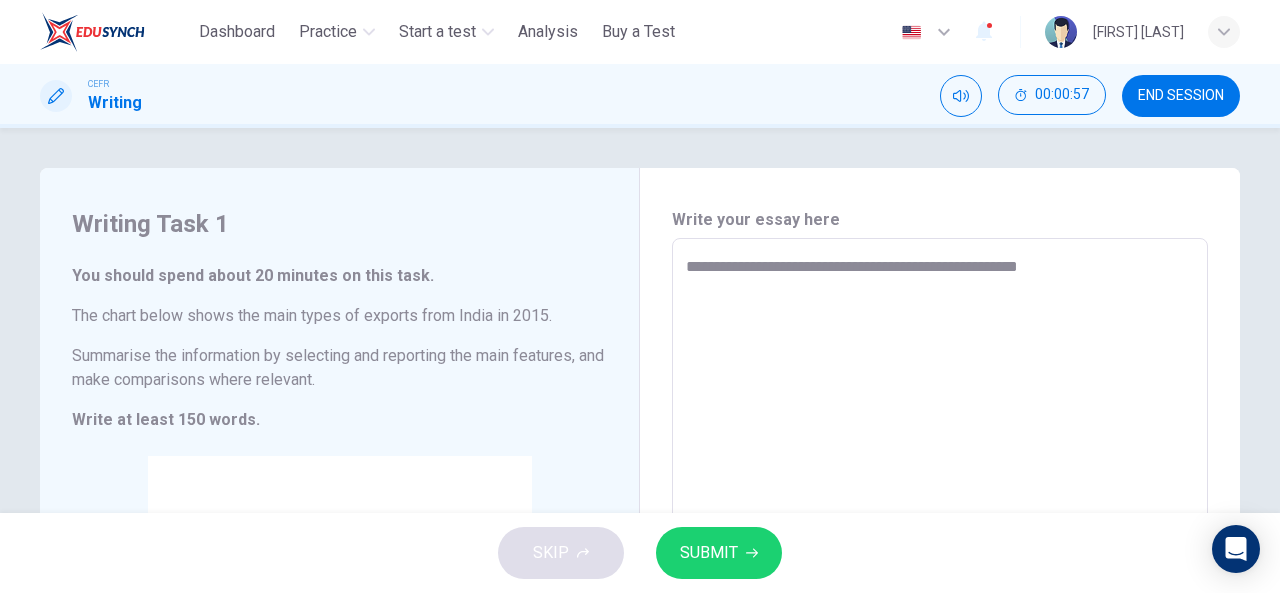 type on "**********" 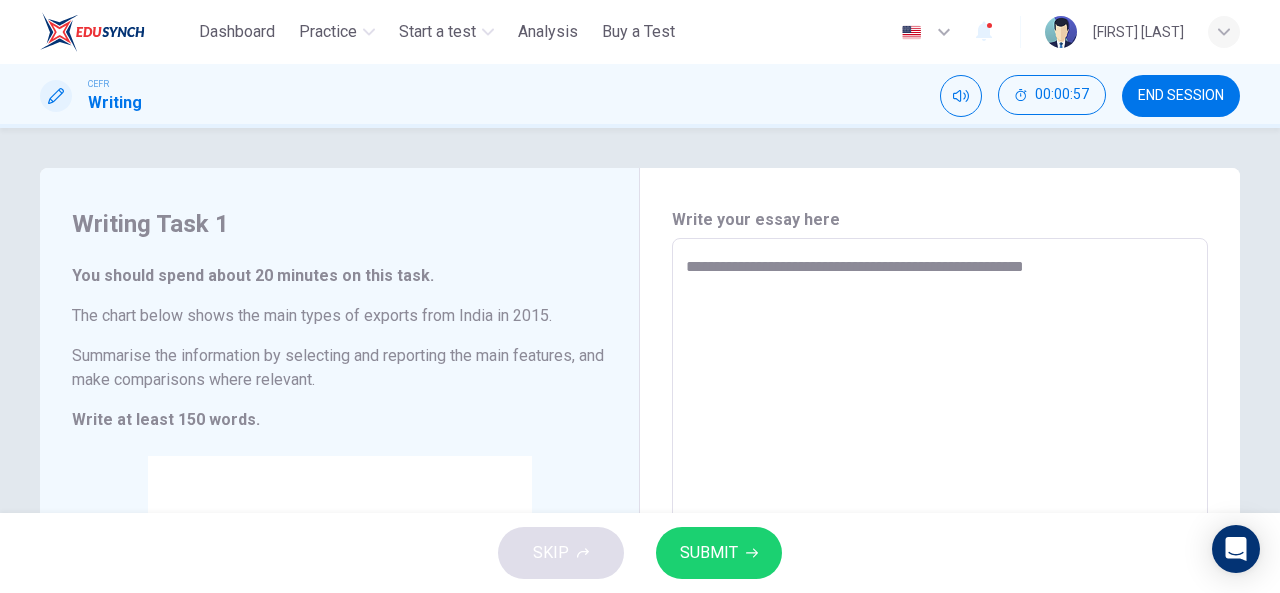 type on "*" 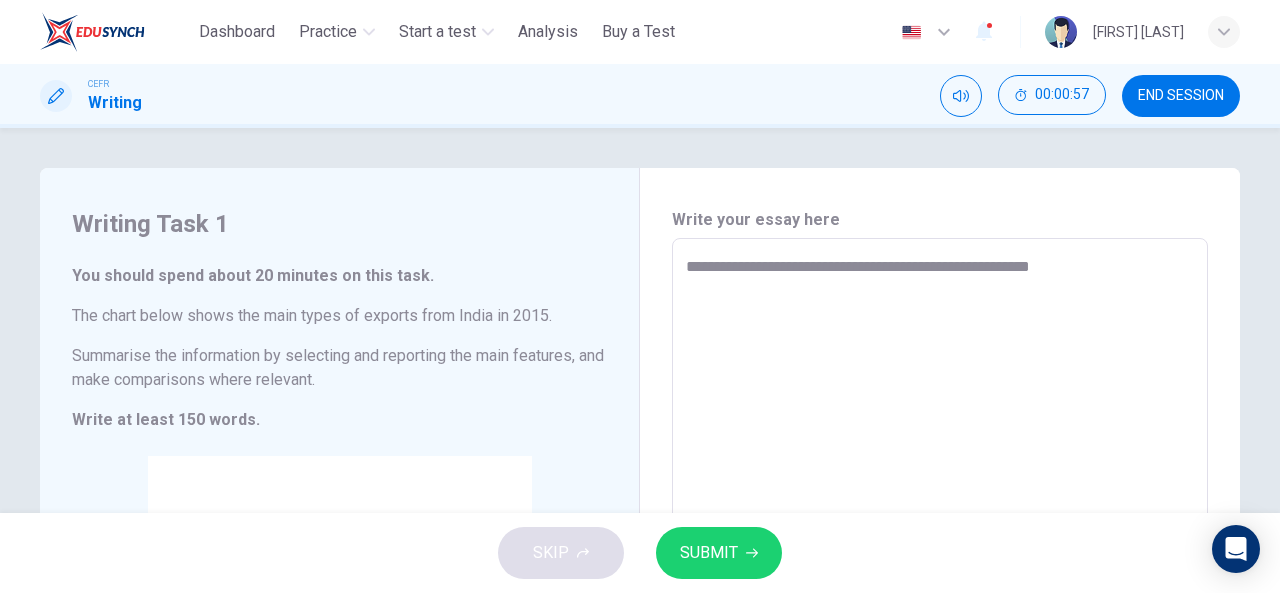 type on "*" 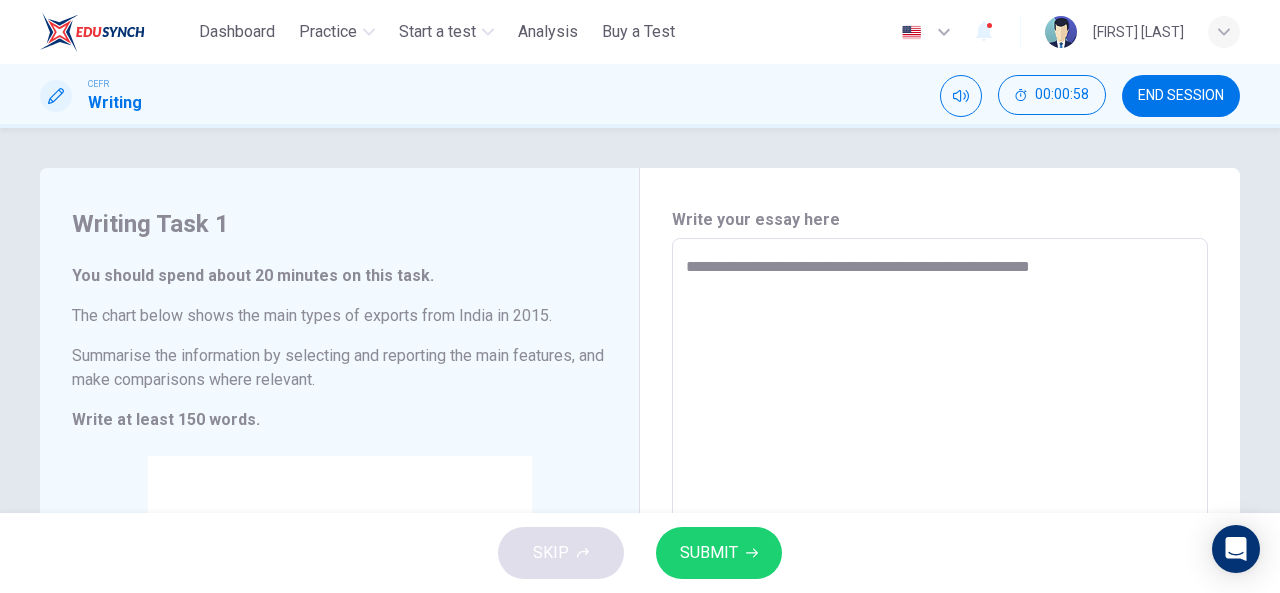 type on "**********" 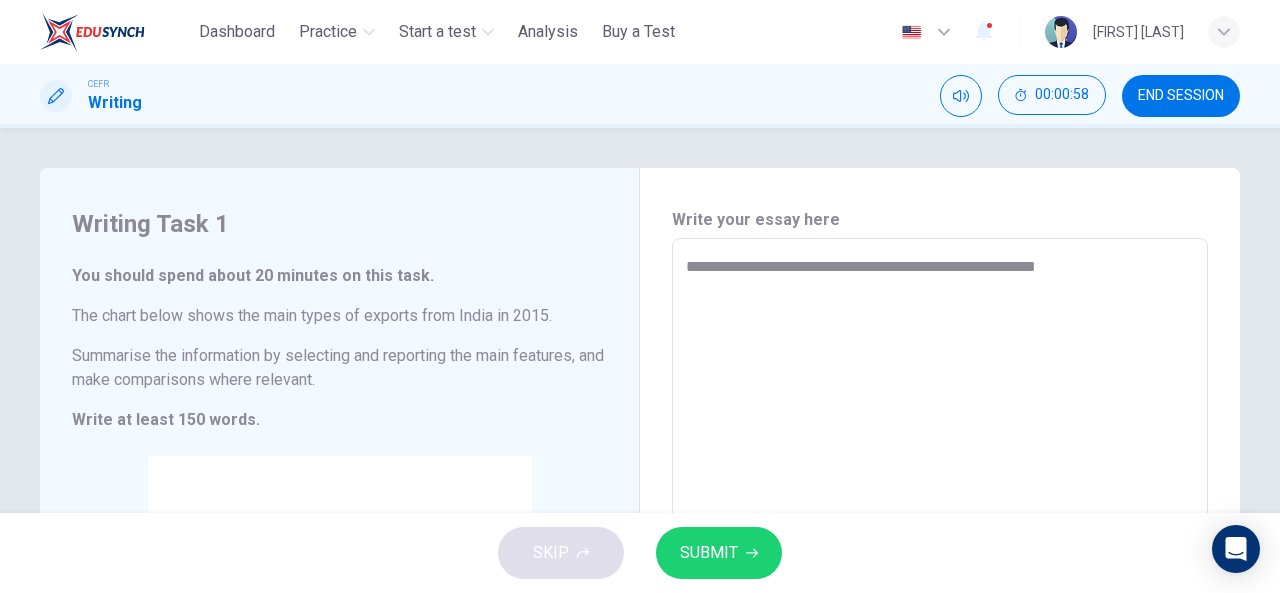 type on "*" 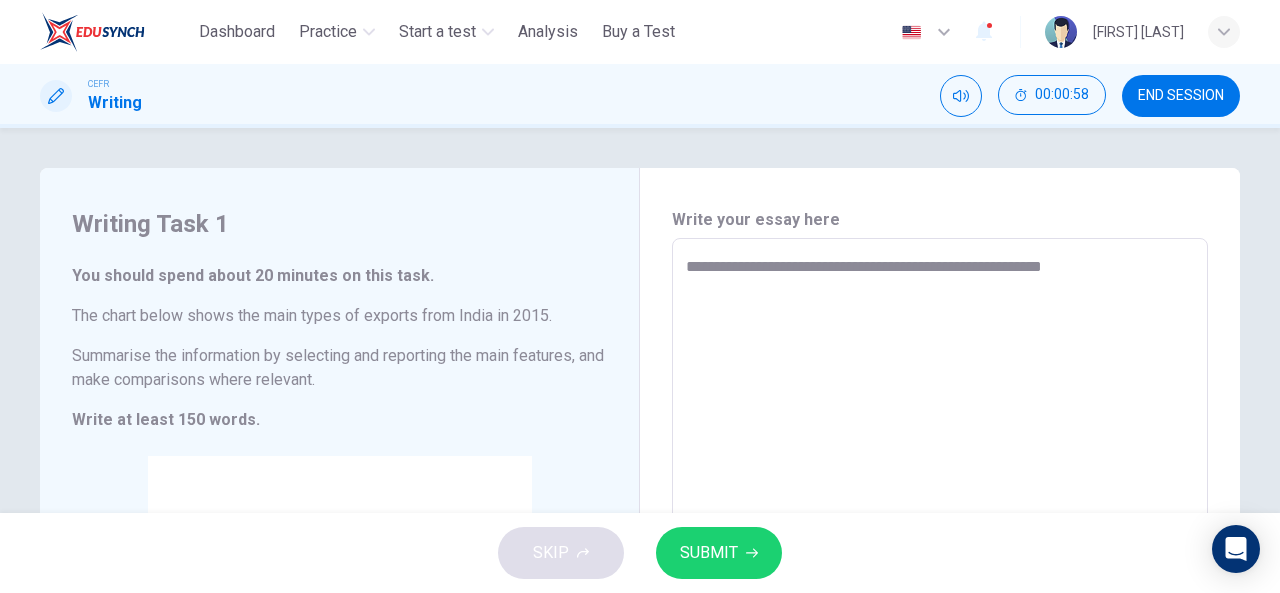 type on "*" 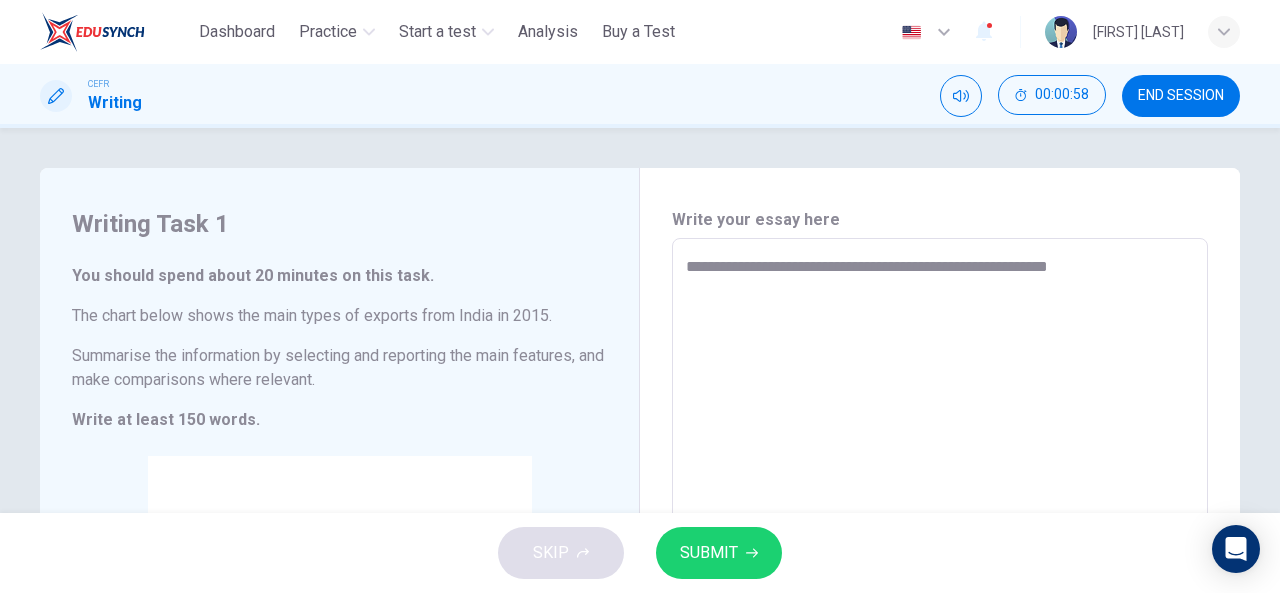 type on "*" 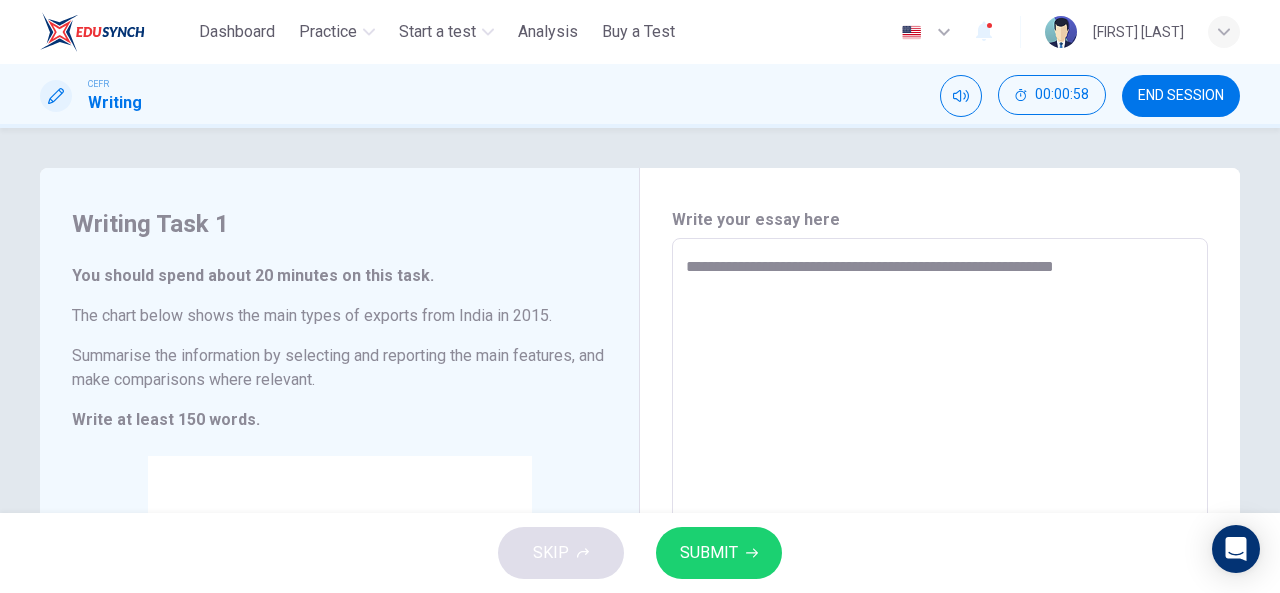 type on "*" 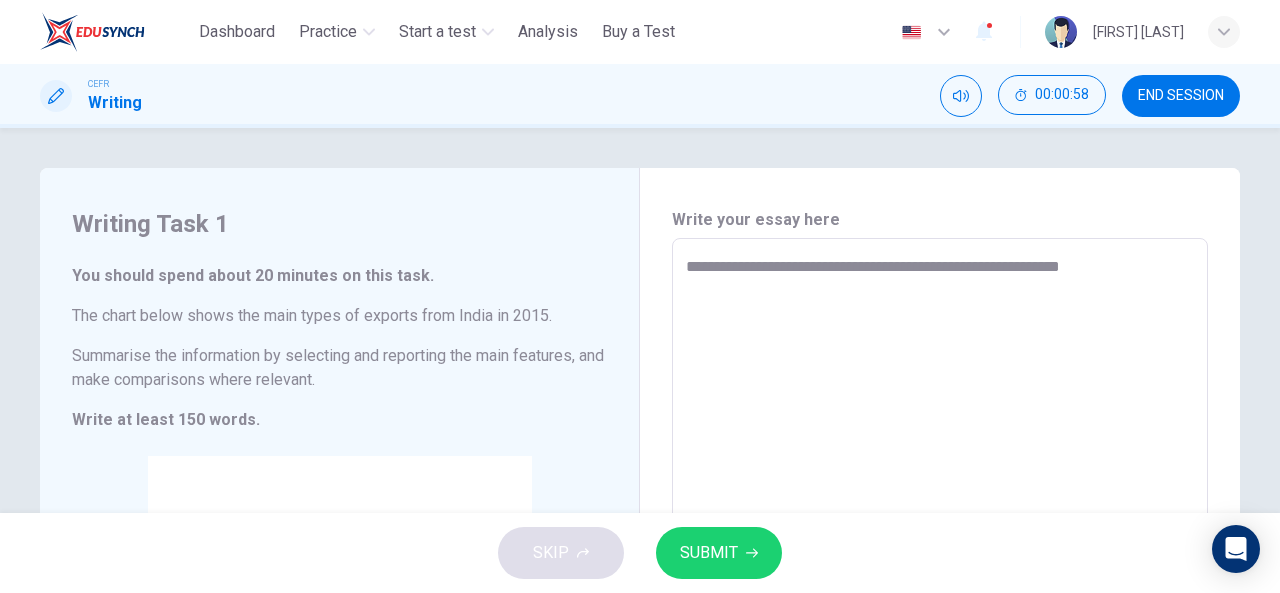 type on "**********" 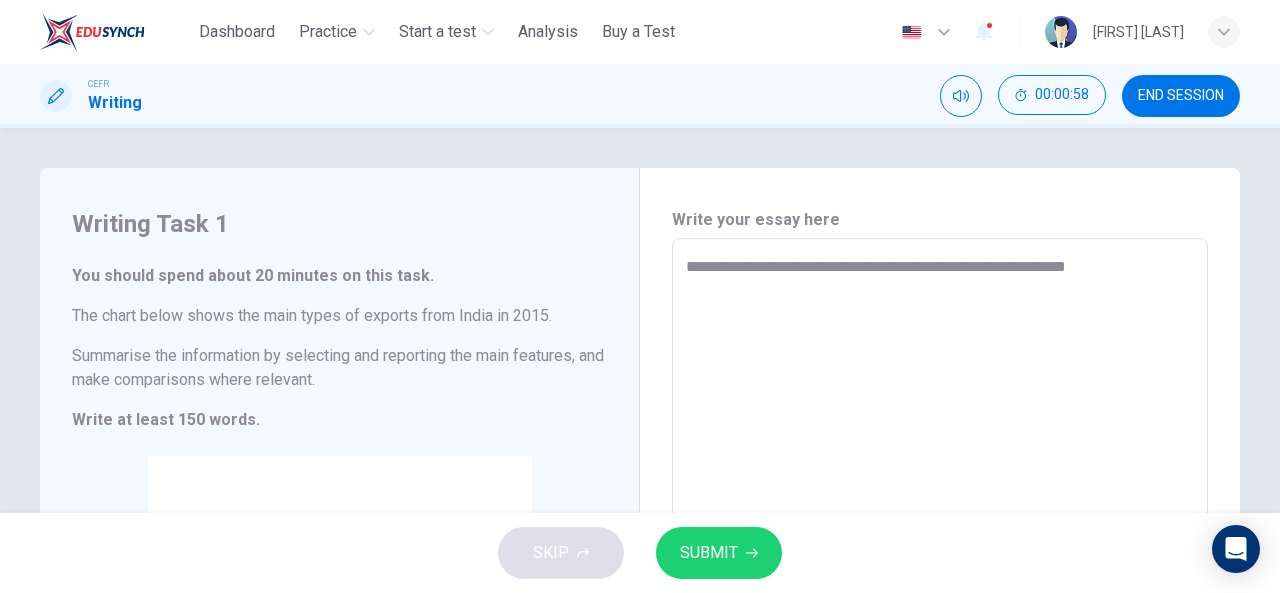 type on "*" 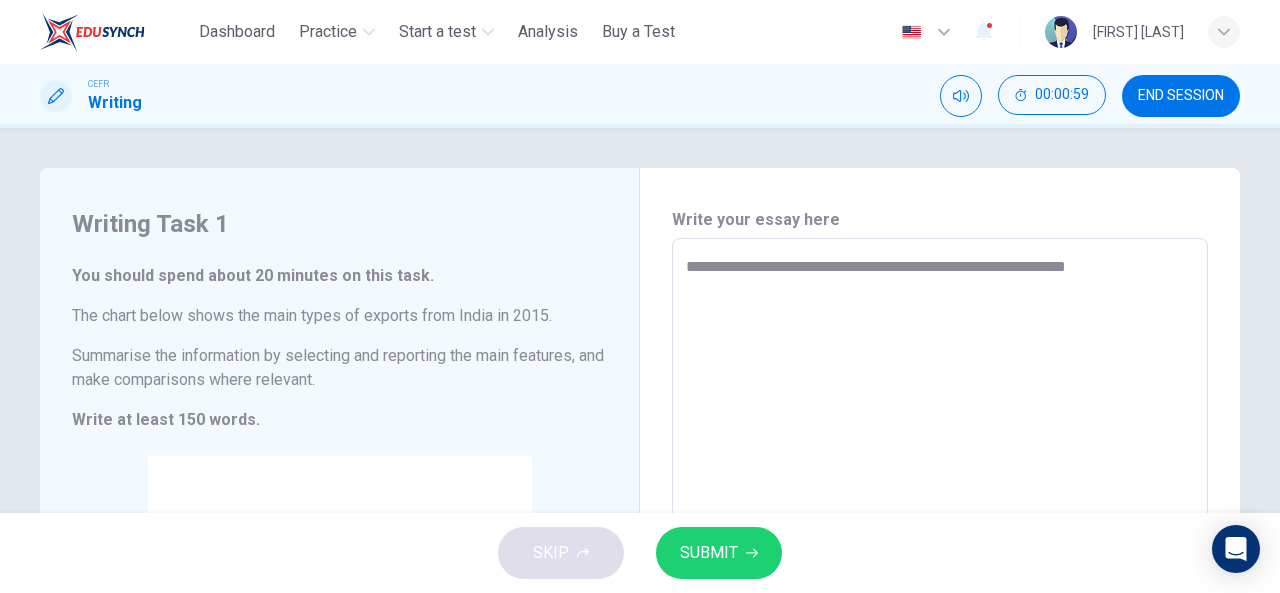 type on "**********" 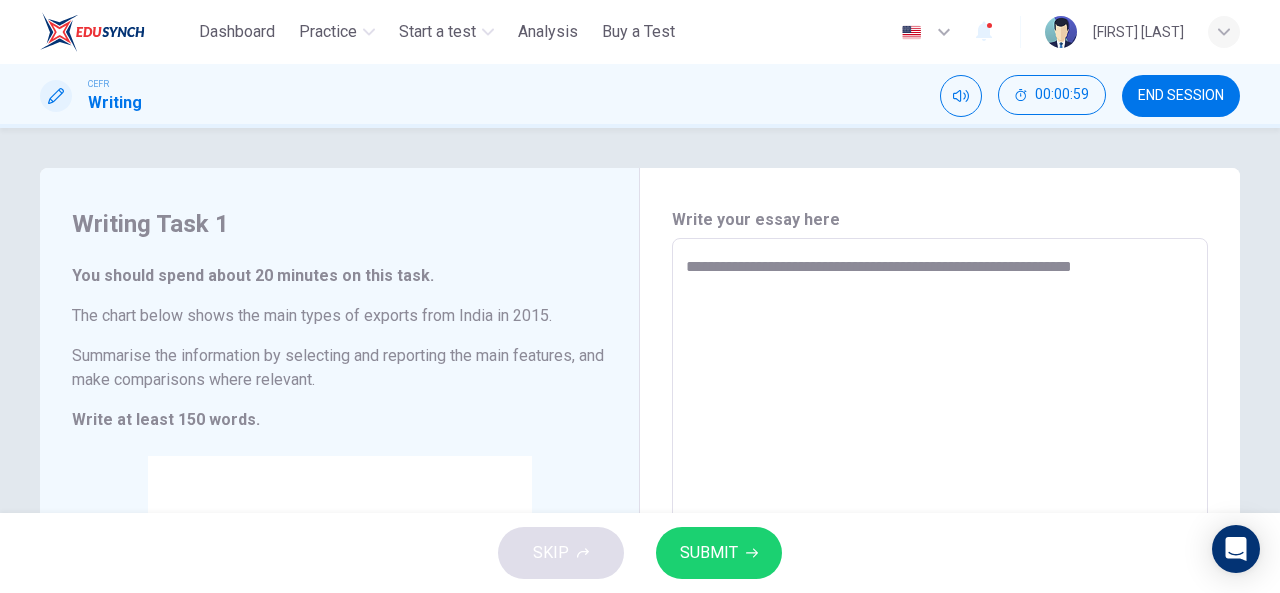 type on "*" 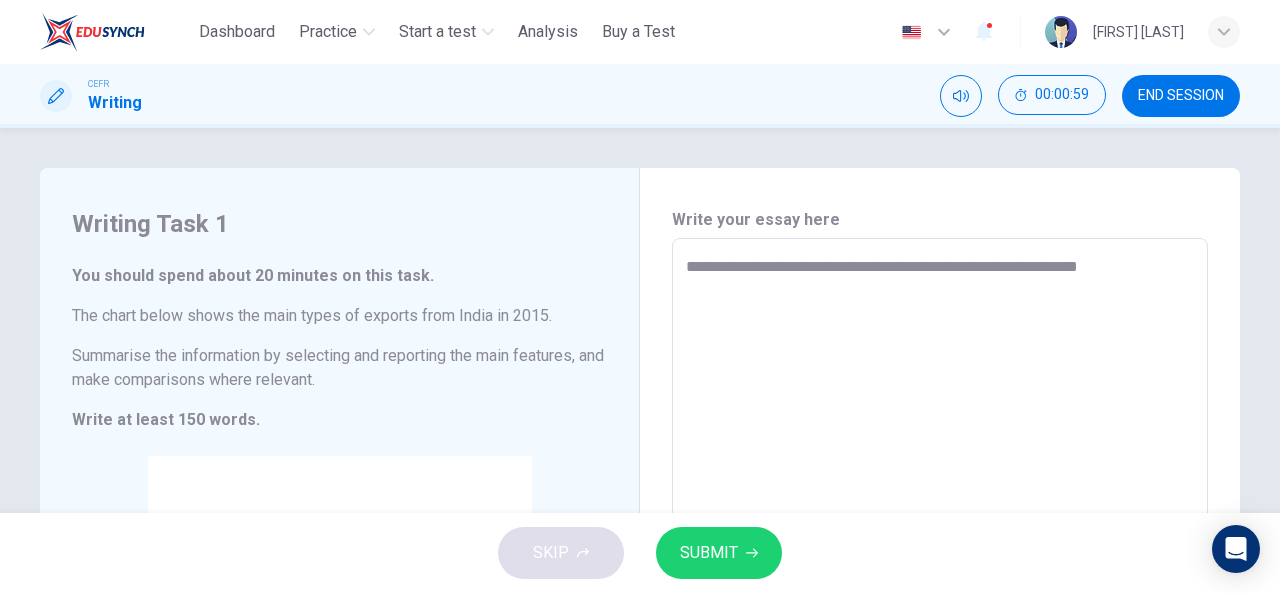 type on "*" 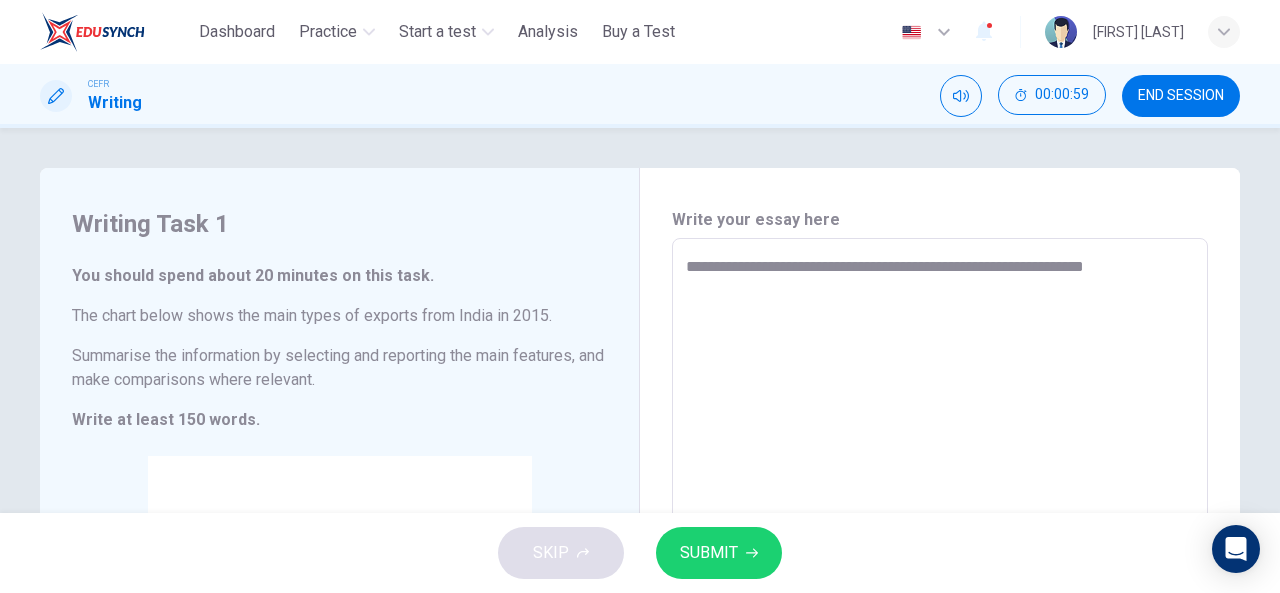 type on "**********" 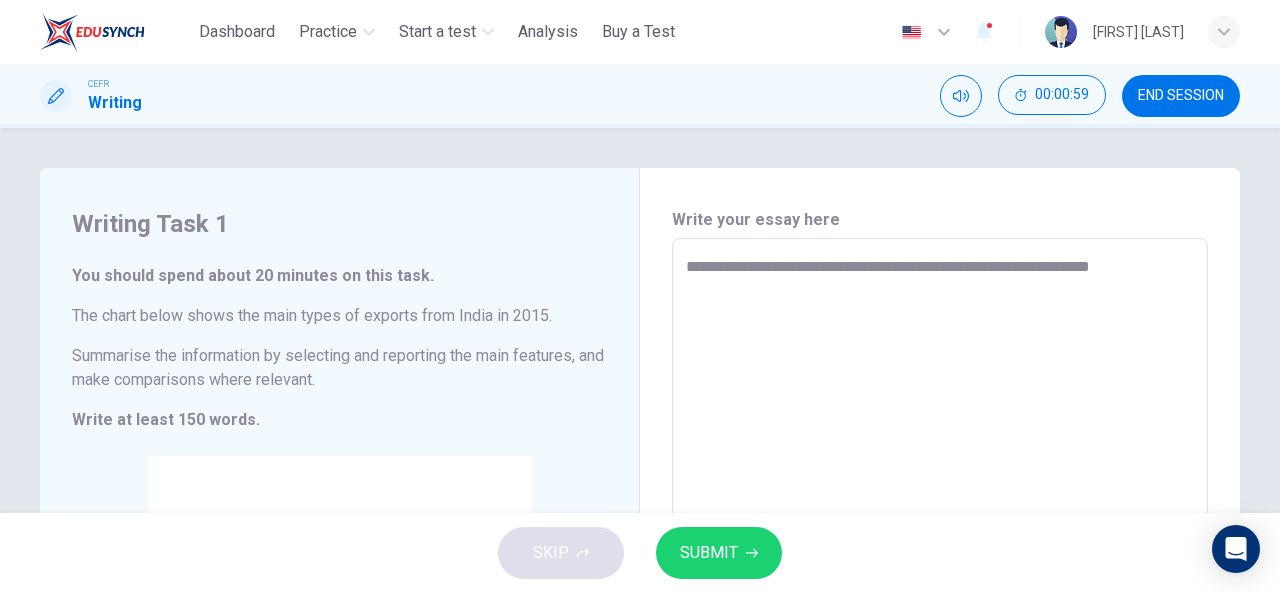 type on "*" 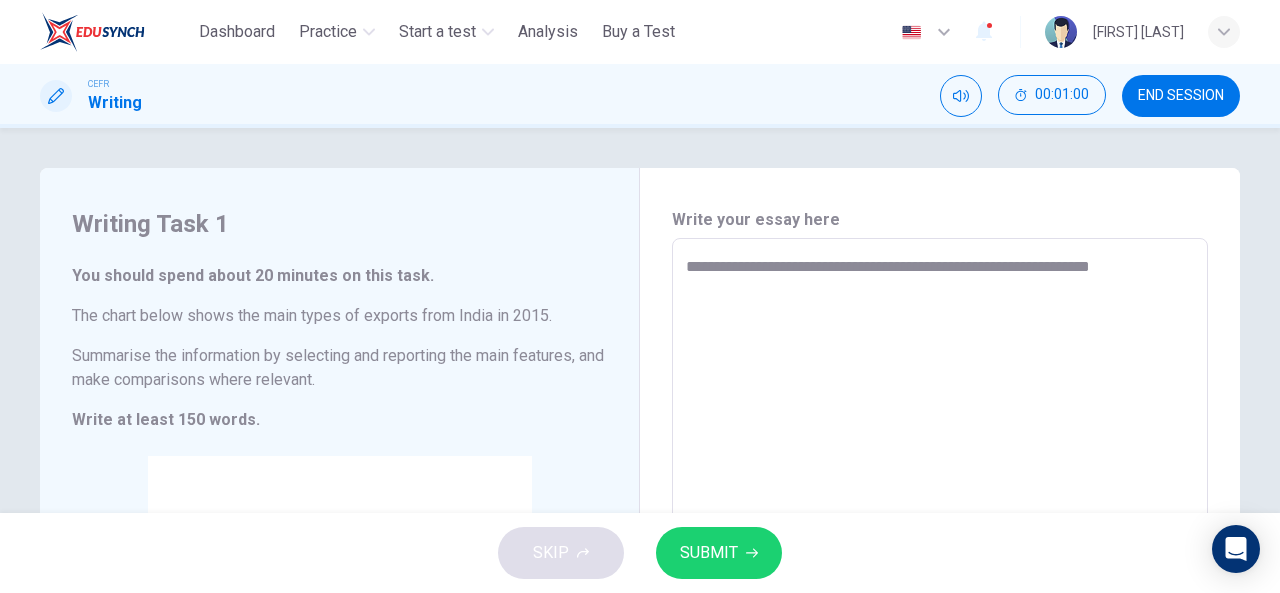 type on "**********" 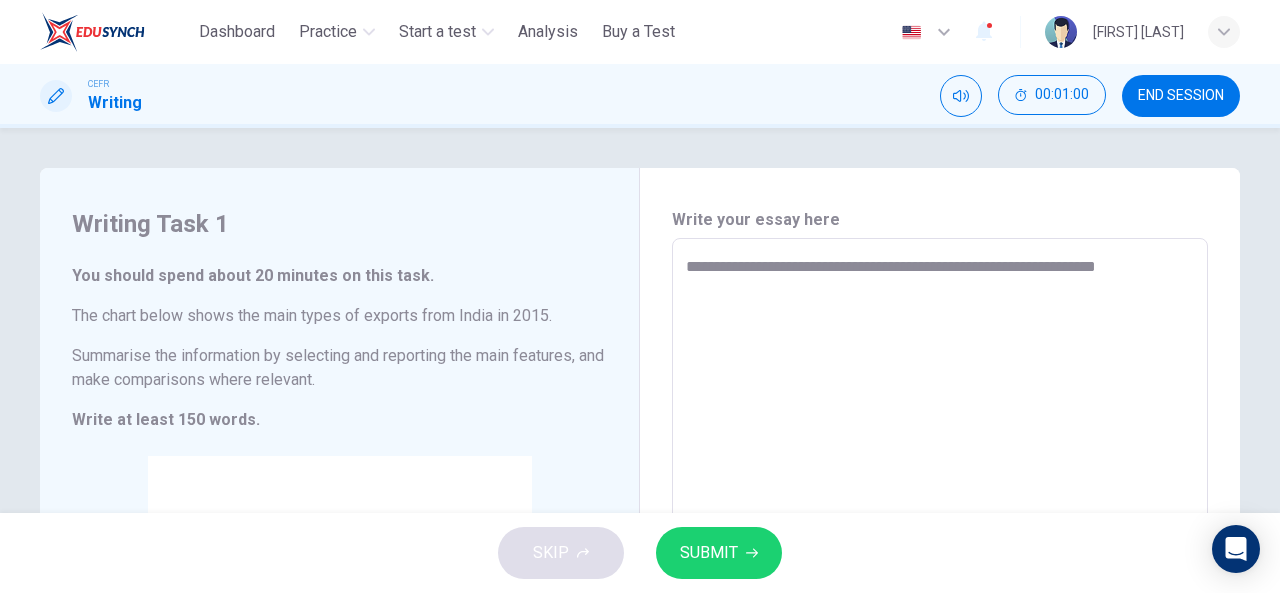 type on "*" 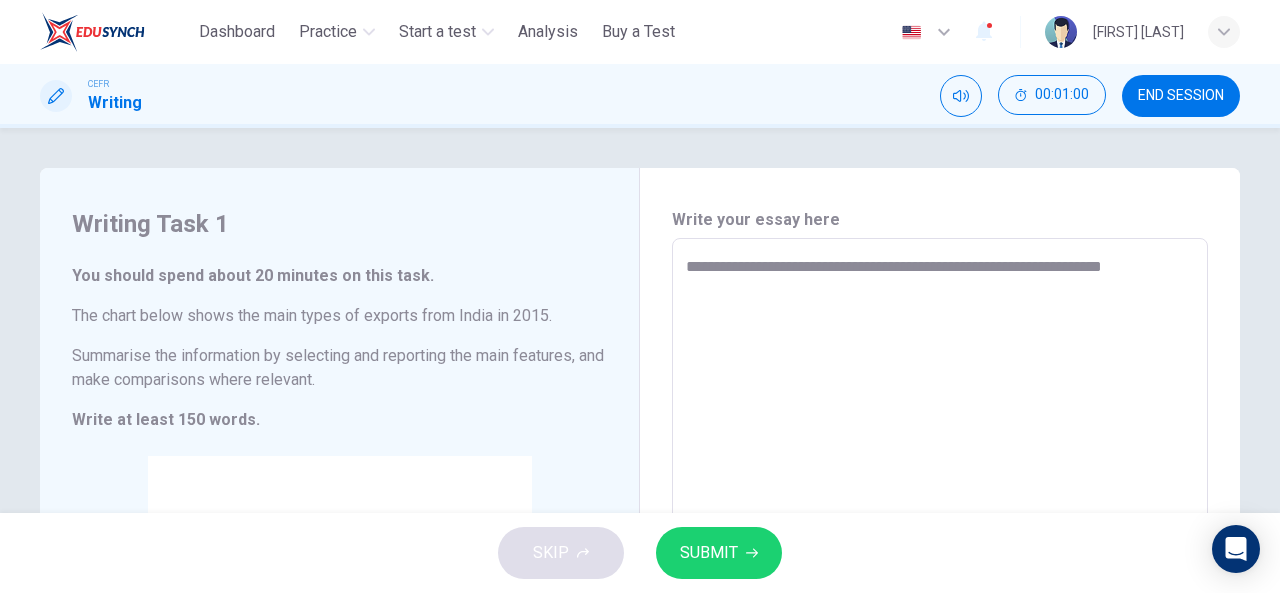 type on "**********" 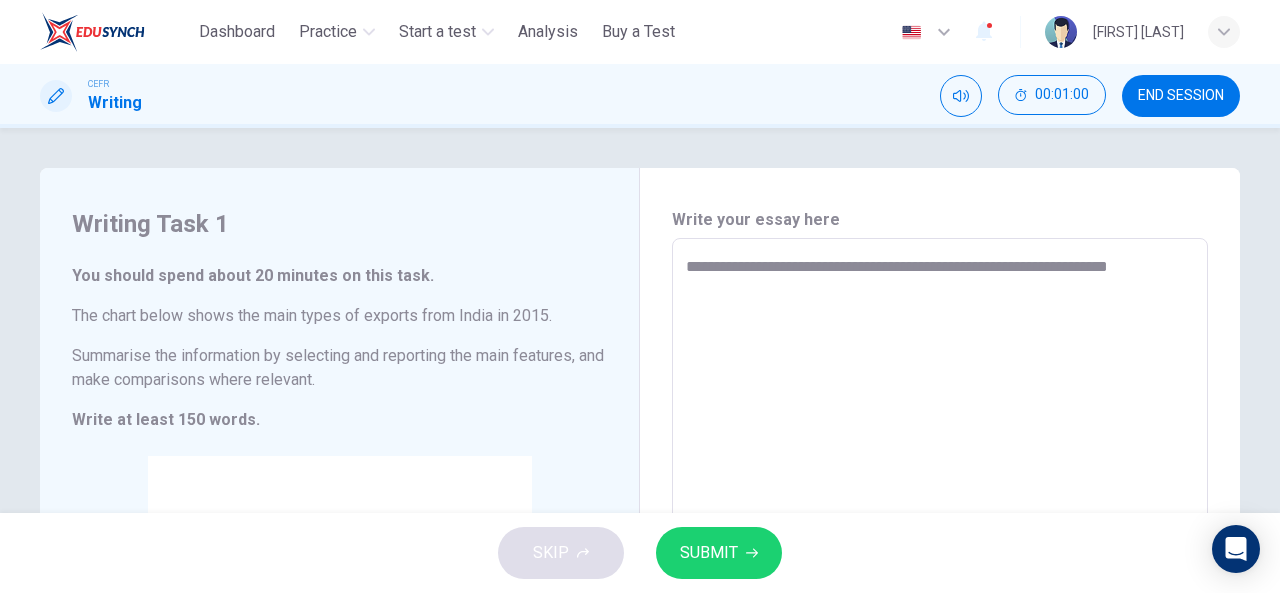 type on "*" 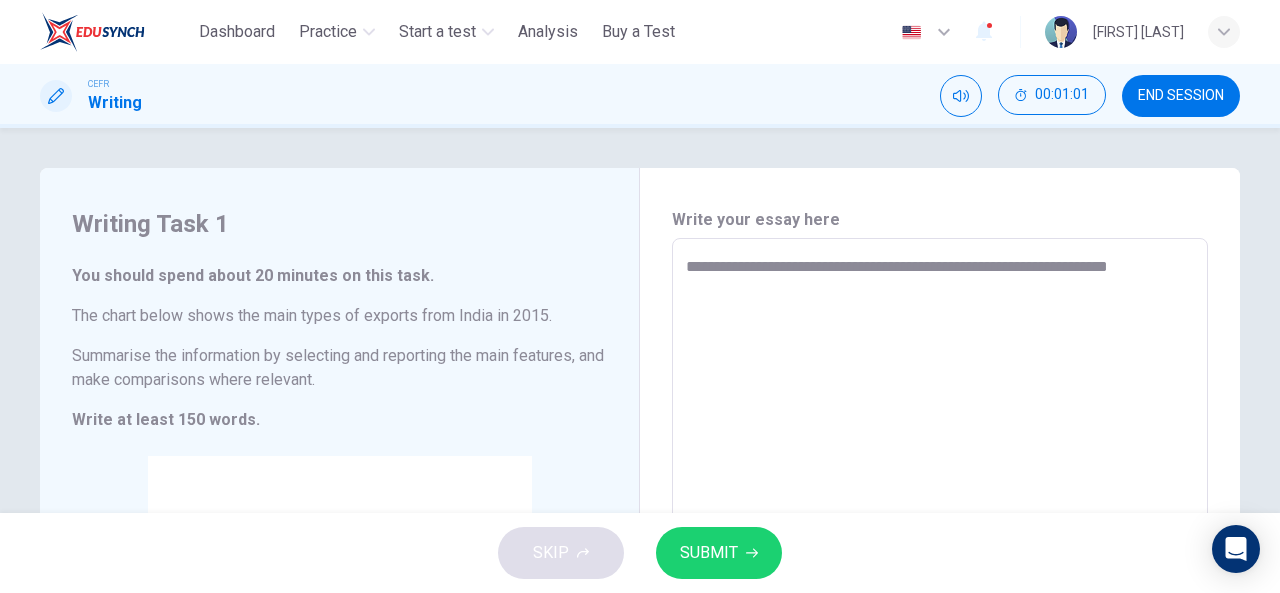 type on "**********" 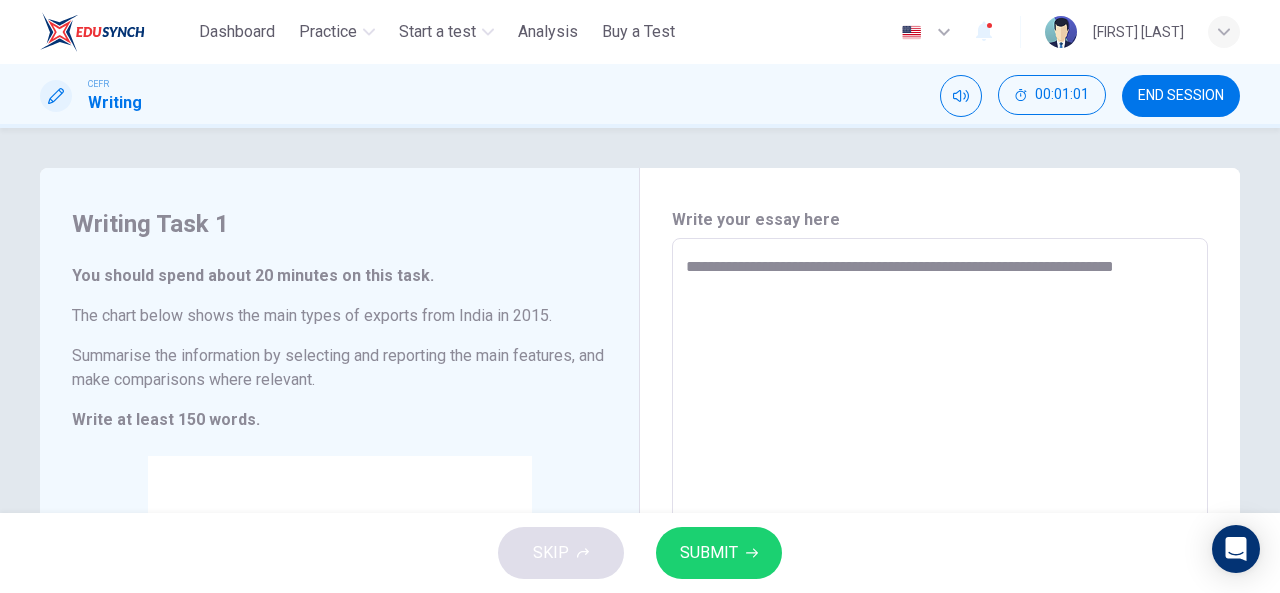 type on "*" 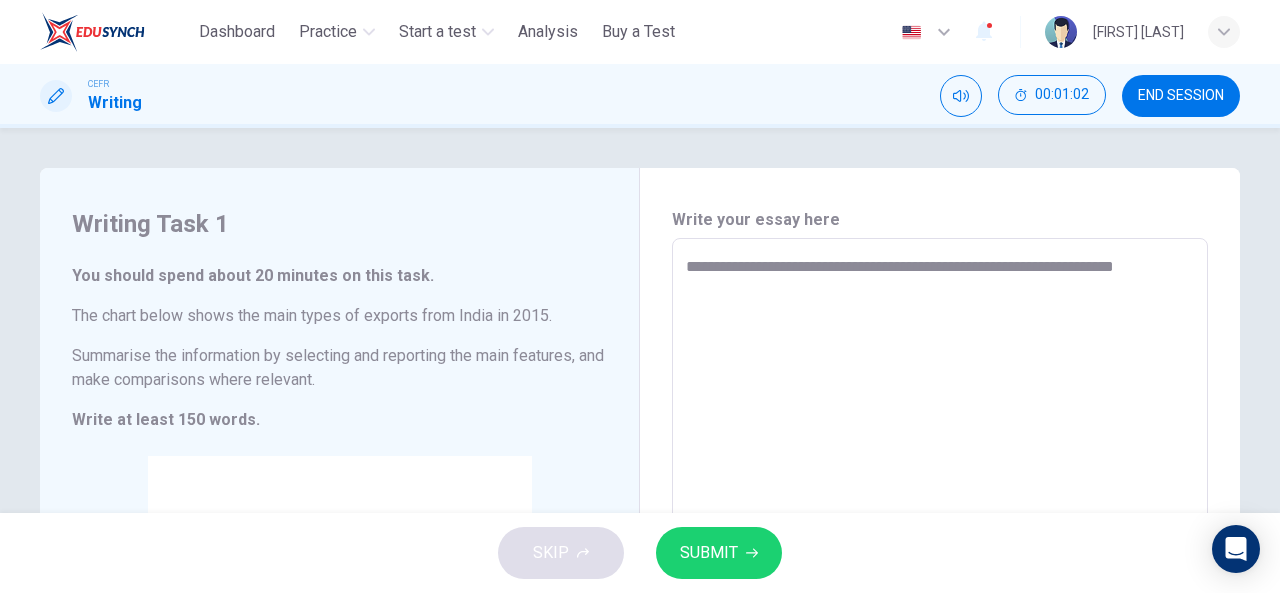 type on "**********" 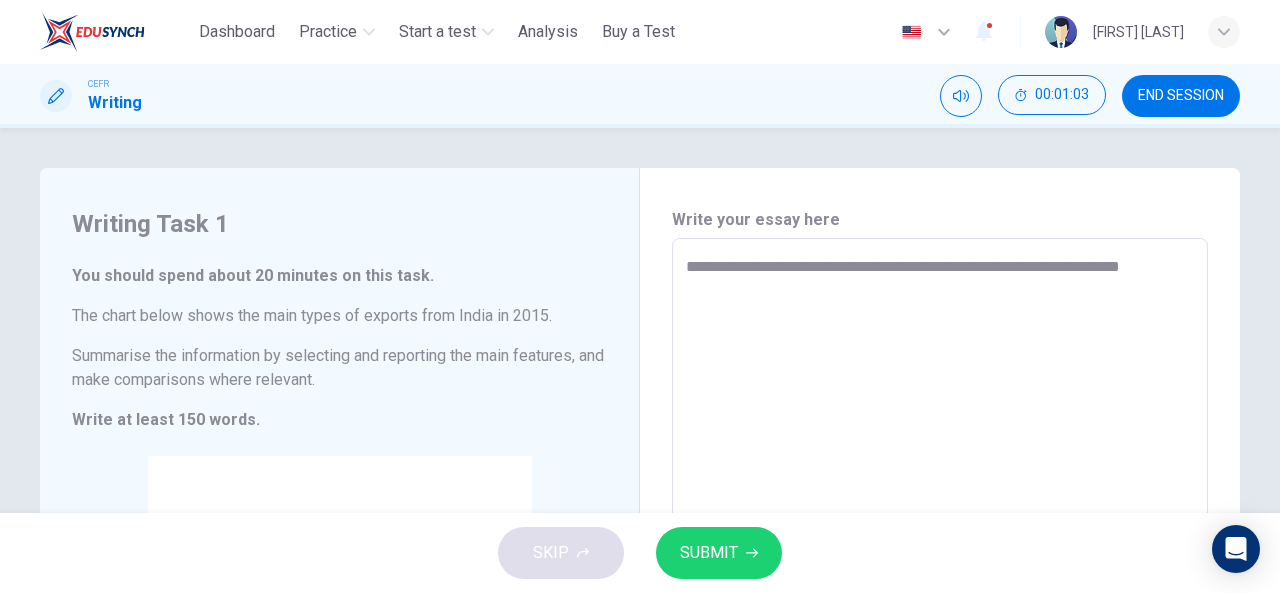 type on "**********" 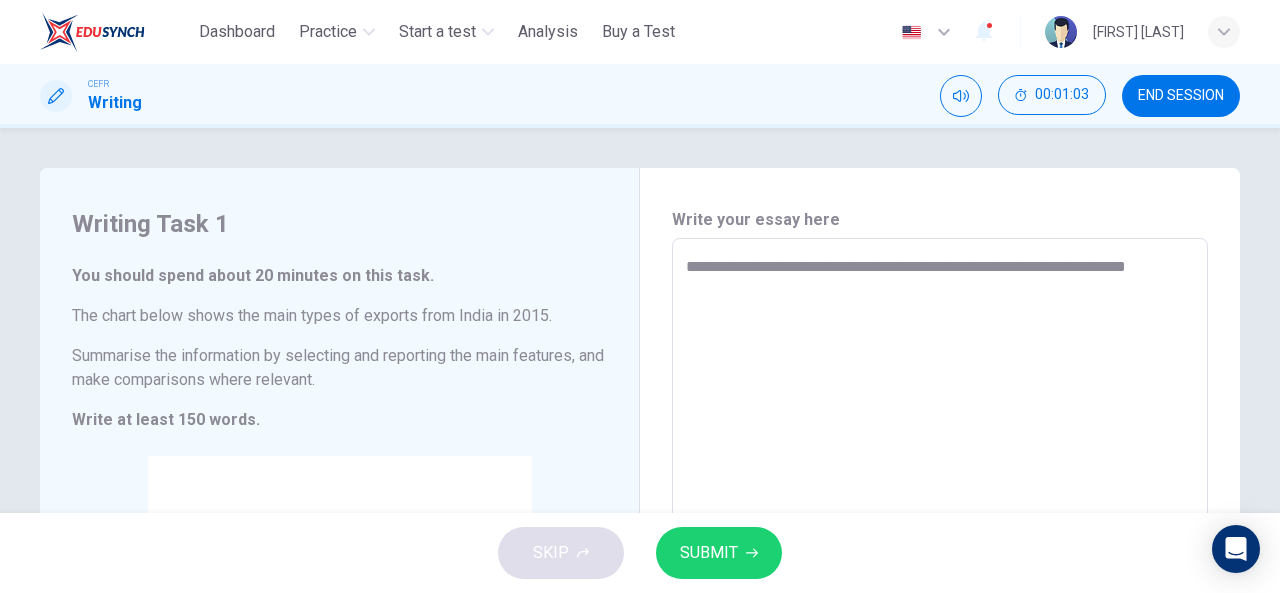 type on "*" 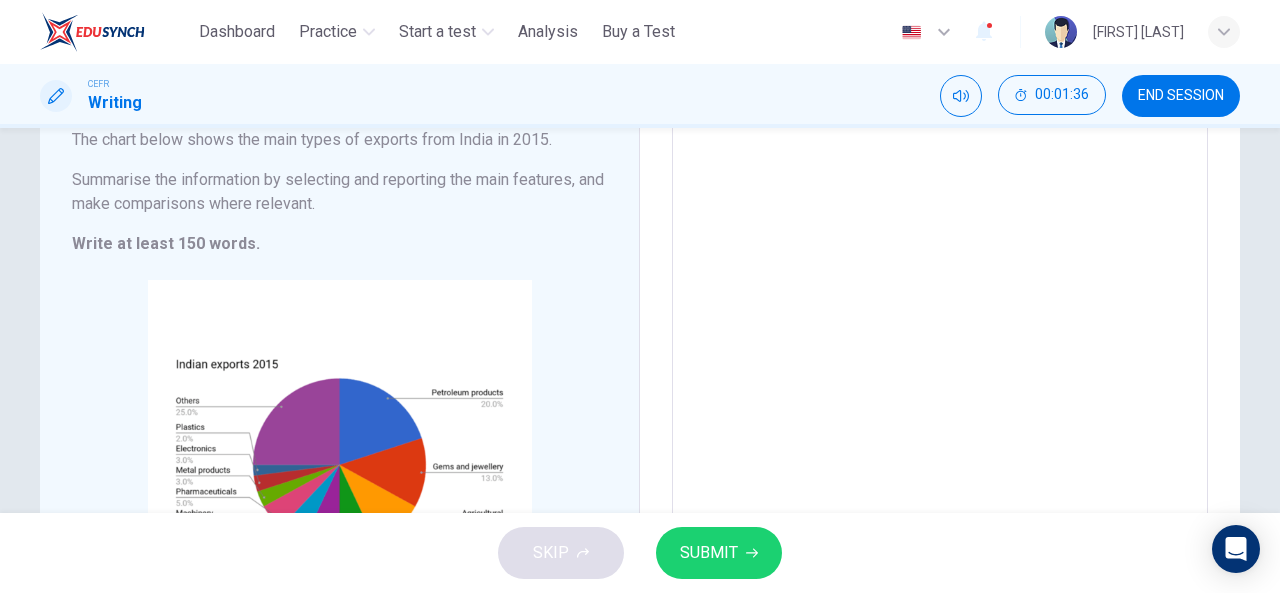scroll, scrollTop: 200, scrollLeft: 0, axis: vertical 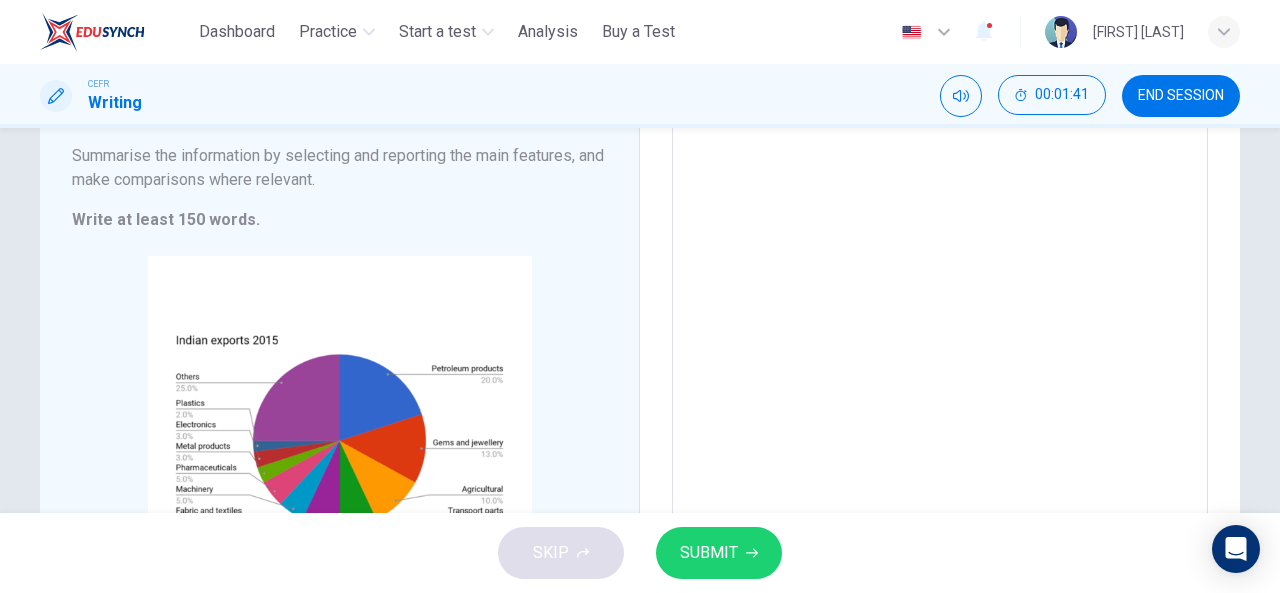 type on "**********" 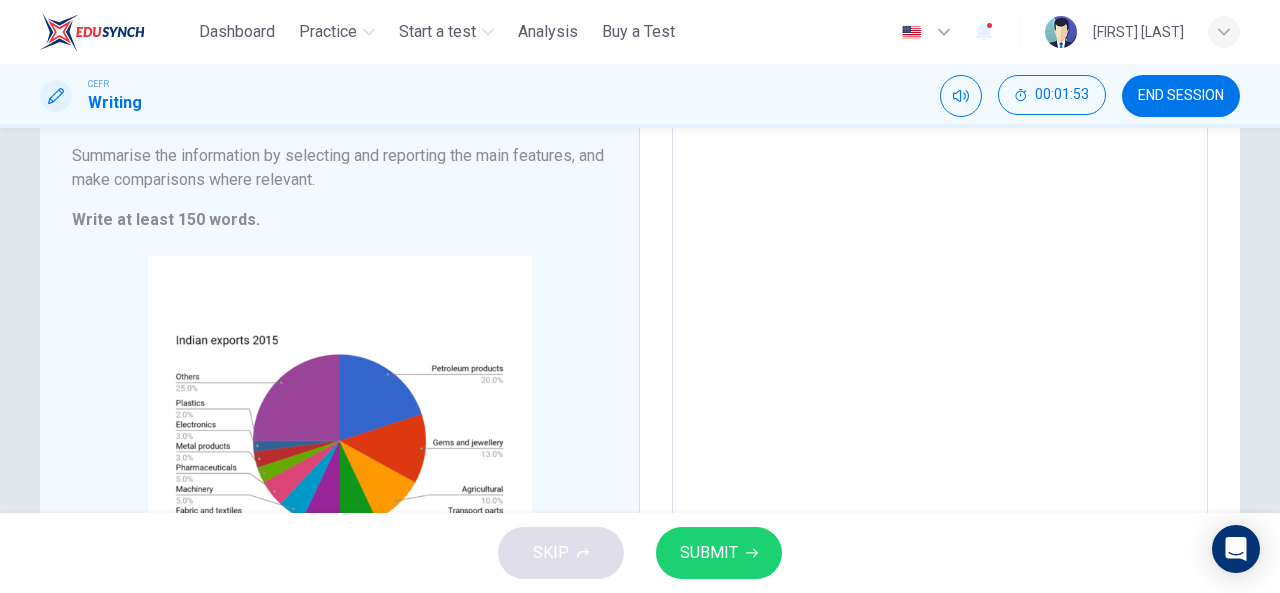 type on "*" 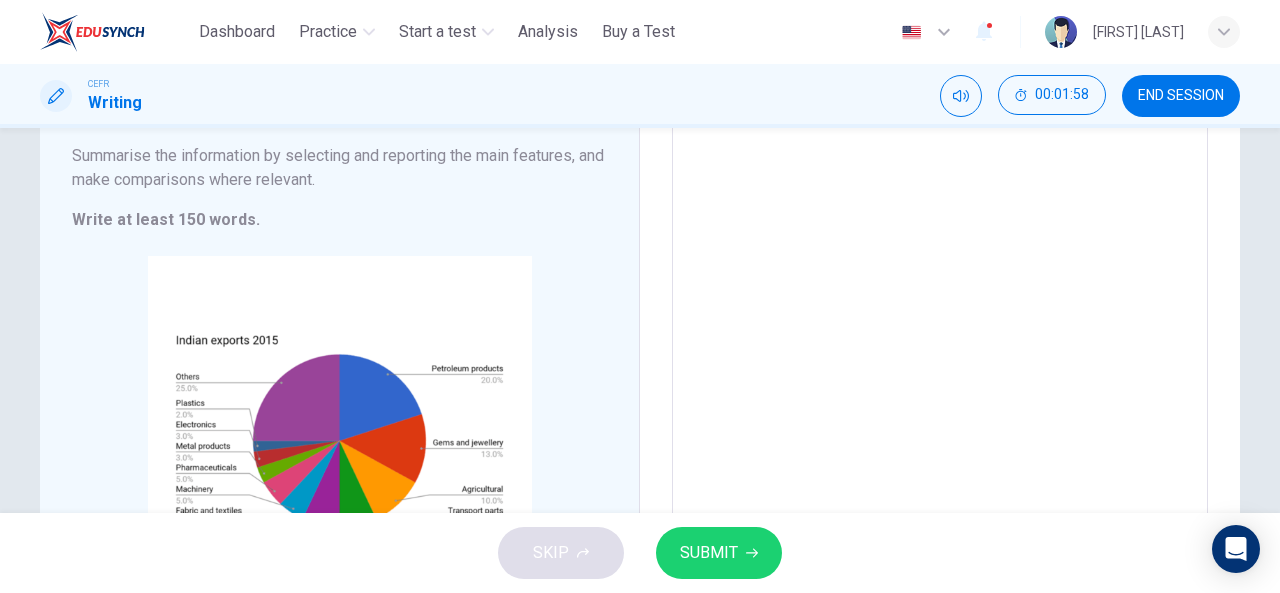 type on "**********" 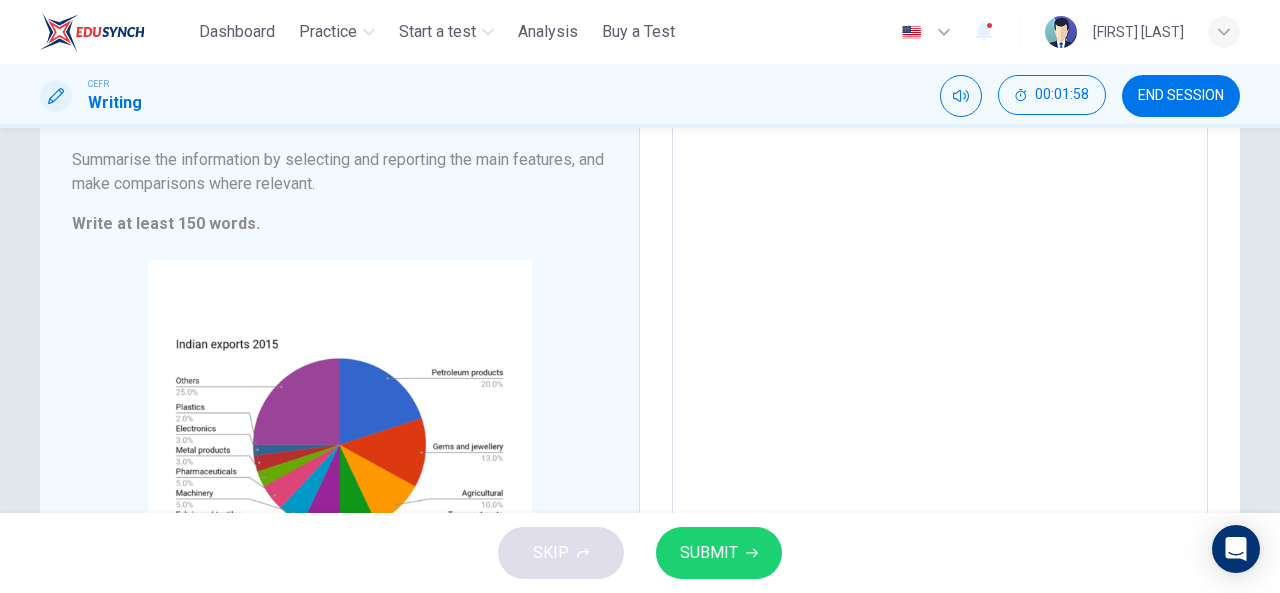 type on "**********" 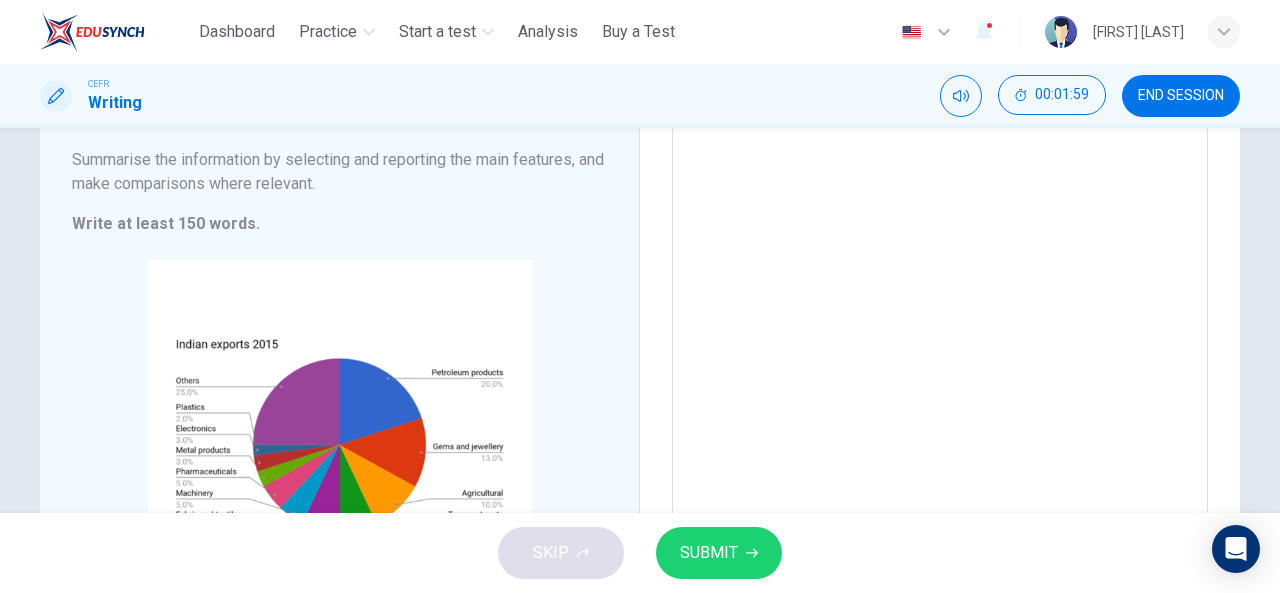 type on "**********" 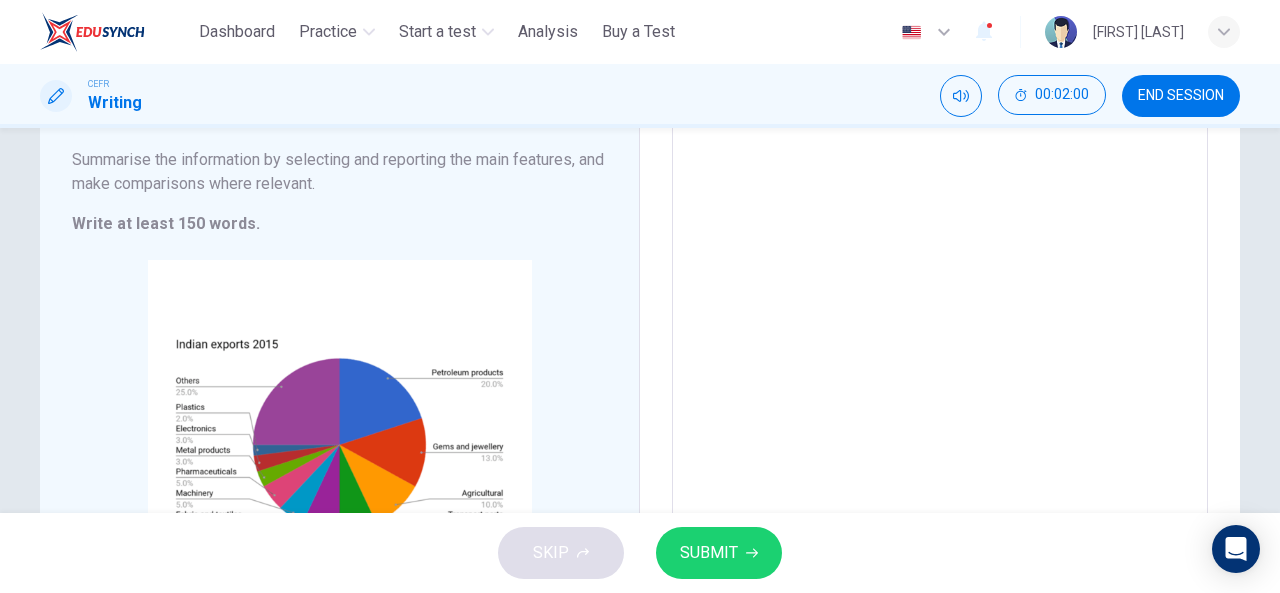 type on "**********" 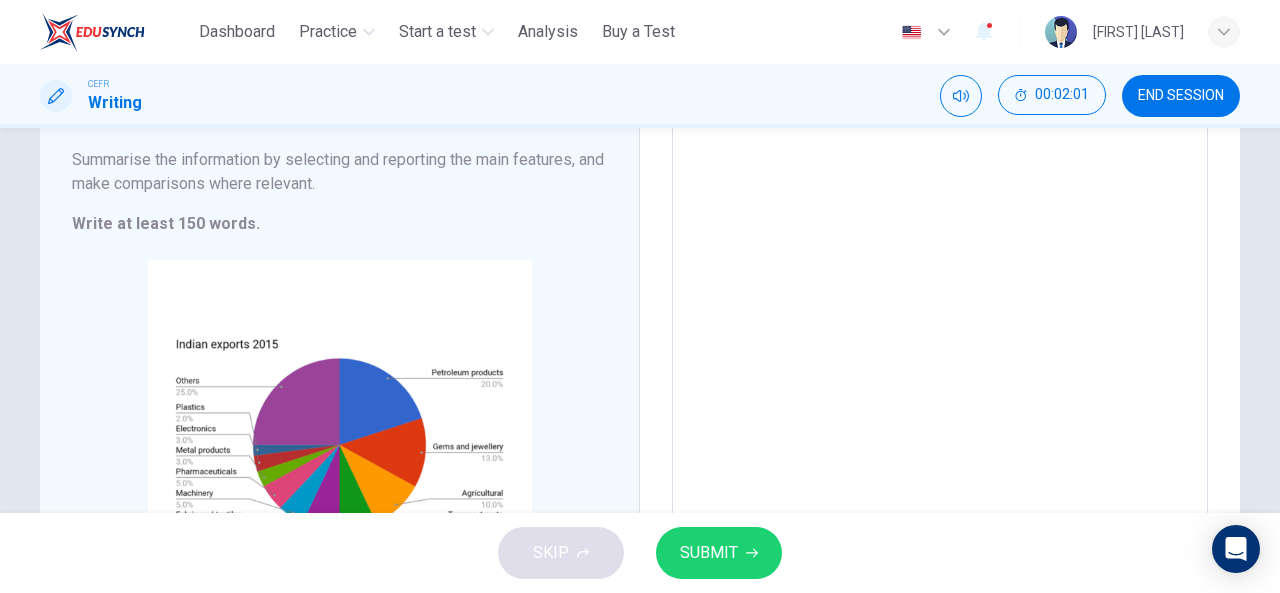type on "**********" 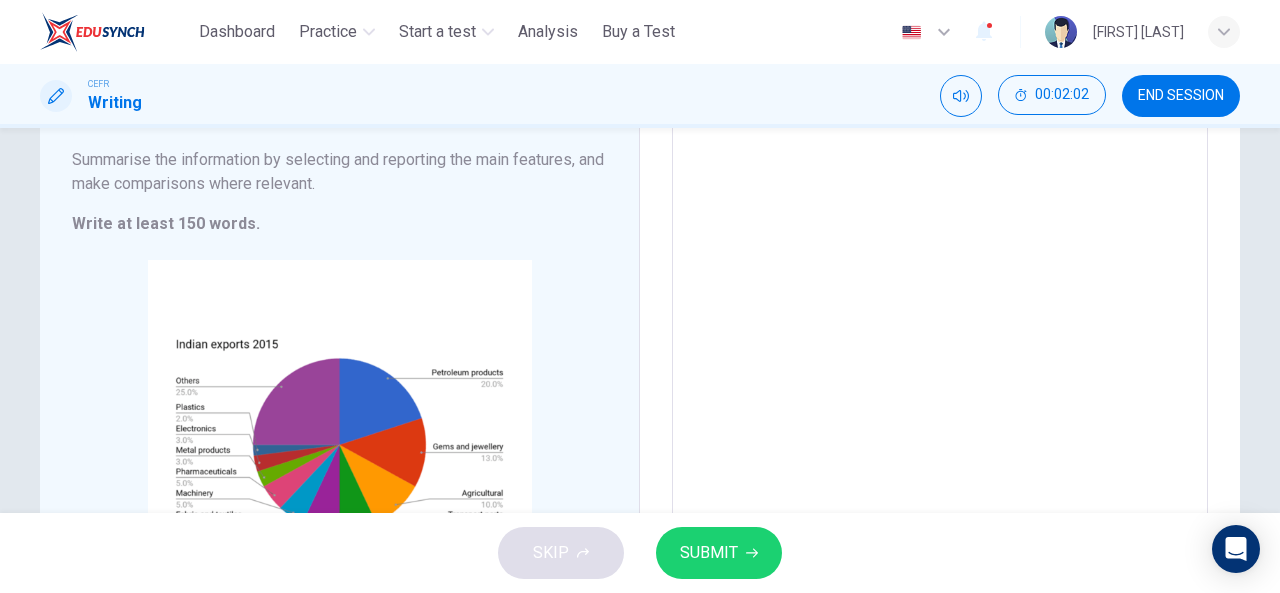 type on "*" 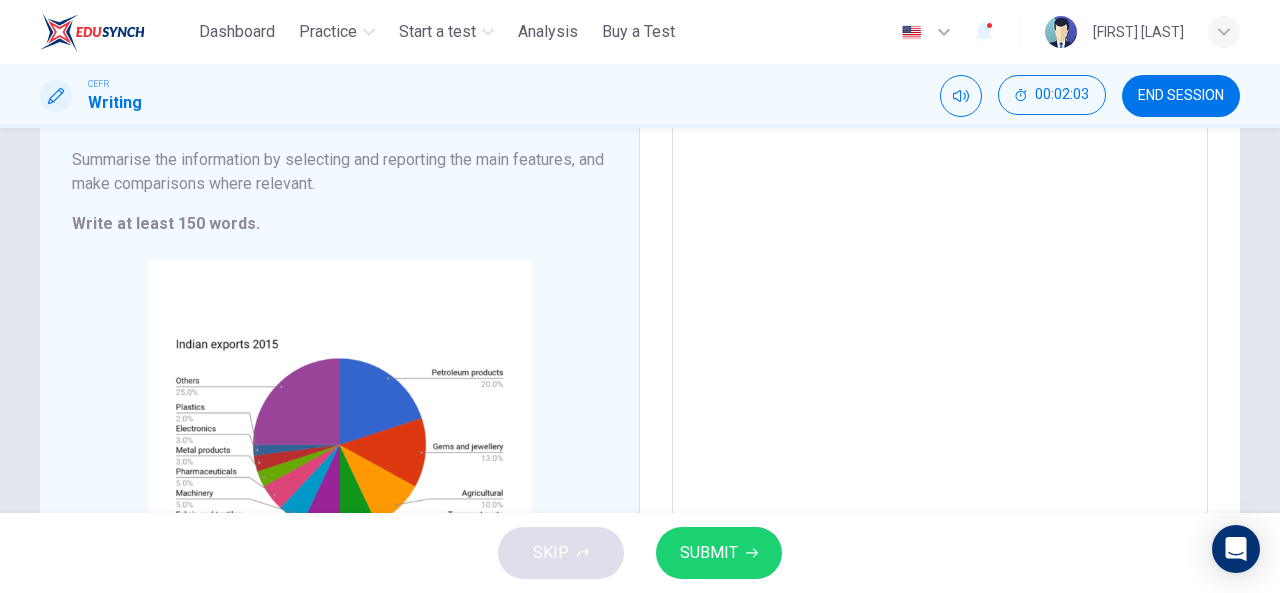 type on "**********" 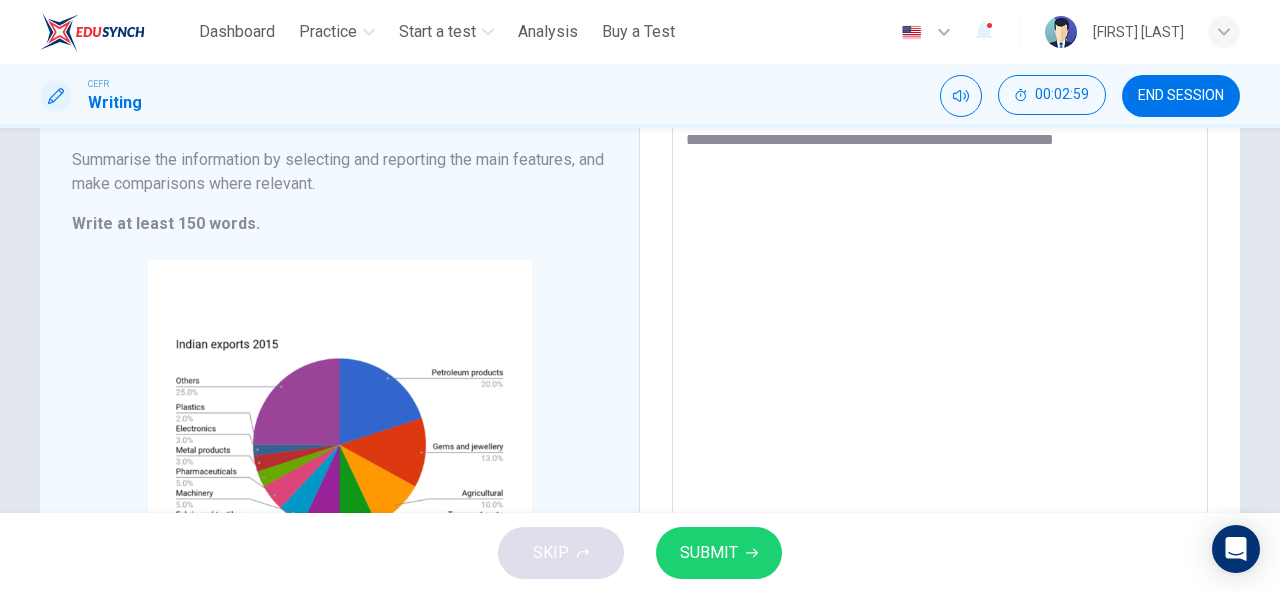 click on "**********" at bounding box center [940, 326] 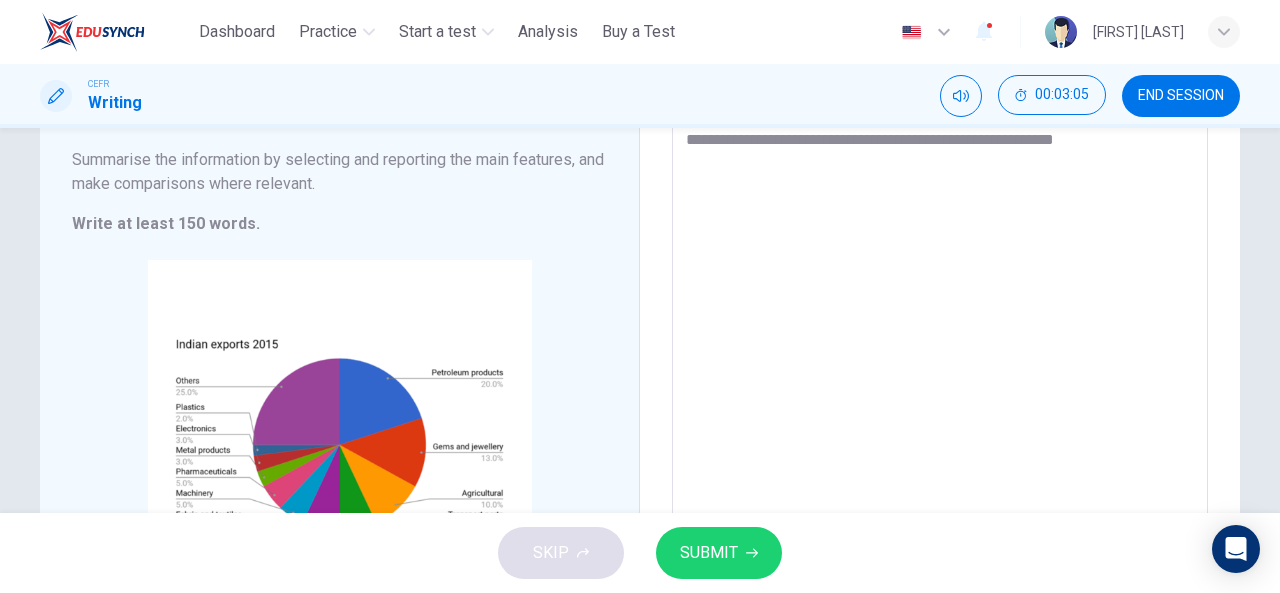 click on "**********" at bounding box center (940, 326) 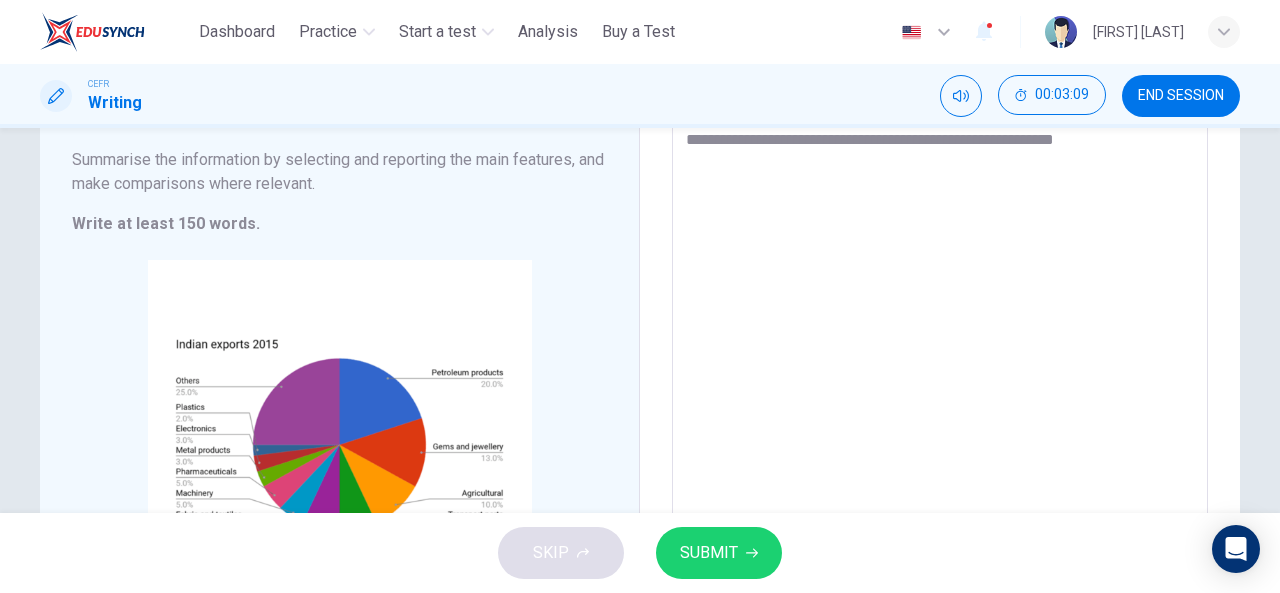 click on "**********" at bounding box center [940, 326] 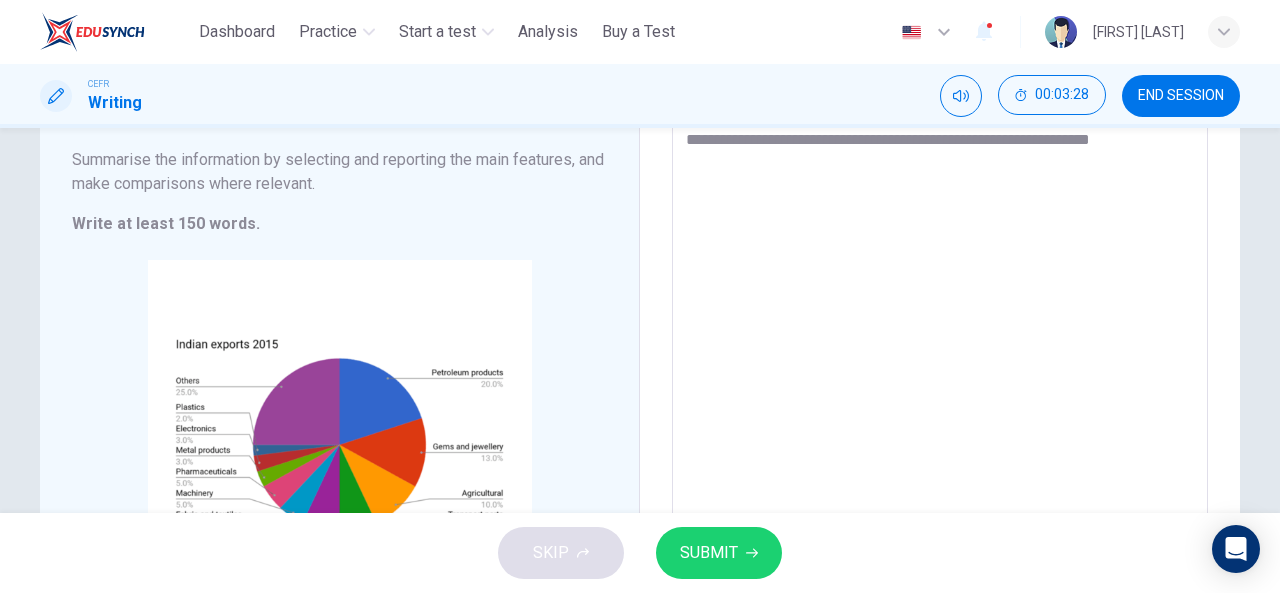 click on "**********" at bounding box center (940, 326) 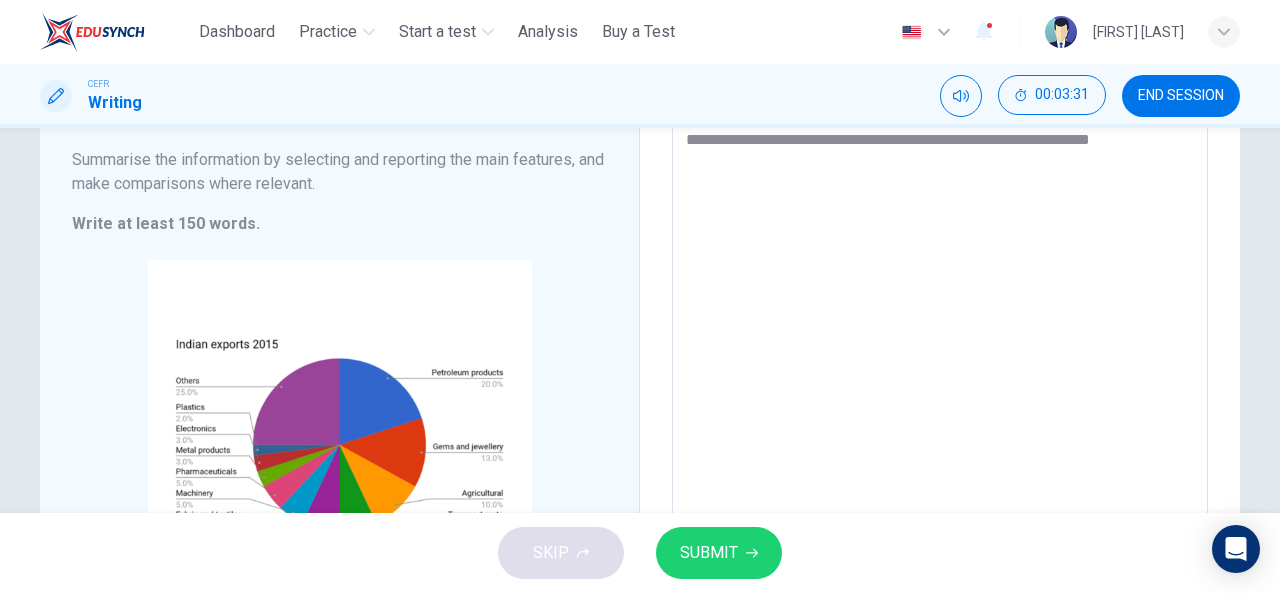 click on "**********" at bounding box center [940, 326] 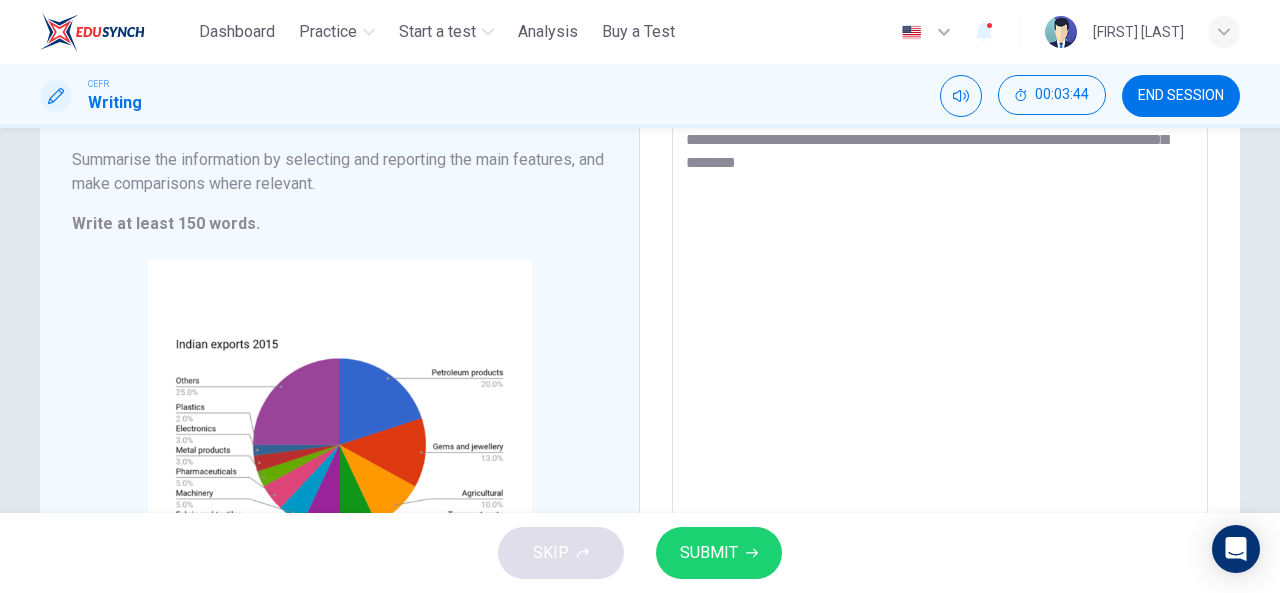 click on "**********" at bounding box center [940, 326] 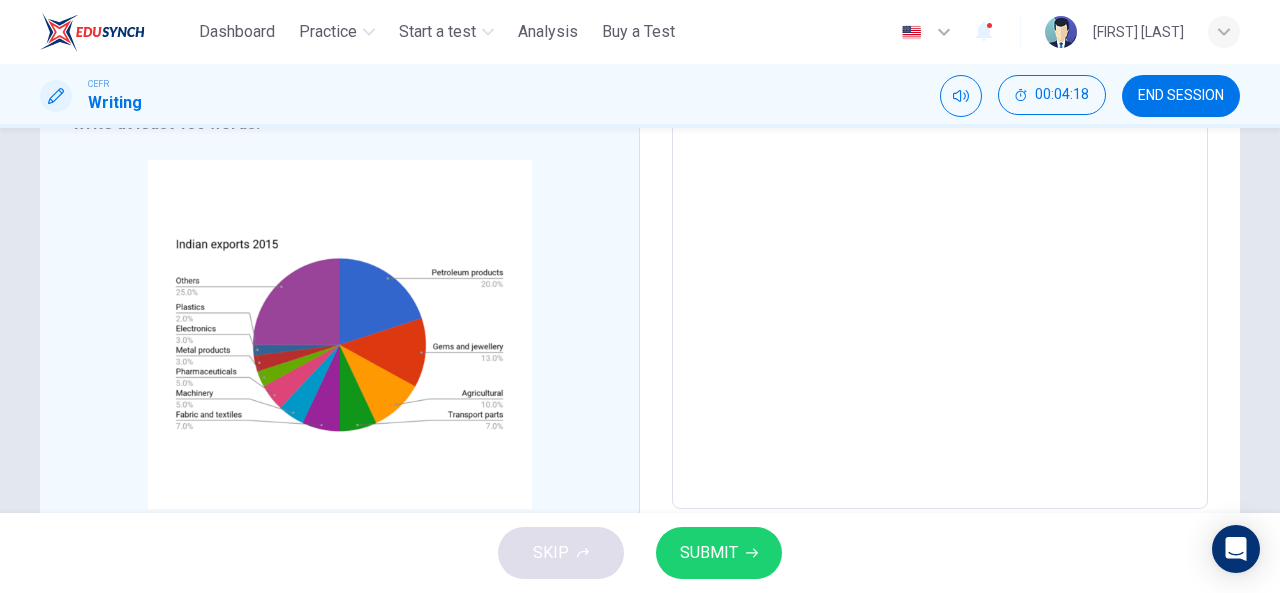 scroll, scrollTop: 288, scrollLeft: 0, axis: vertical 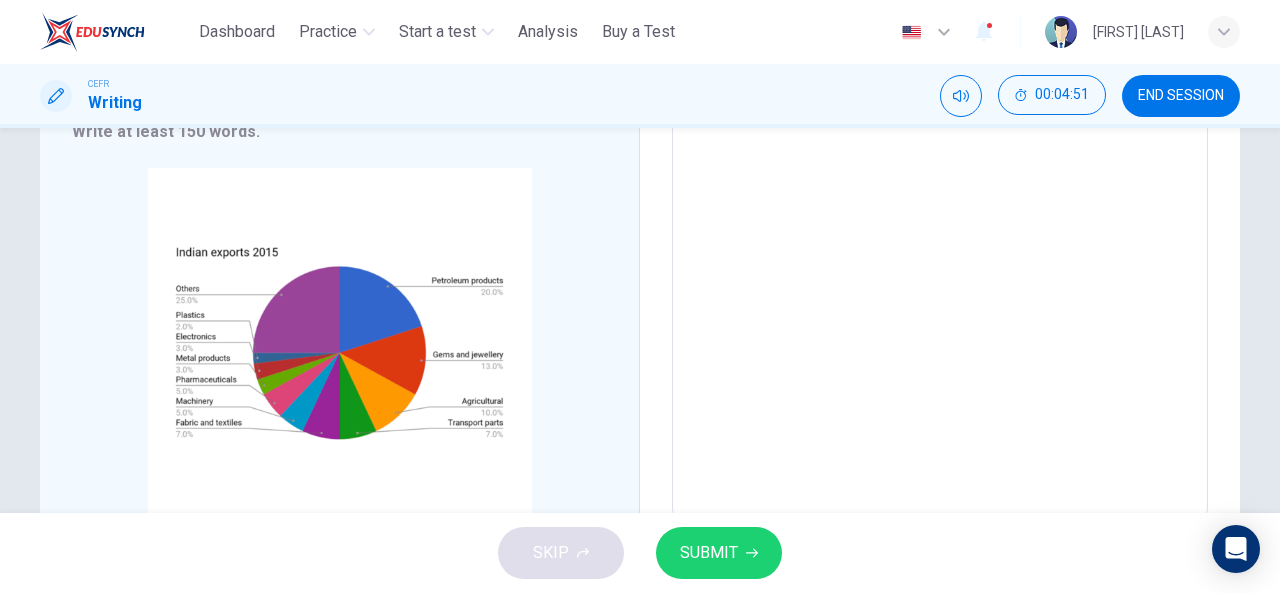 click on "**********" at bounding box center [940, 234] 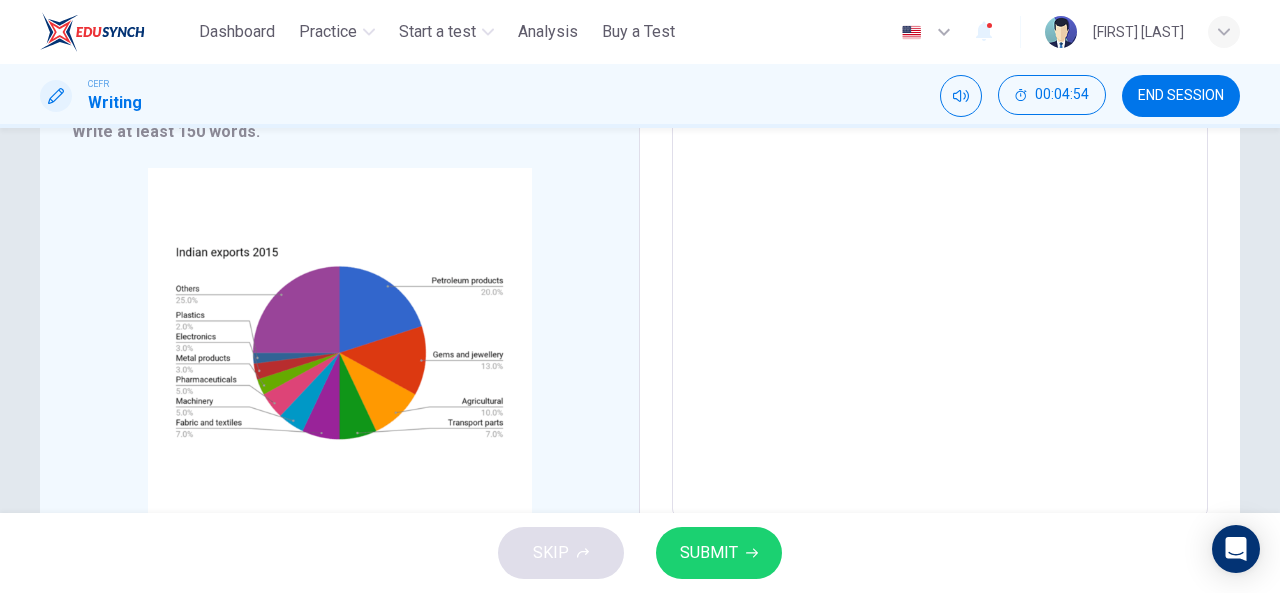 click on "**********" at bounding box center (940, 234) 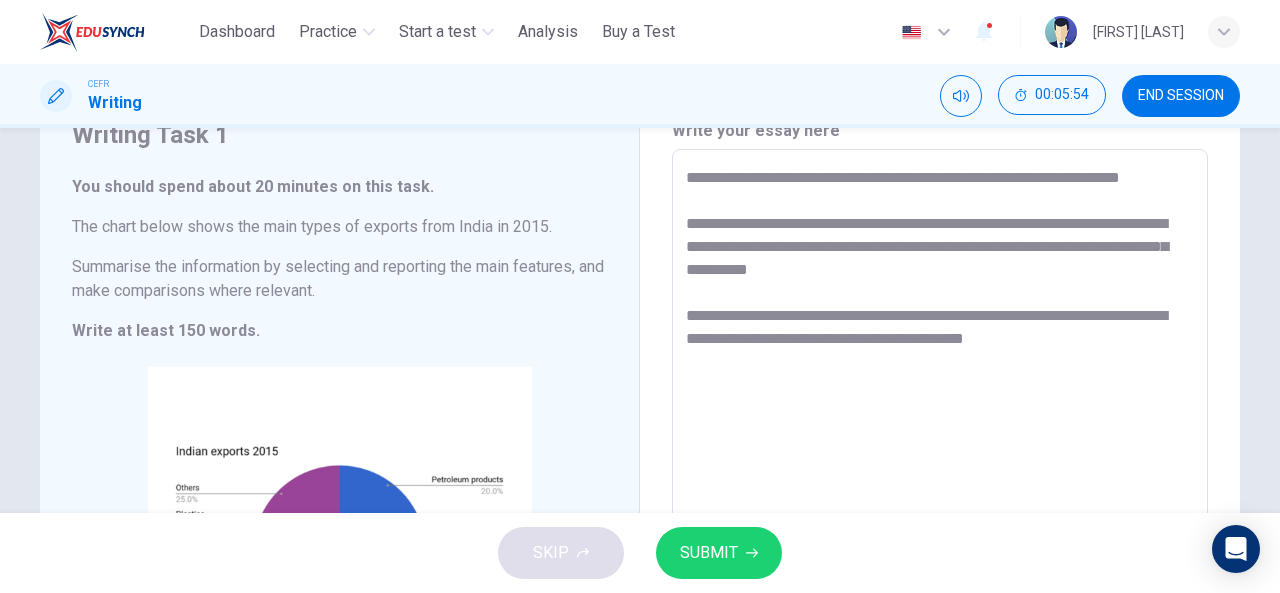 scroll, scrollTop: 88, scrollLeft: 0, axis: vertical 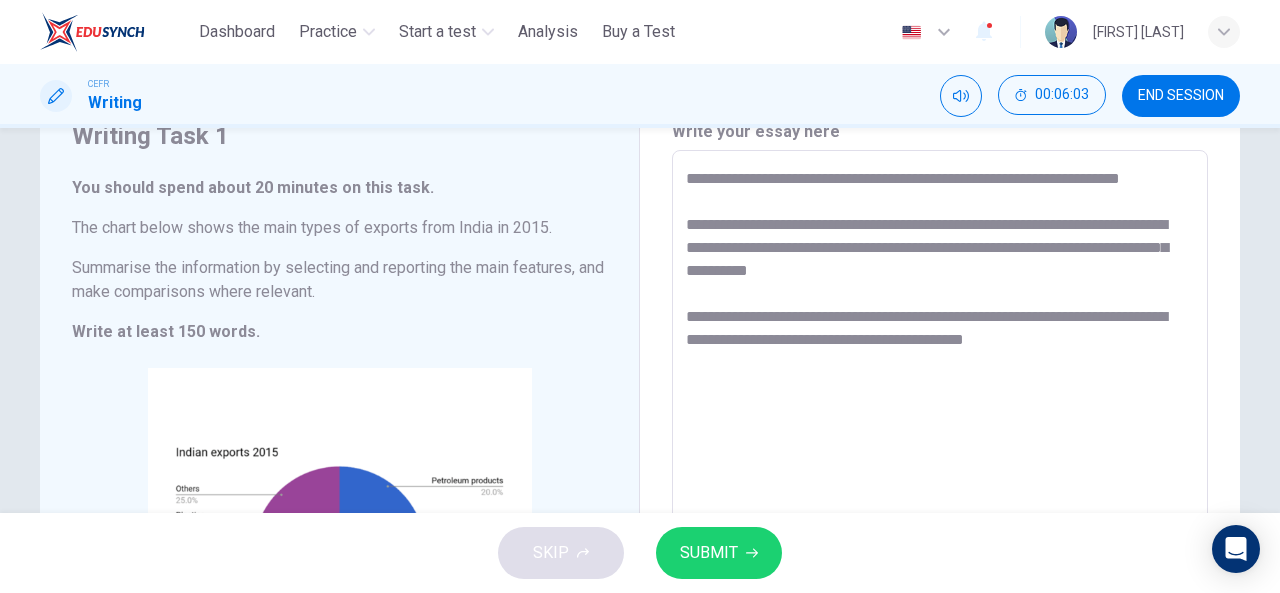 click on "**********" at bounding box center [940, 434] 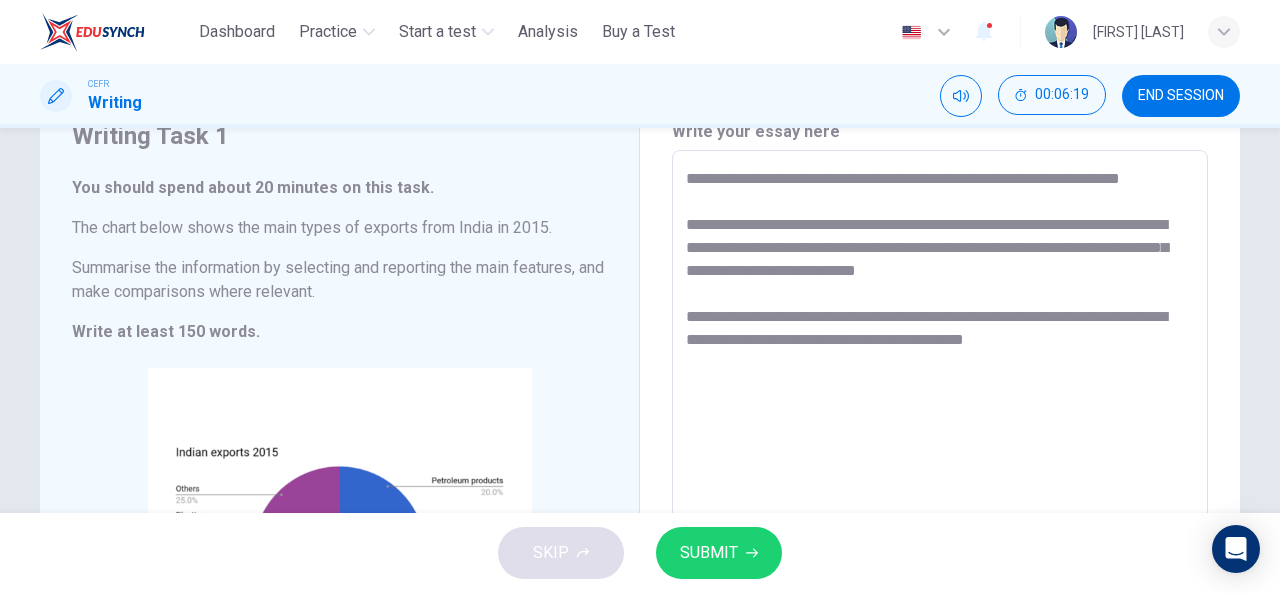 drag, startPoint x: 1024, startPoint y: 296, endPoint x: 886, endPoint y: 301, distance: 138.09055 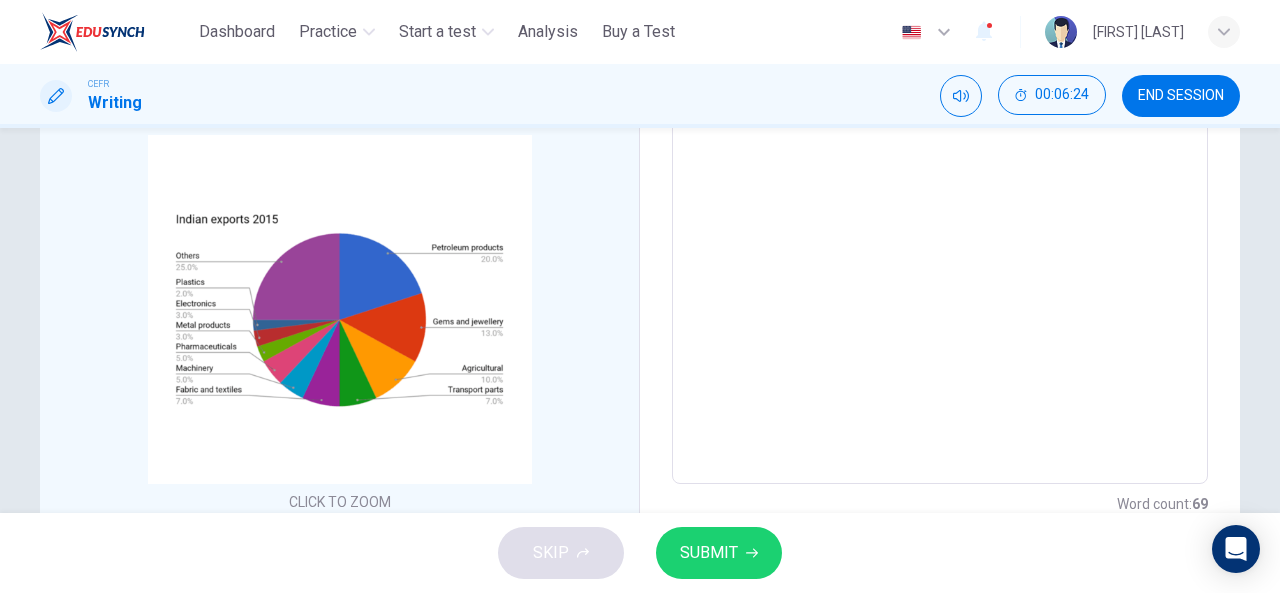 scroll, scrollTop: 288, scrollLeft: 0, axis: vertical 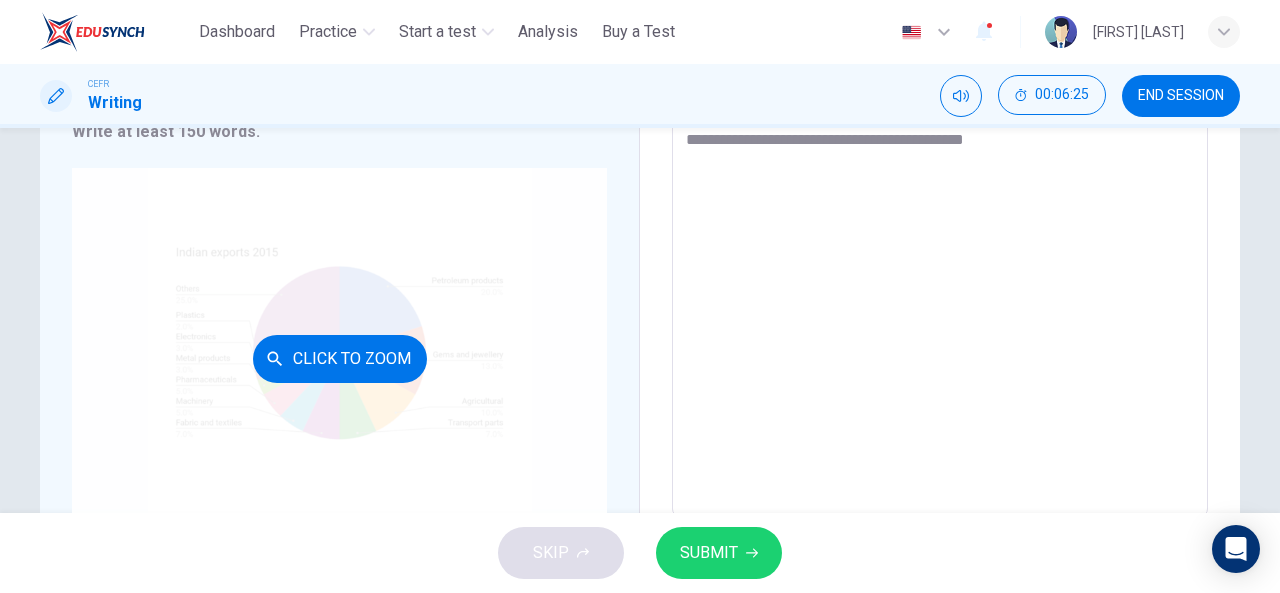 click on "Click to Zoom" at bounding box center [339, 358] 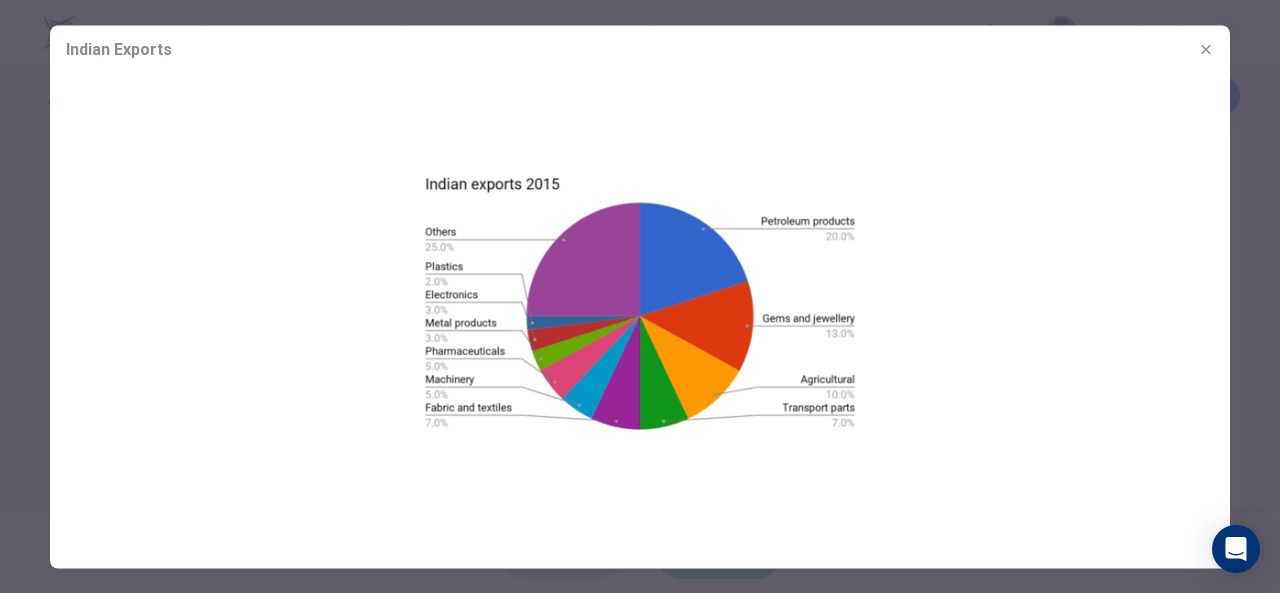 click at bounding box center (640, 296) 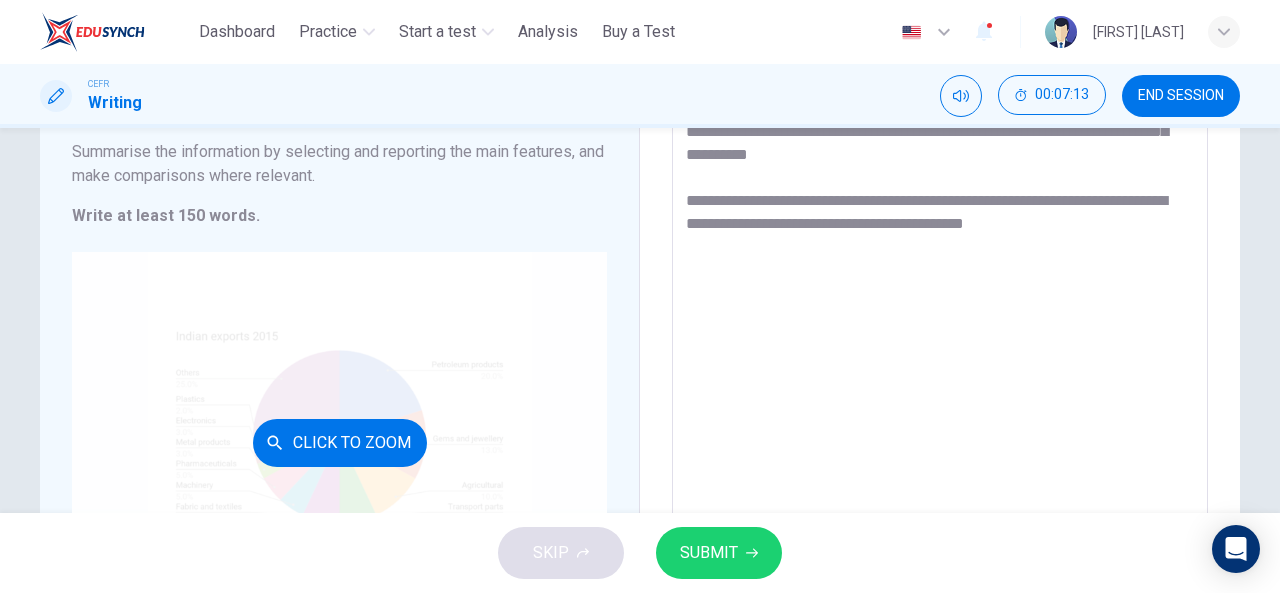 scroll, scrollTop: 88, scrollLeft: 0, axis: vertical 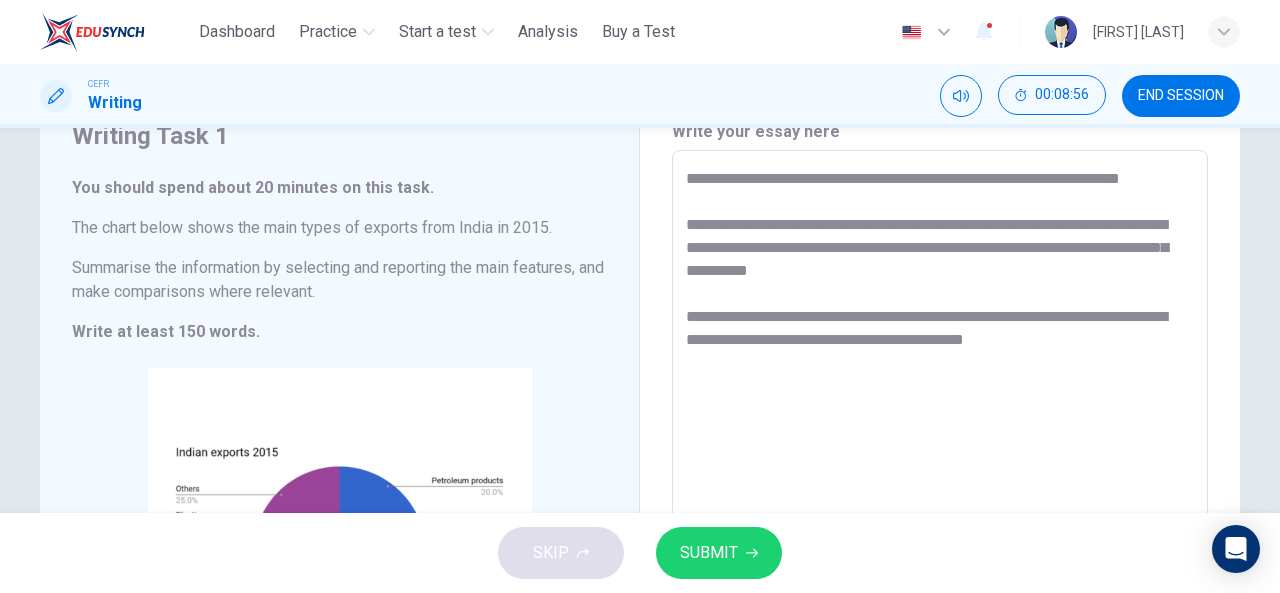 click on "**********" at bounding box center (940, 434) 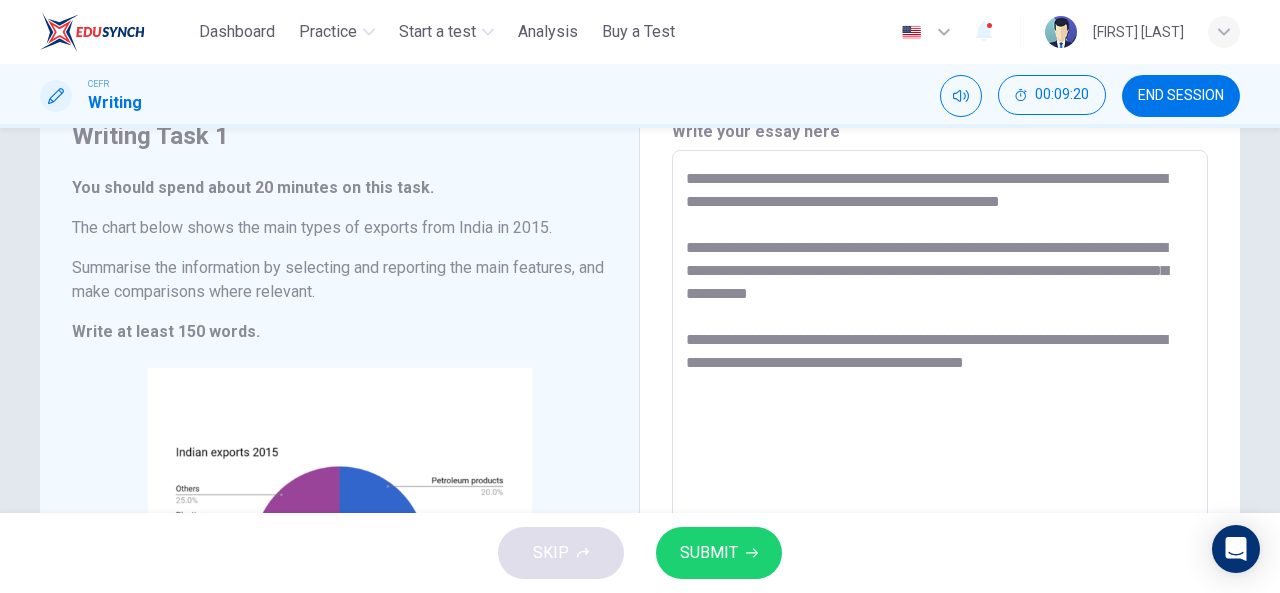 drag, startPoint x: 1162, startPoint y: 194, endPoint x: 745, endPoint y: 203, distance: 417.0971 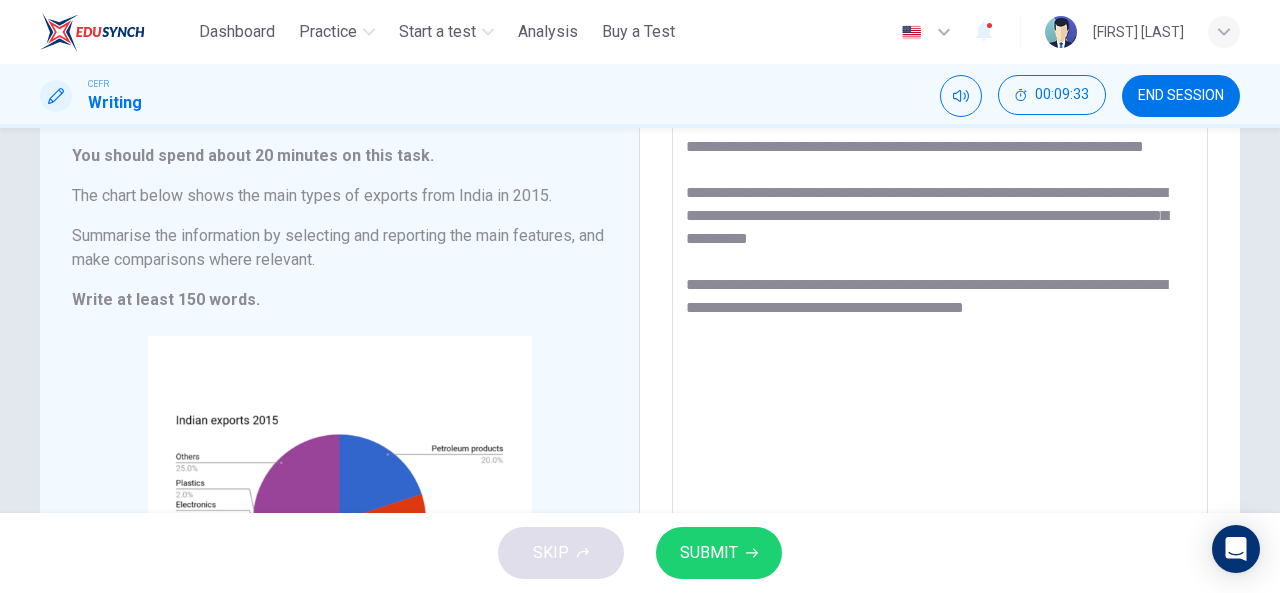 scroll, scrollTop: 88, scrollLeft: 0, axis: vertical 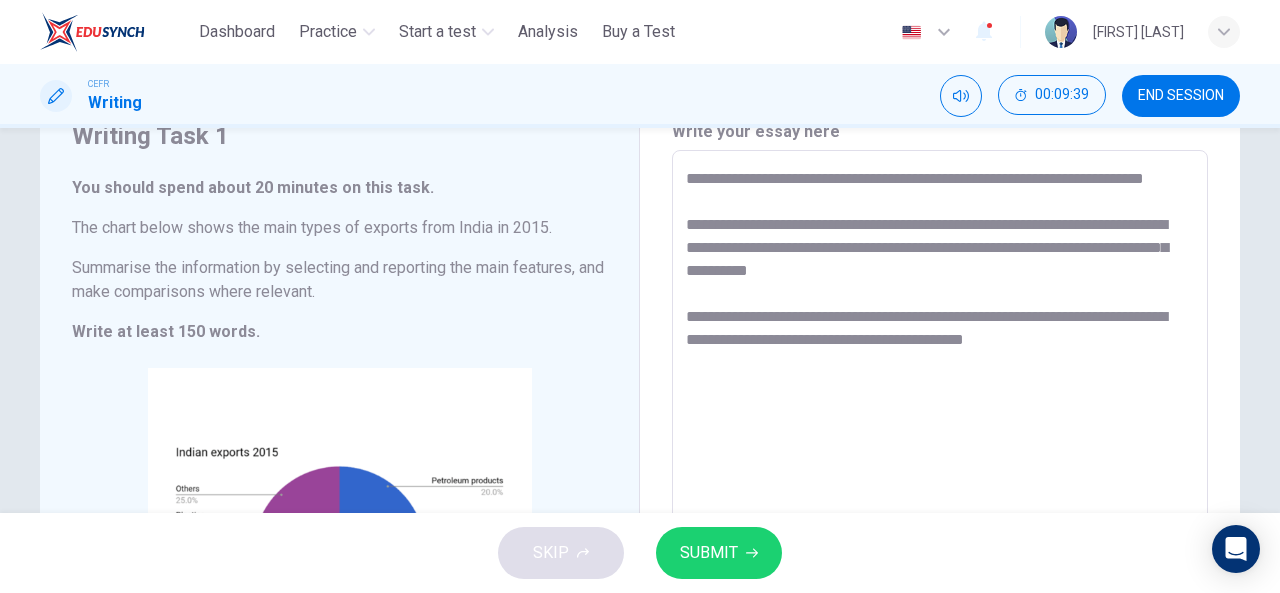 drag, startPoint x: 684, startPoint y: 243, endPoint x: 988, endPoint y: 243, distance: 304 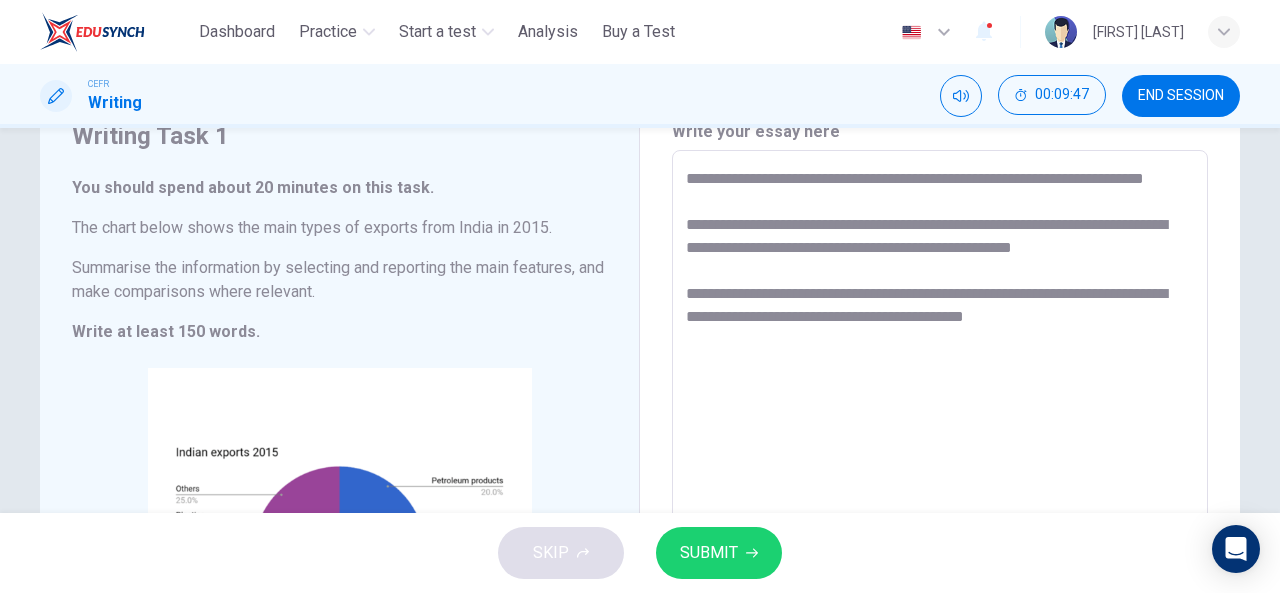 click on "**********" at bounding box center (940, 434) 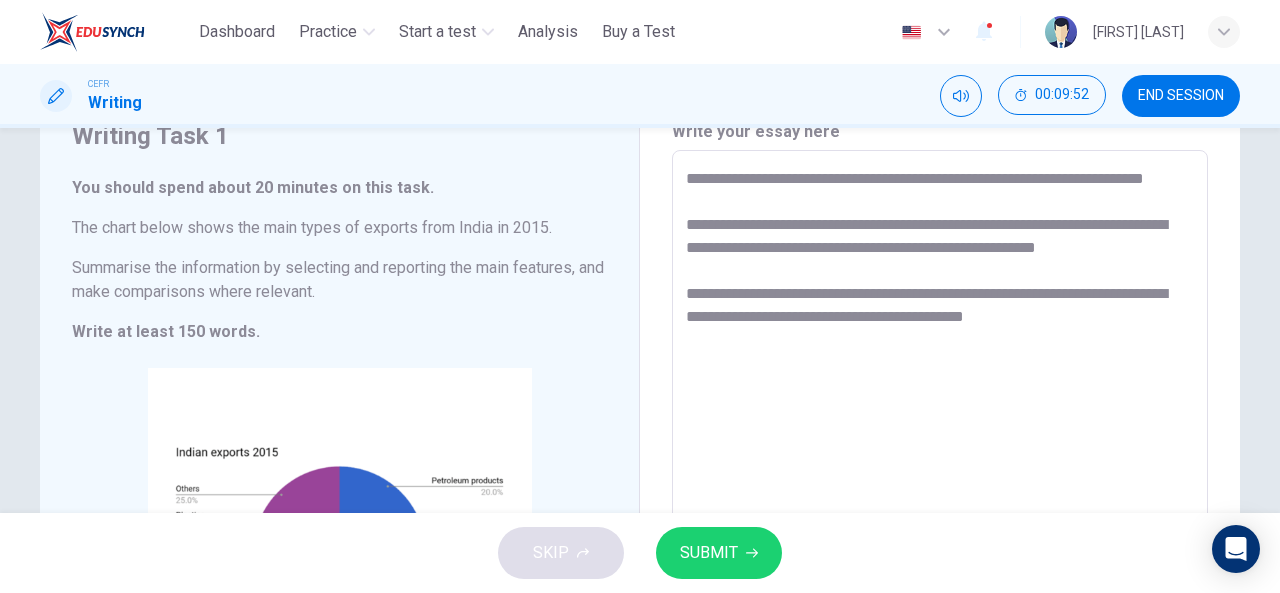 click on "**********" at bounding box center (940, 434) 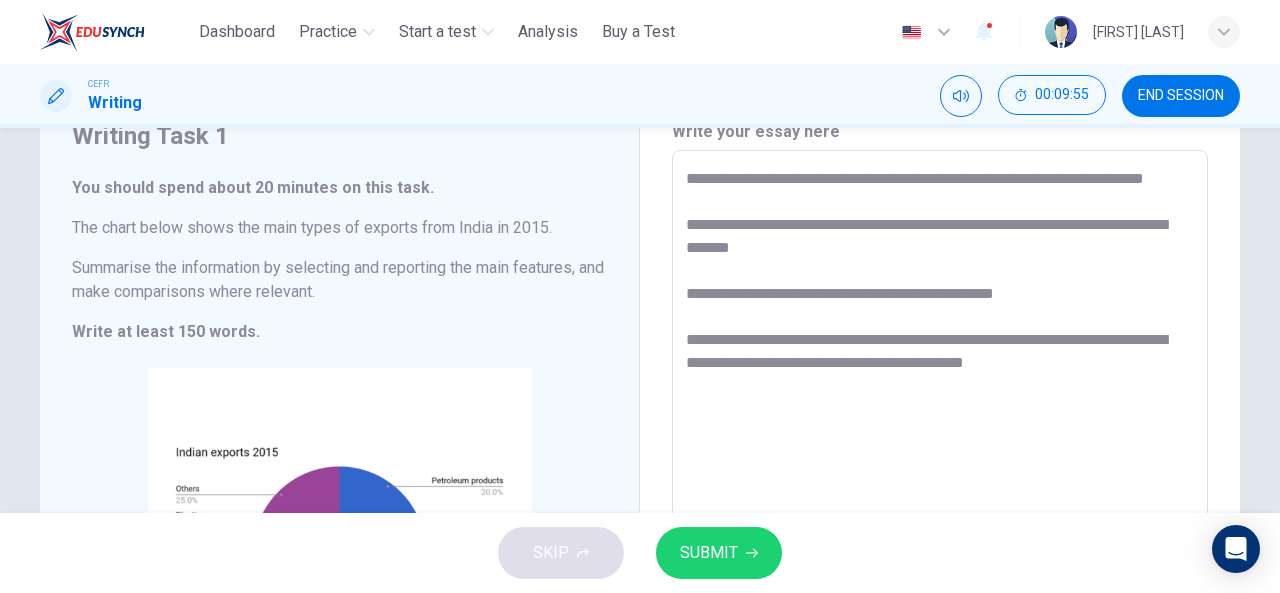 click on "**********" at bounding box center [940, 434] 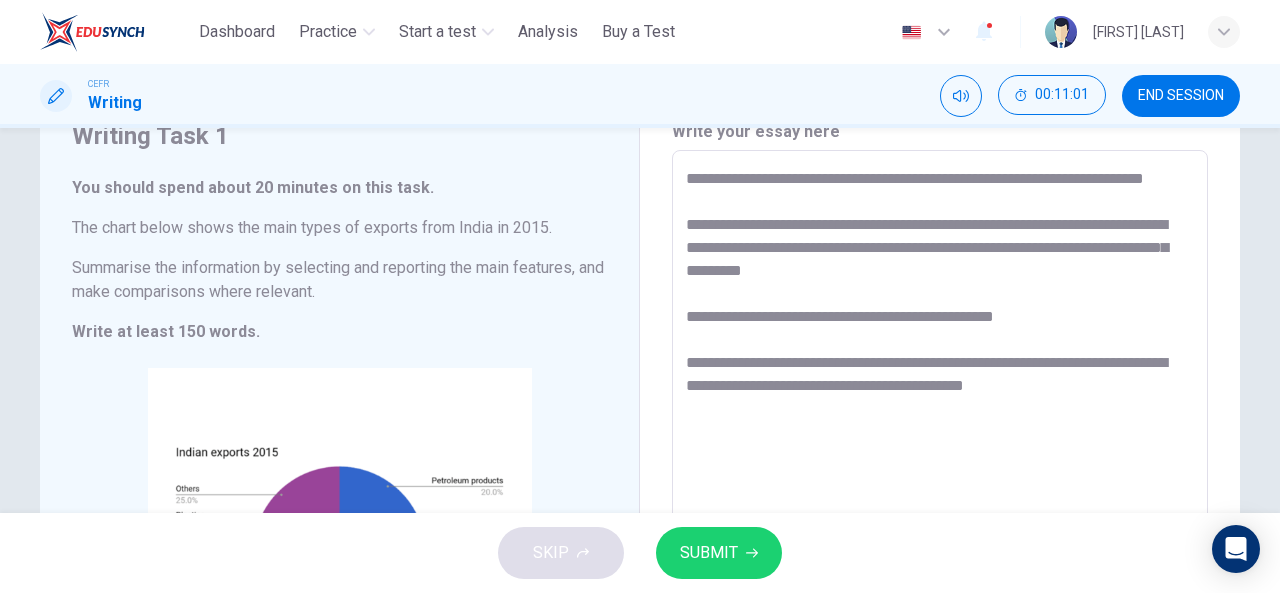 click on "**********" at bounding box center [940, 434] 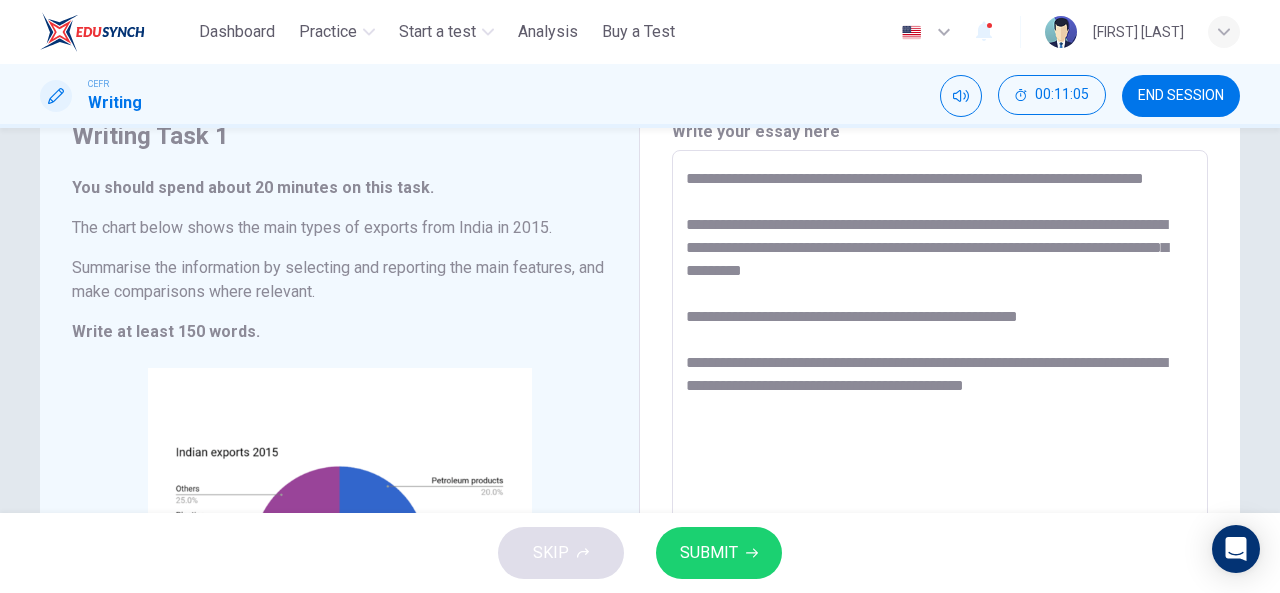 click on "**********" at bounding box center [940, 434] 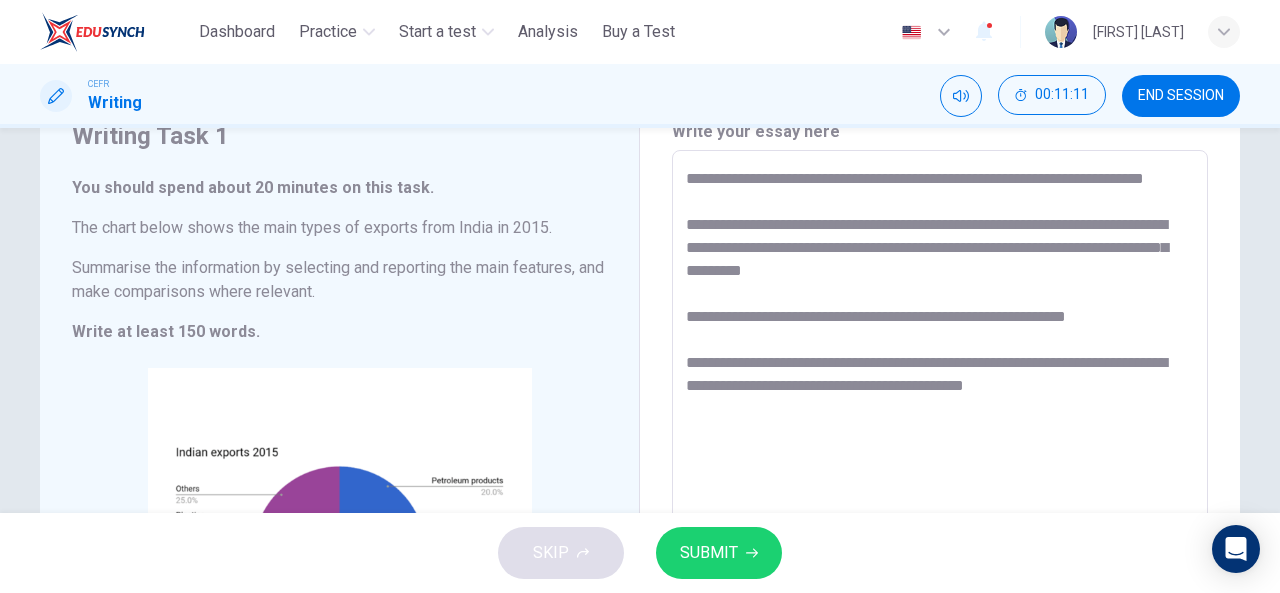 click on "**********" at bounding box center (940, 434) 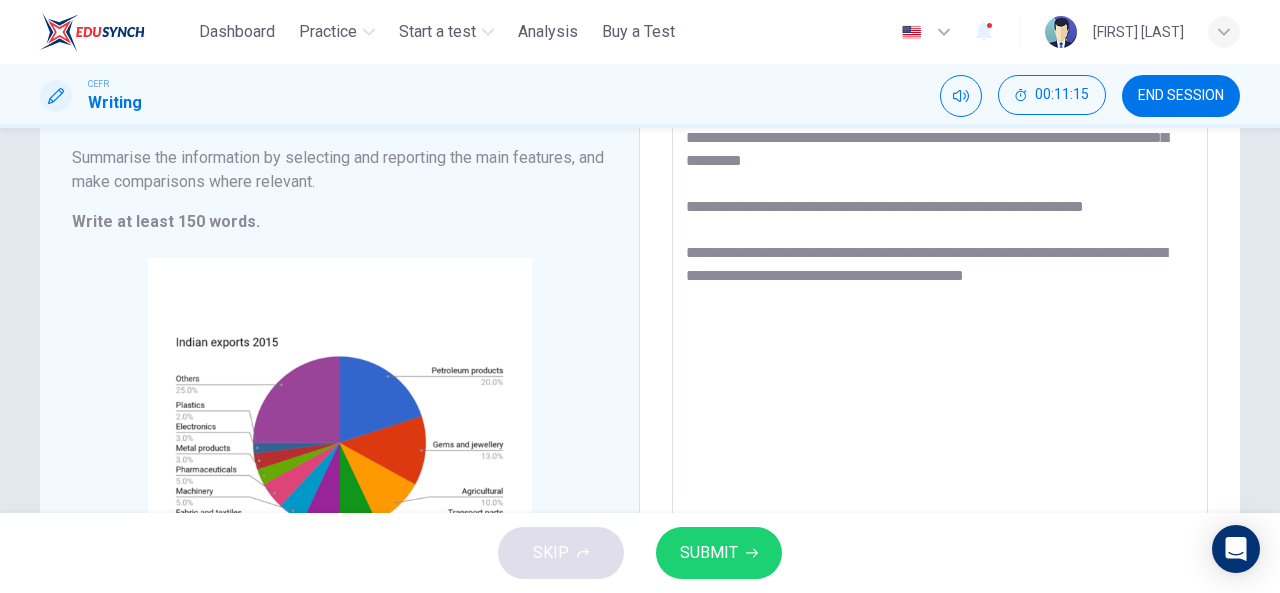 scroll, scrollTop: 212, scrollLeft: 0, axis: vertical 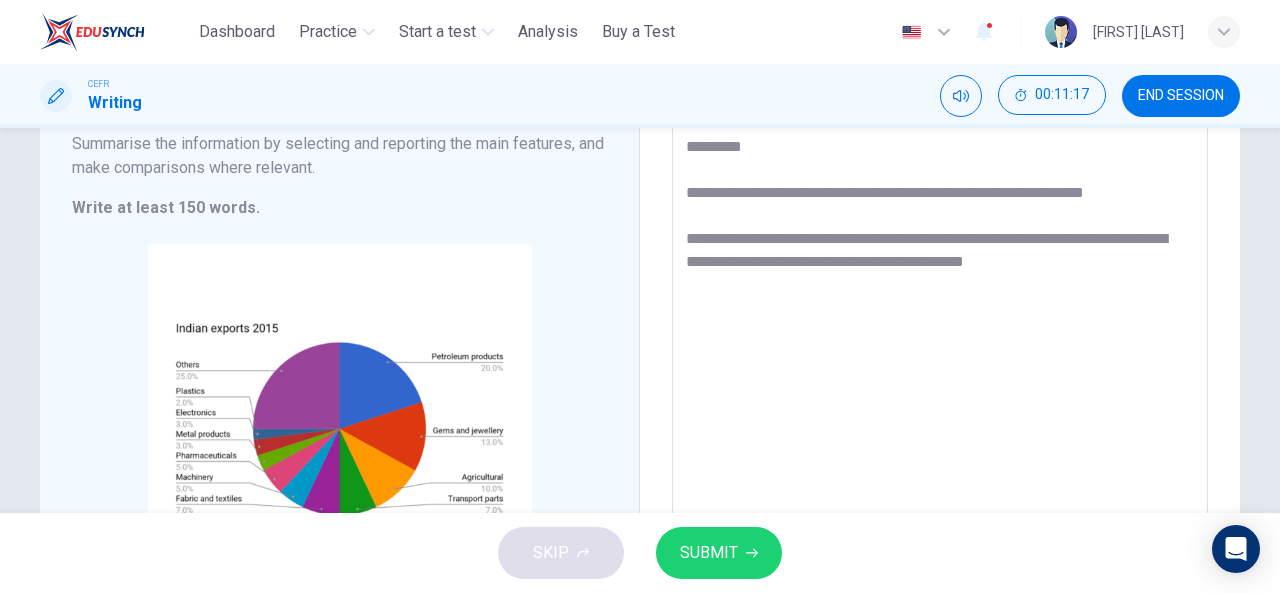 click on "**********" at bounding box center (940, 310) 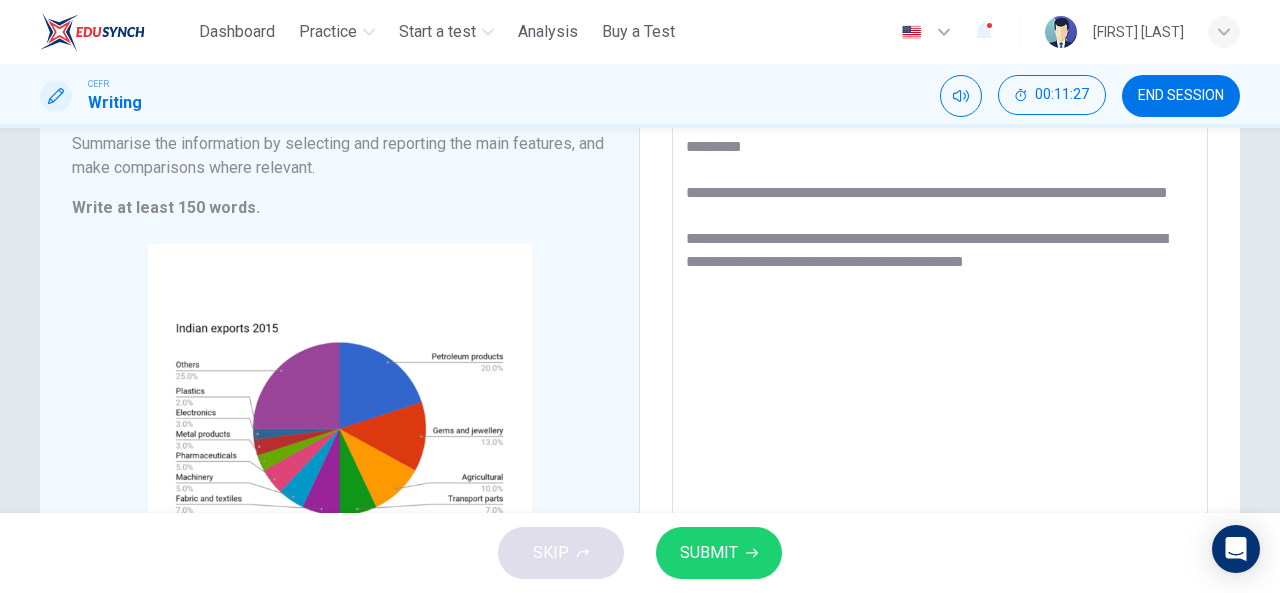 click on "**********" at bounding box center [940, 310] 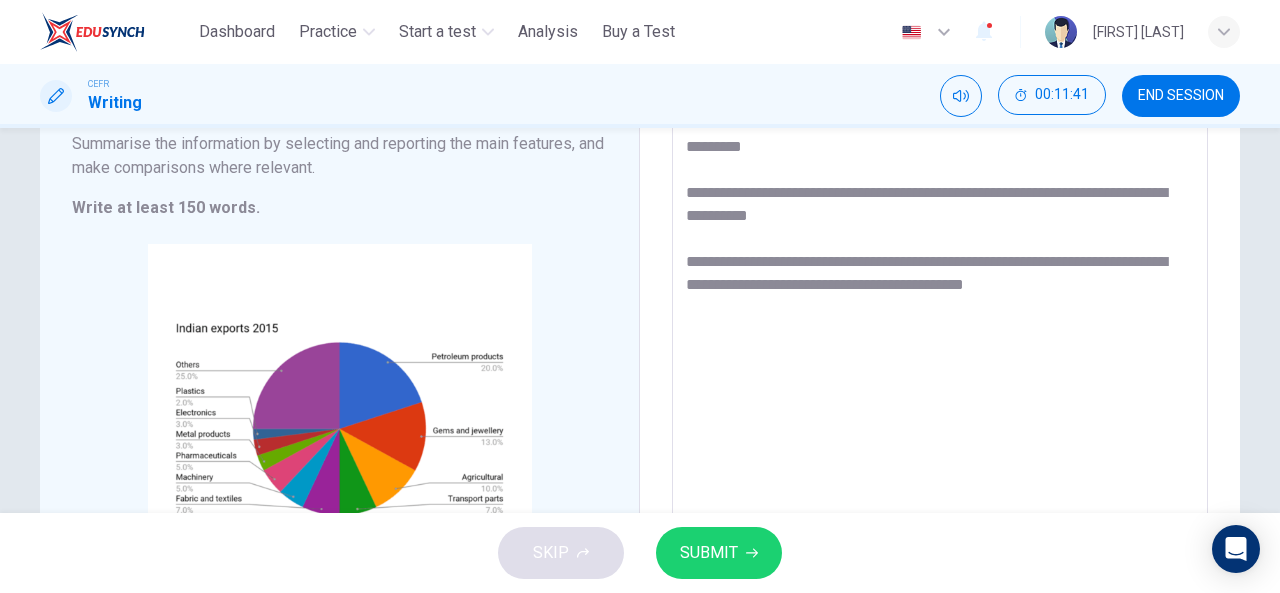 drag, startPoint x: 1099, startPoint y: 214, endPoint x: 1142, endPoint y: 211, distance: 43.104523 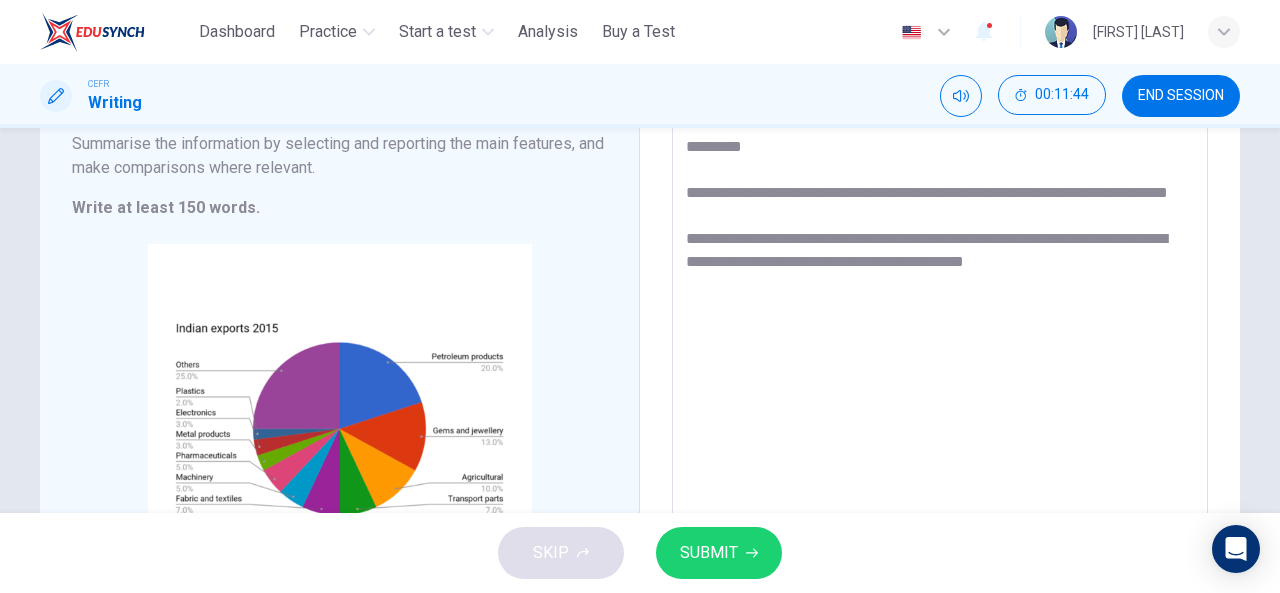 click on "**********" at bounding box center (940, 310) 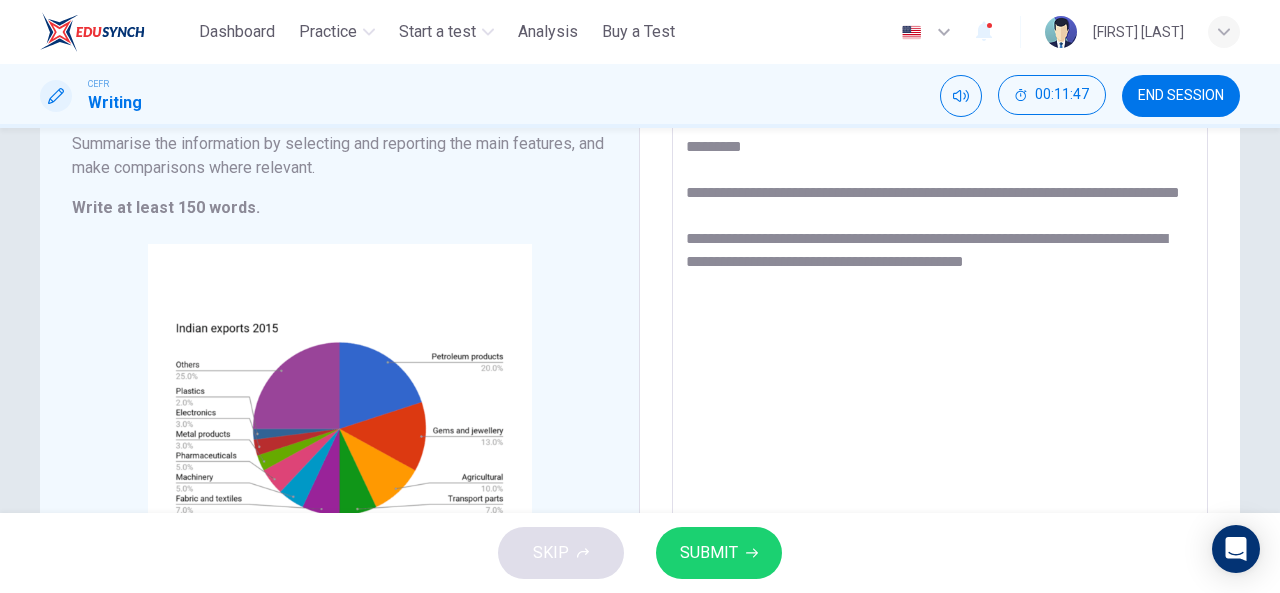 drag, startPoint x: 1100, startPoint y: 237, endPoint x: 1130, endPoint y: 221, distance: 34 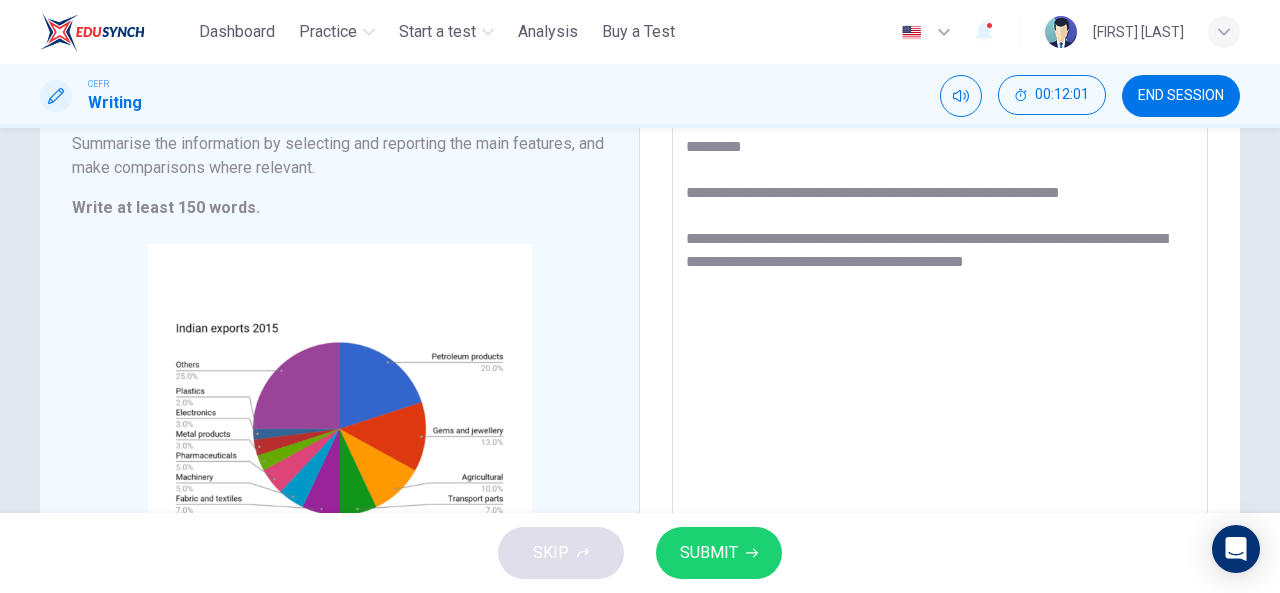 click on "**********" at bounding box center [940, 310] 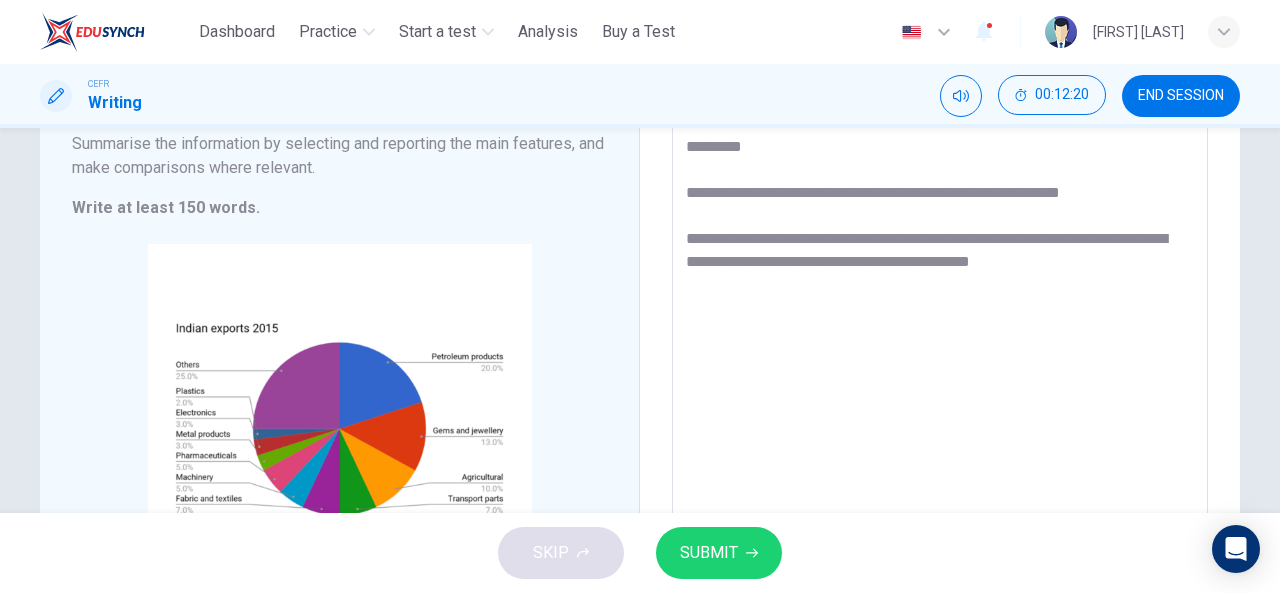 click on "**********" at bounding box center [940, 310] 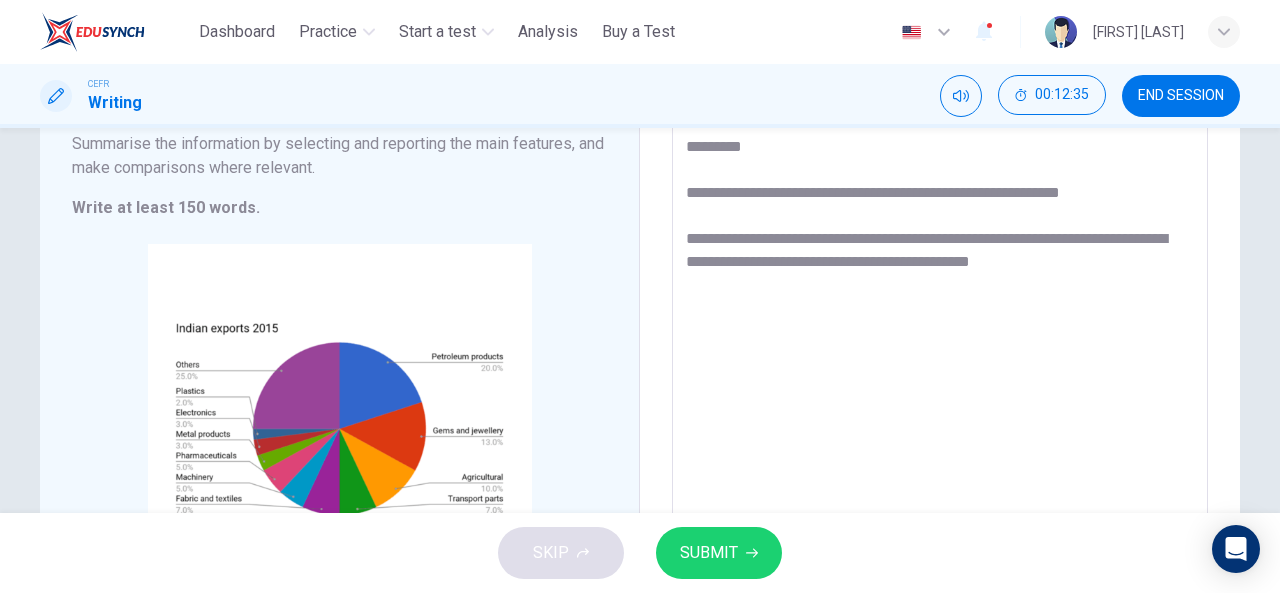 click on "**********" at bounding box center [940, 310] 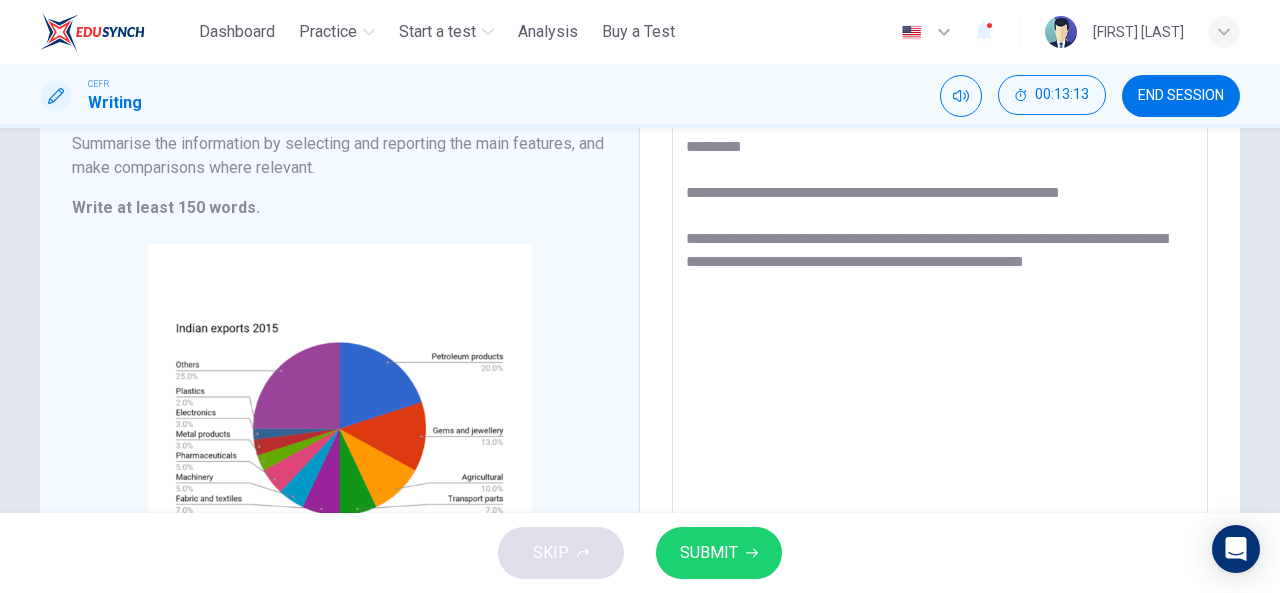click on "**********" at bounding box center (940, 310) 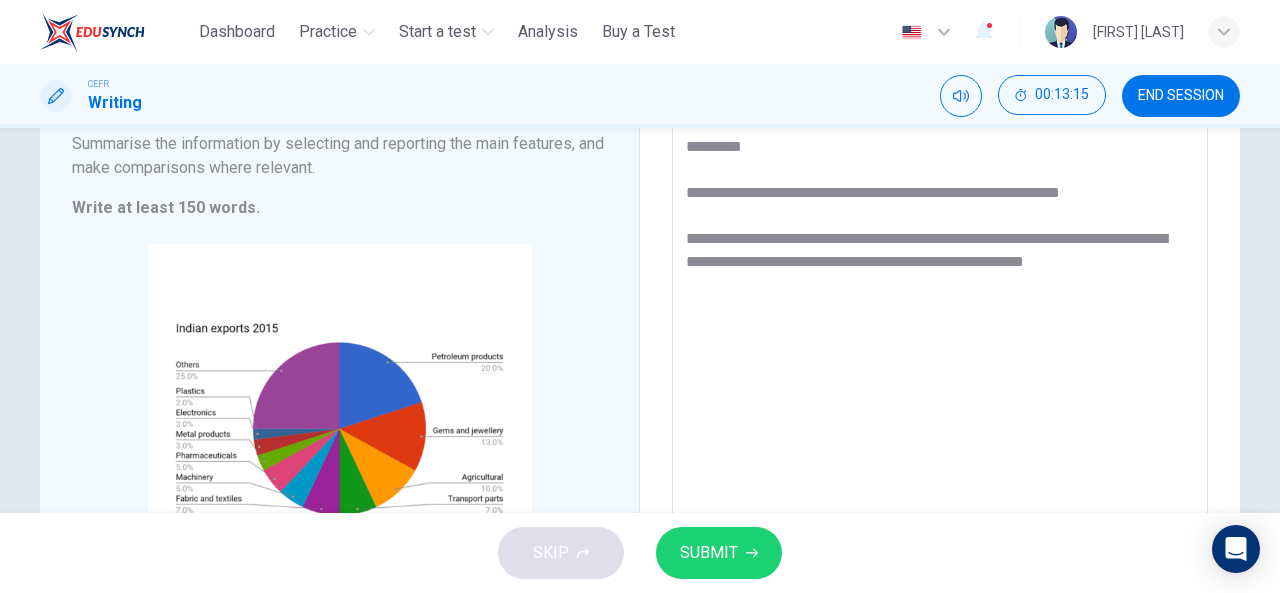 click on "**********" at bounding box center [940, 310] 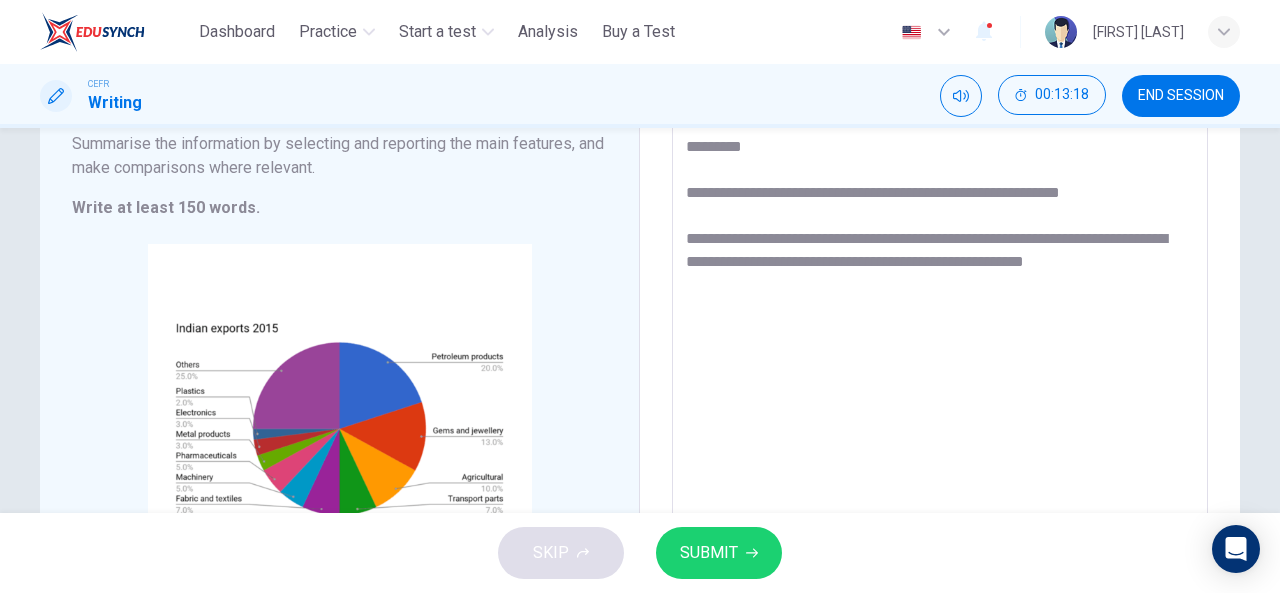 click on "**********" at bounding box center (940, 310) 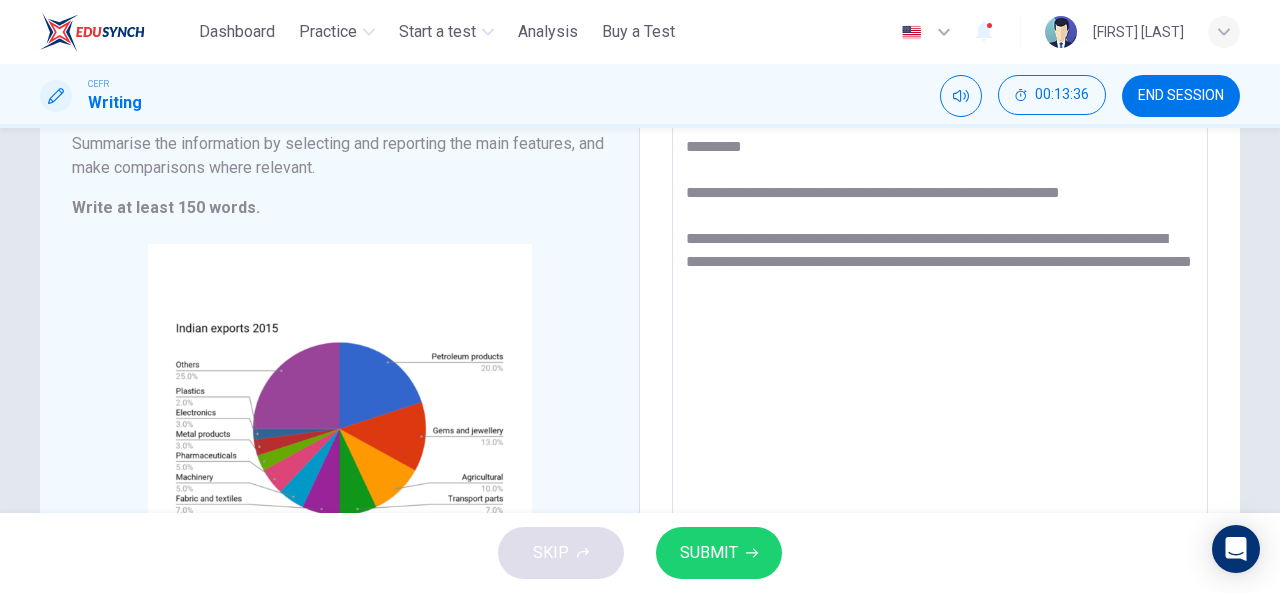 click on "**********" at bounding box center (940, 310) 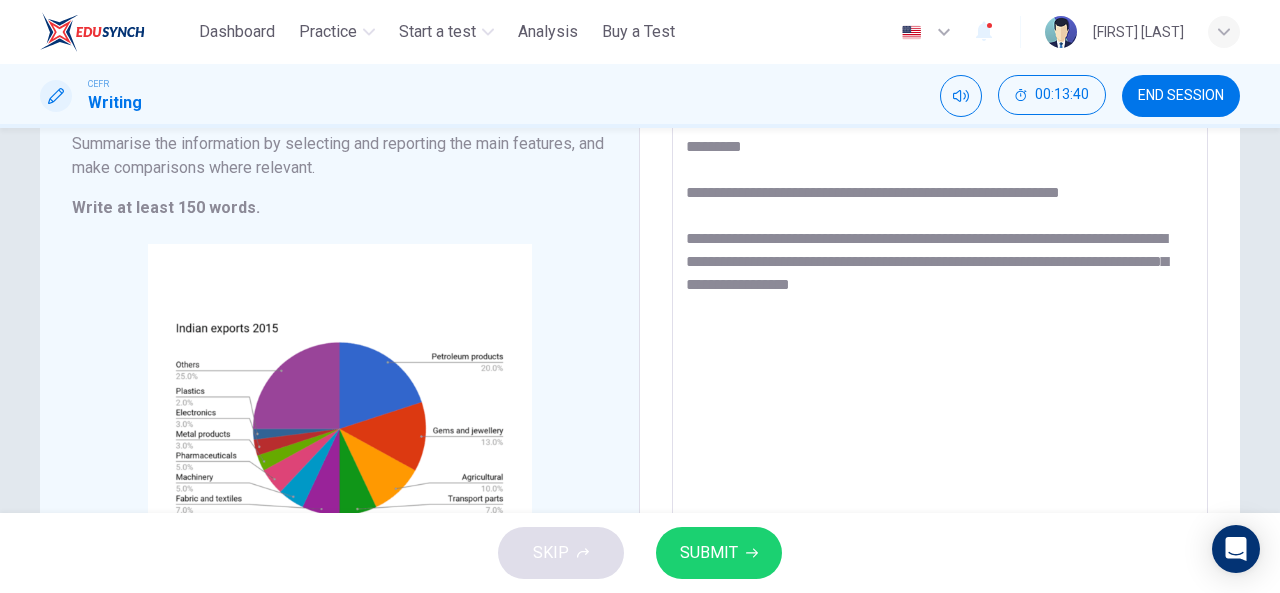 click on "**********" at bounding box center (940, 310) 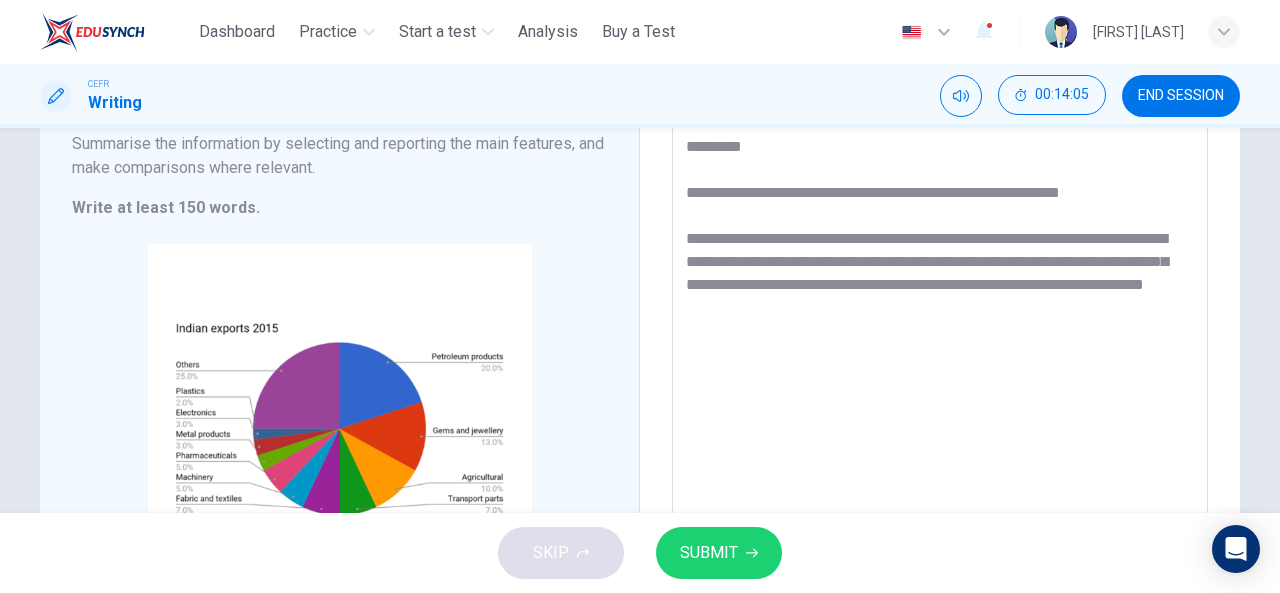 drag, startPoint x: 977, startPoint y: 309, endPoint x: 1004, endPoint y: 326, distance: 31.906113 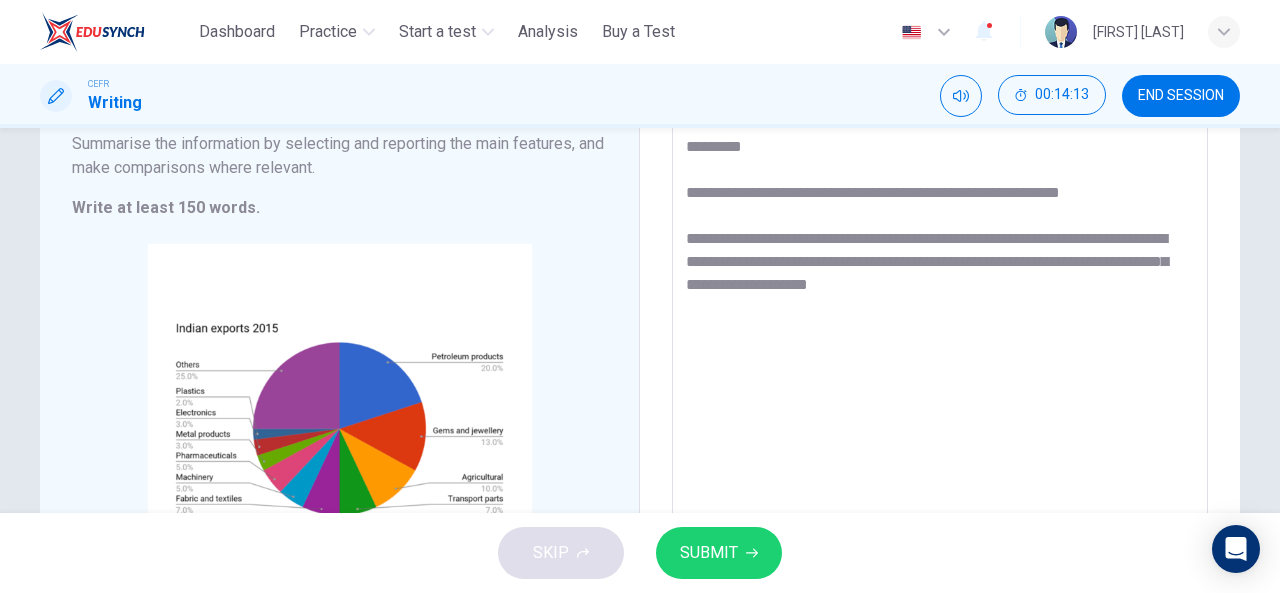 click on "**********" at bounding box center [940, 310] 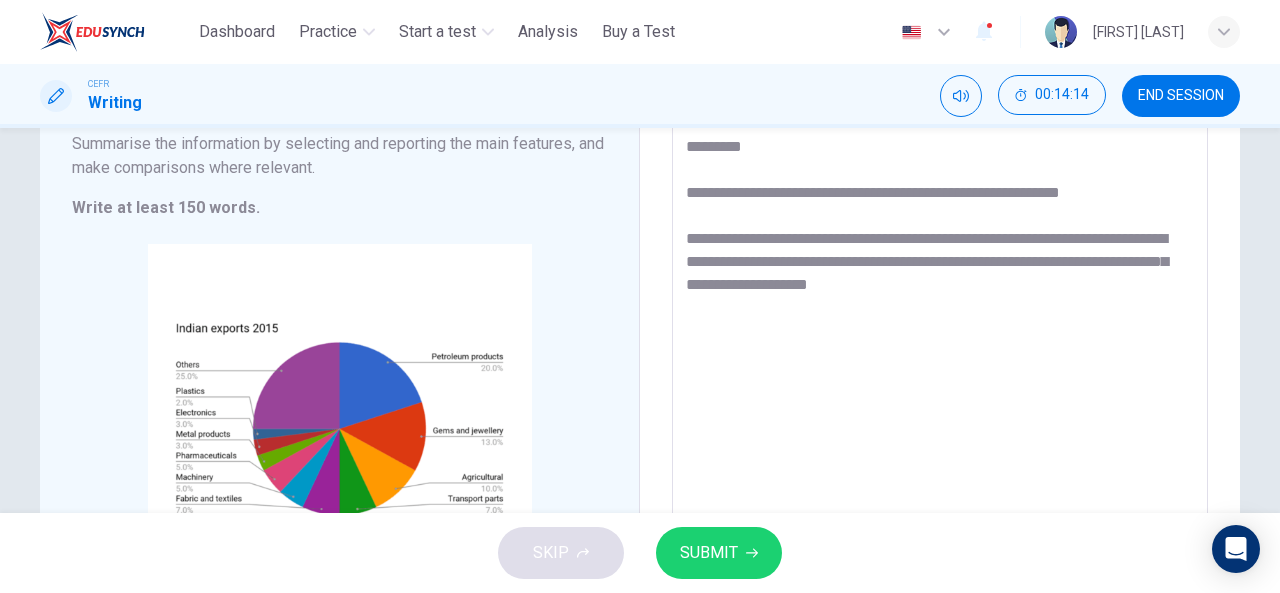 click on "**********" at bounding box center (940, 310) 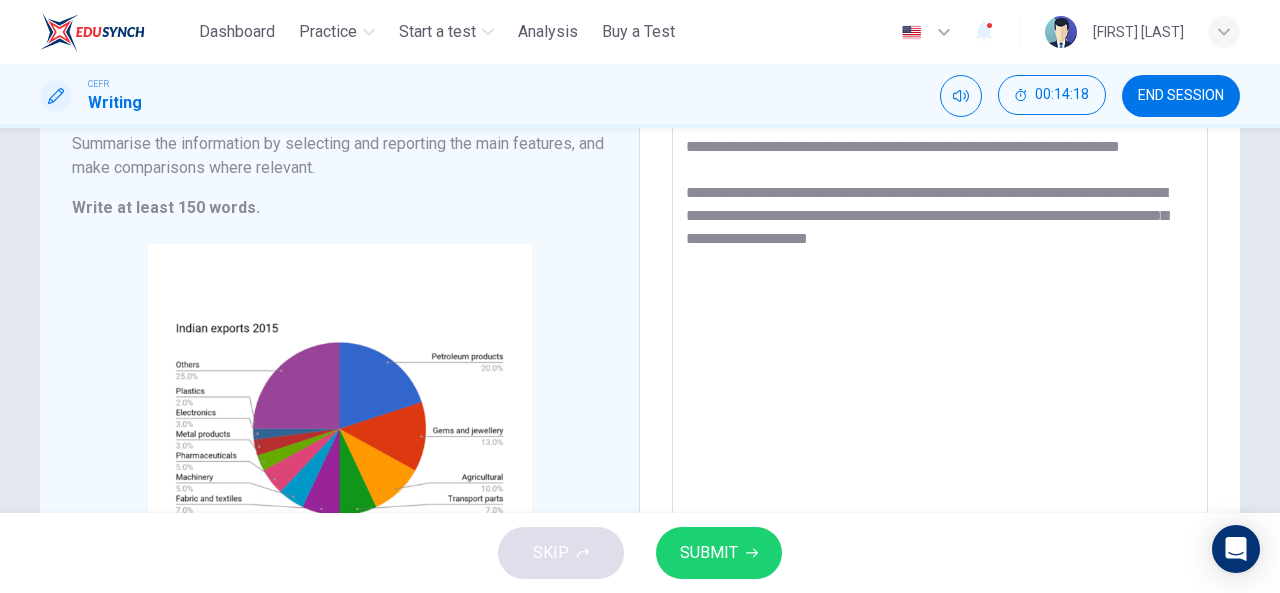 click on "**********" at bounding box center [940, 310] 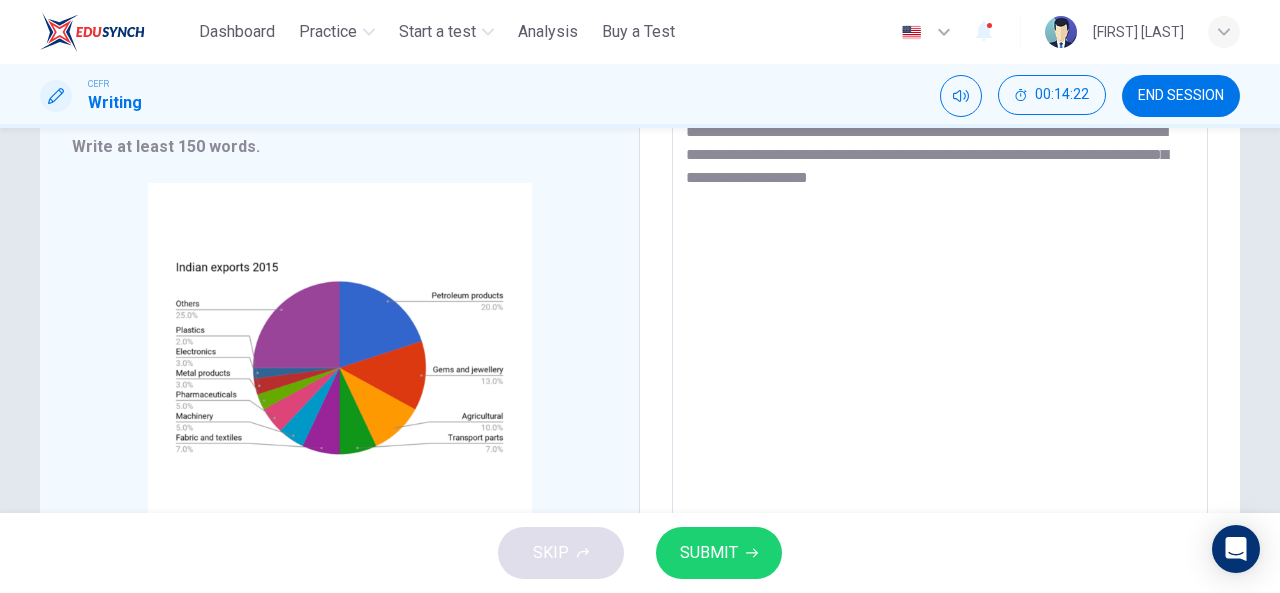 scroll, scrollTop: 104, scrollLeft: 0, axis: vertical 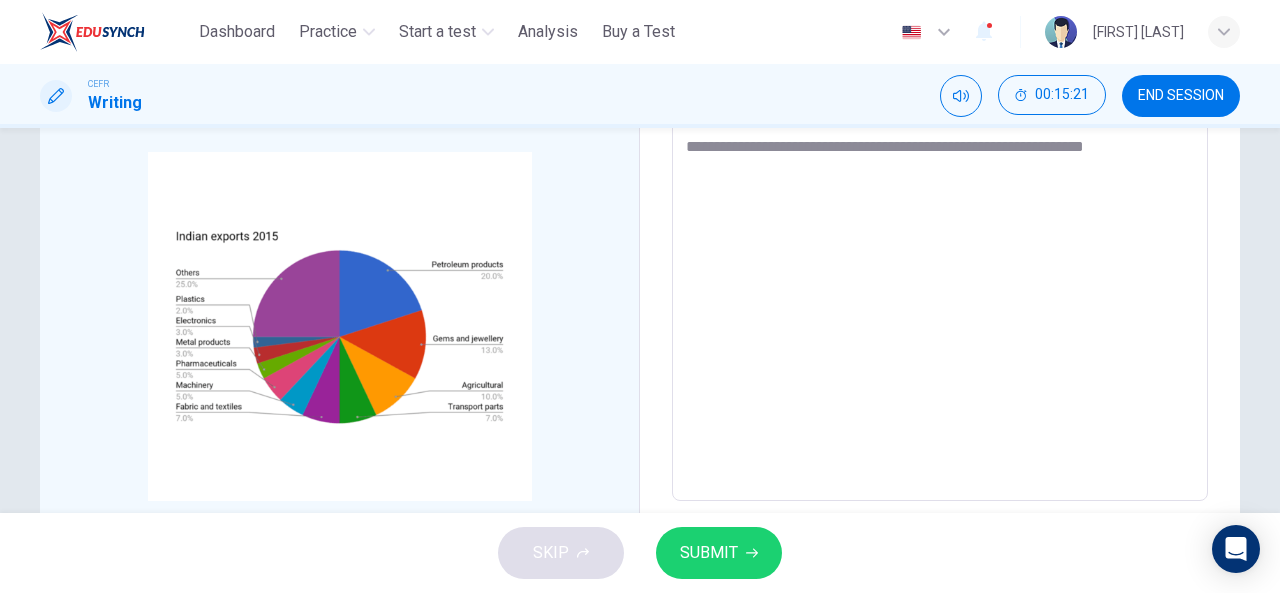 click on "**********" at bounding box center (940, 218) 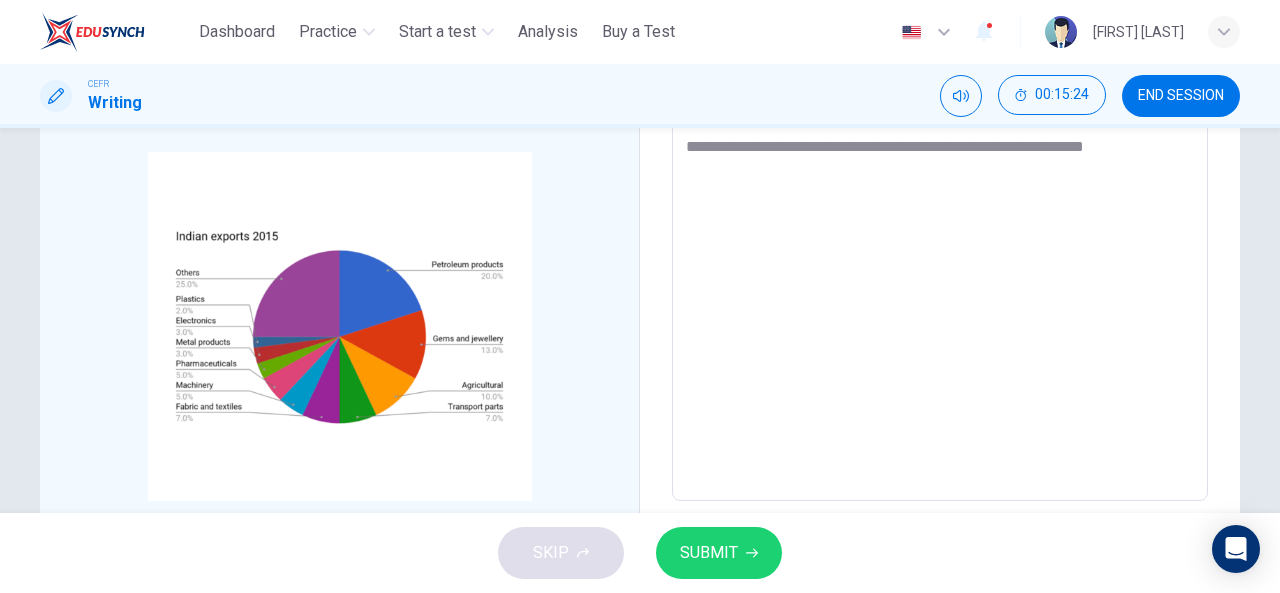 click on "**********" at bounding box center [940, 218] 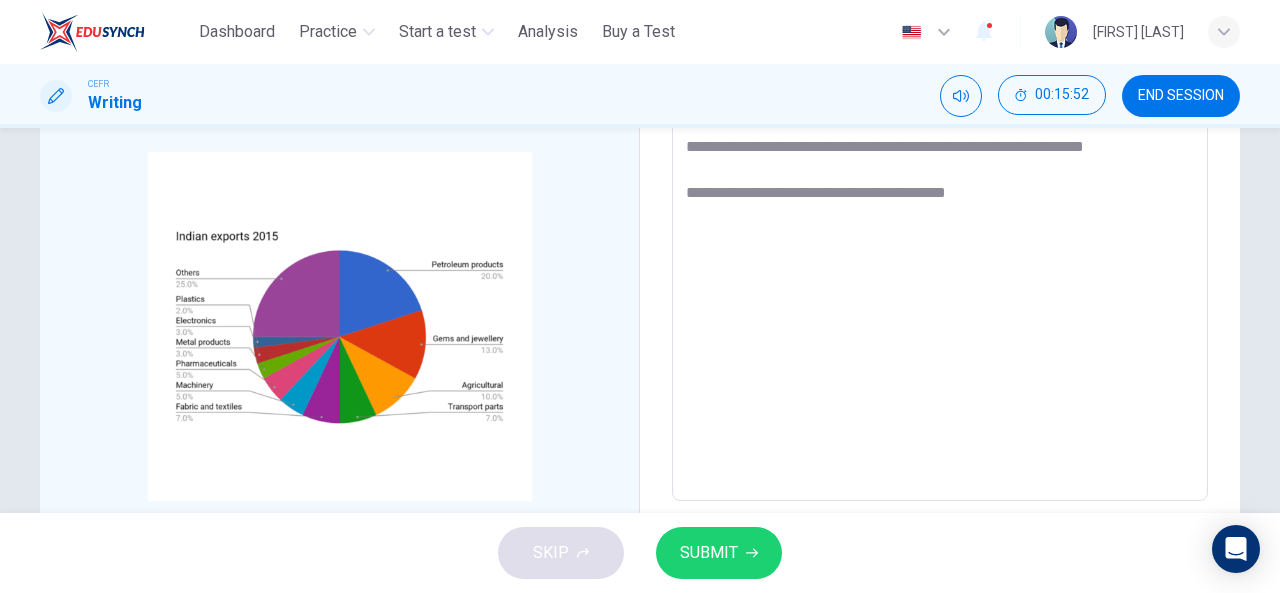 click on "**********" at bounding box center (940, 218) 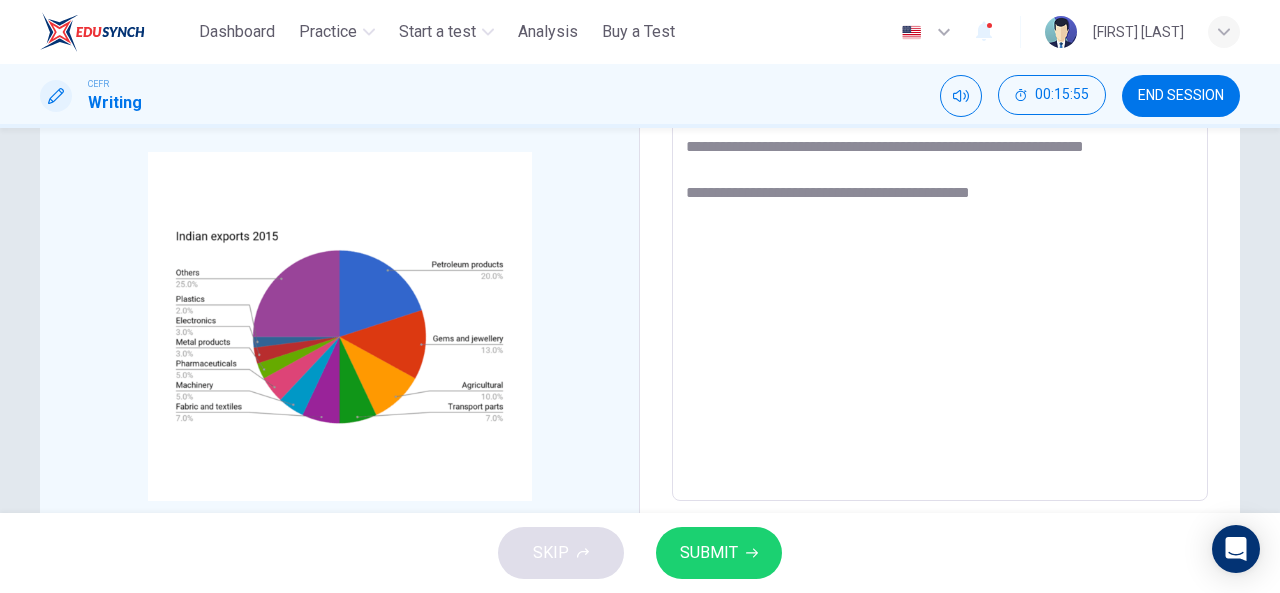 click on "**********" at bounding box center (940, 218) 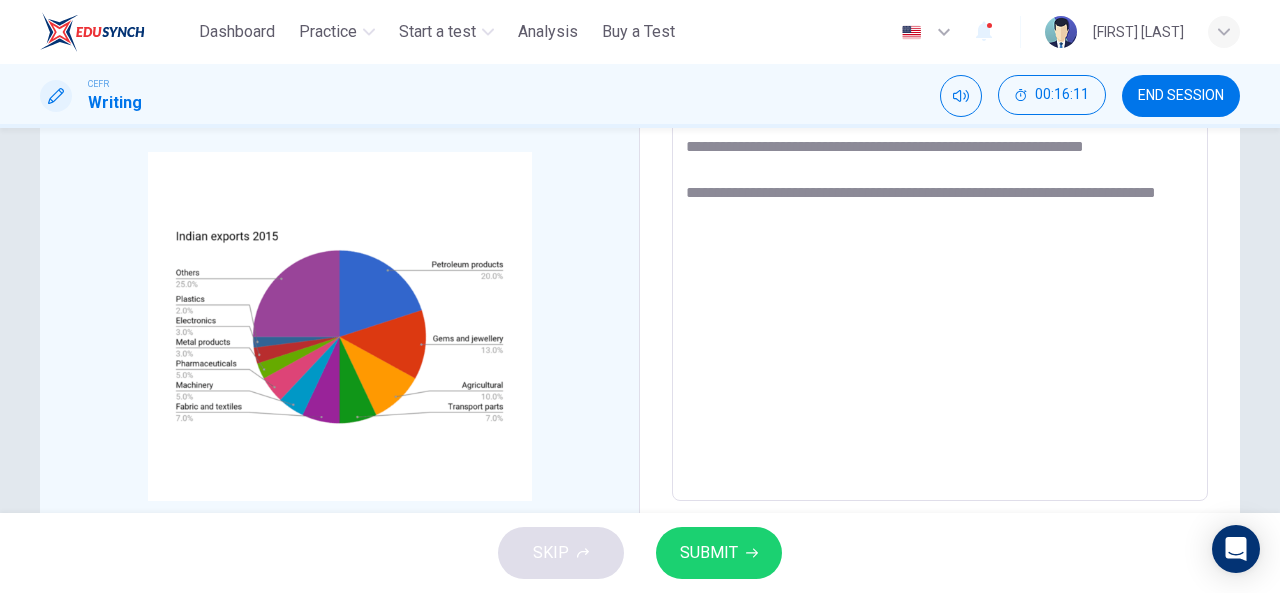 click on "**********" at bounding box center [940, 218] 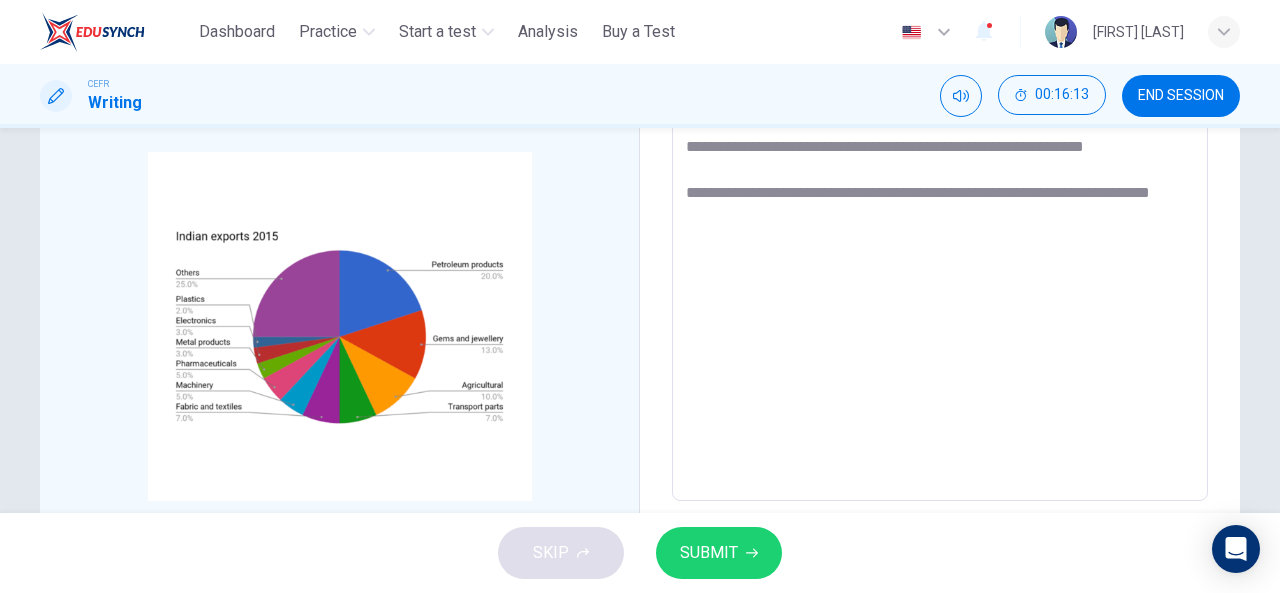 click on "**********" at bounding box center [940, 218] 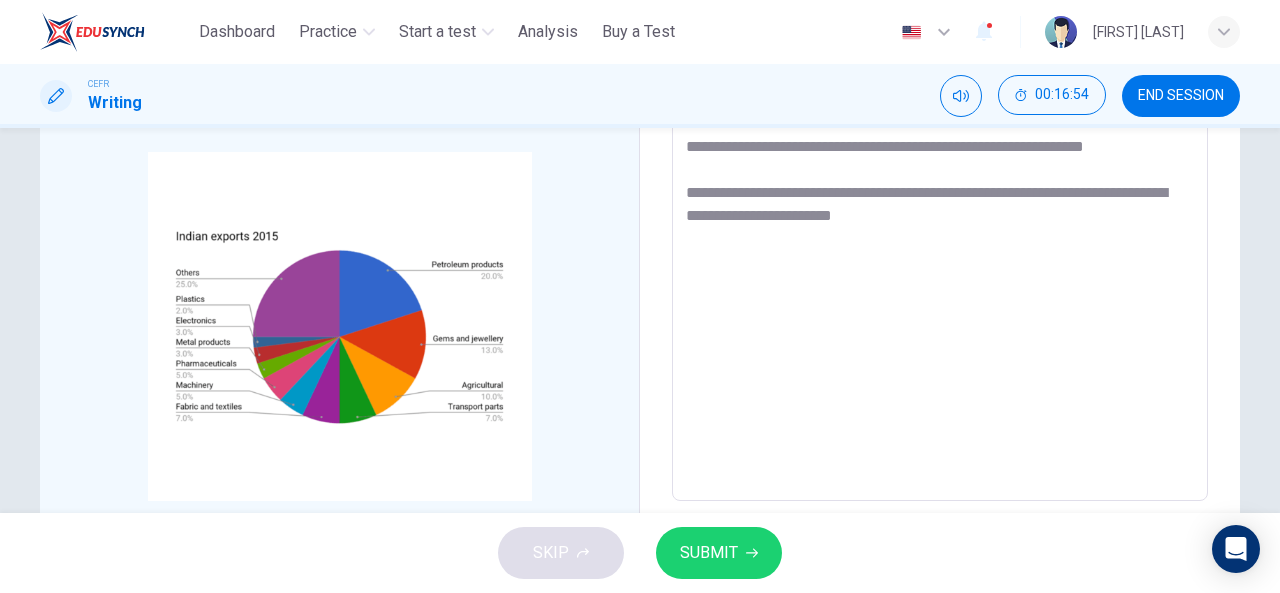 click on "**********" at bounding box center [940, 218] 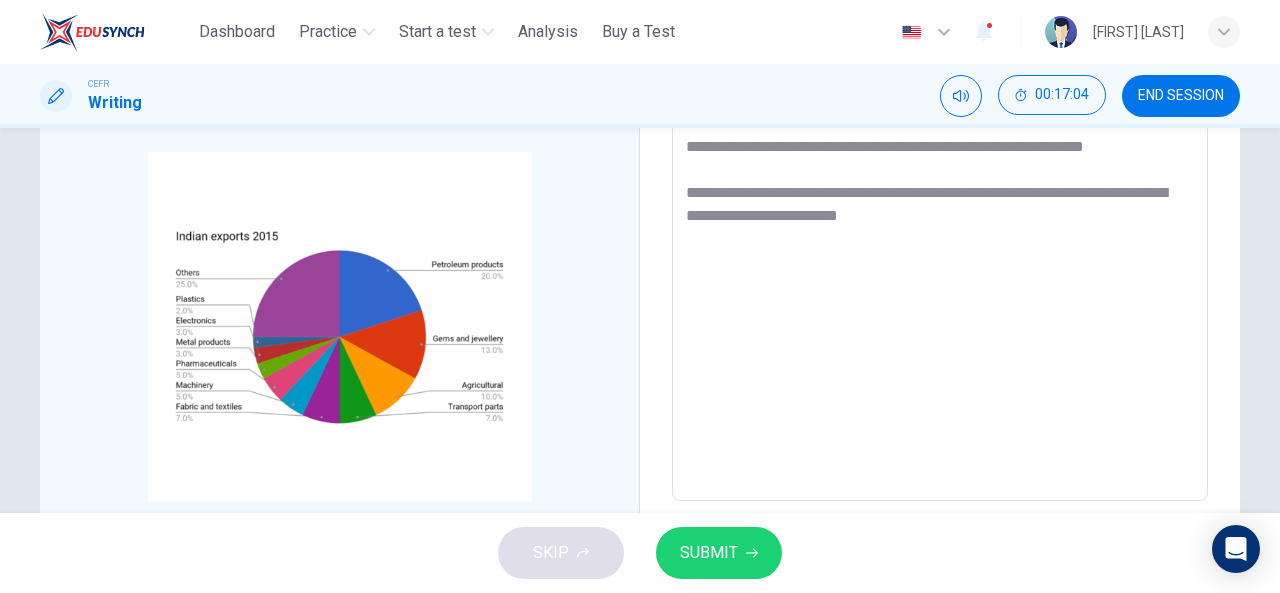 click on "**********" at bounding box center (940, 218) 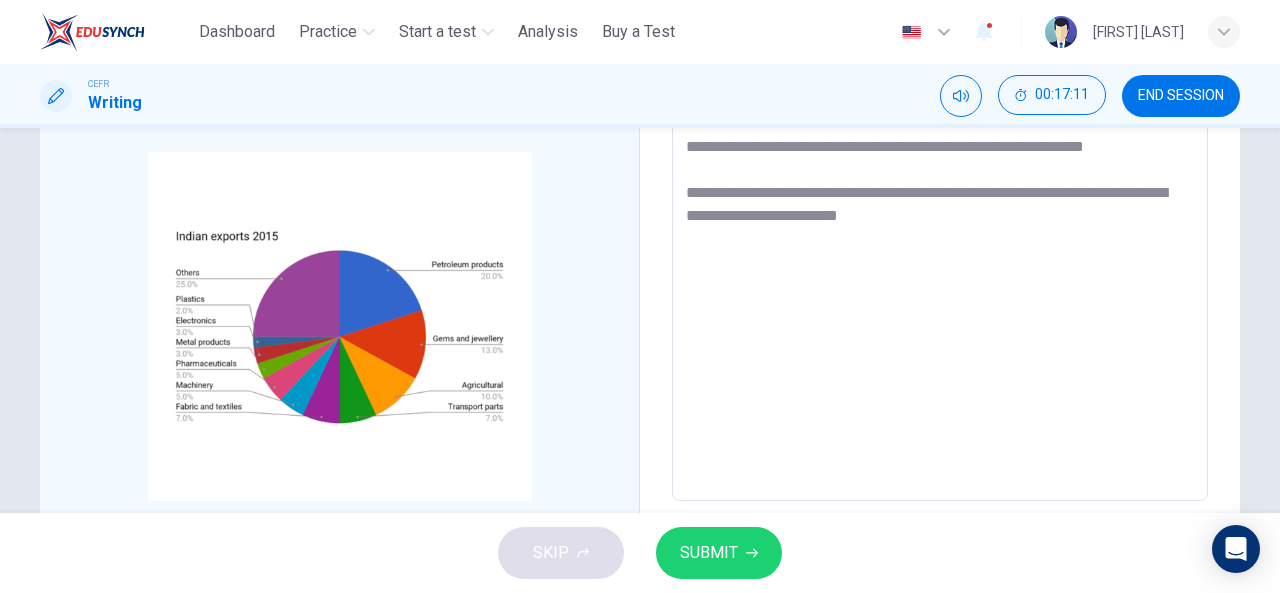 click on "**********" at bounding box center (940, 218) 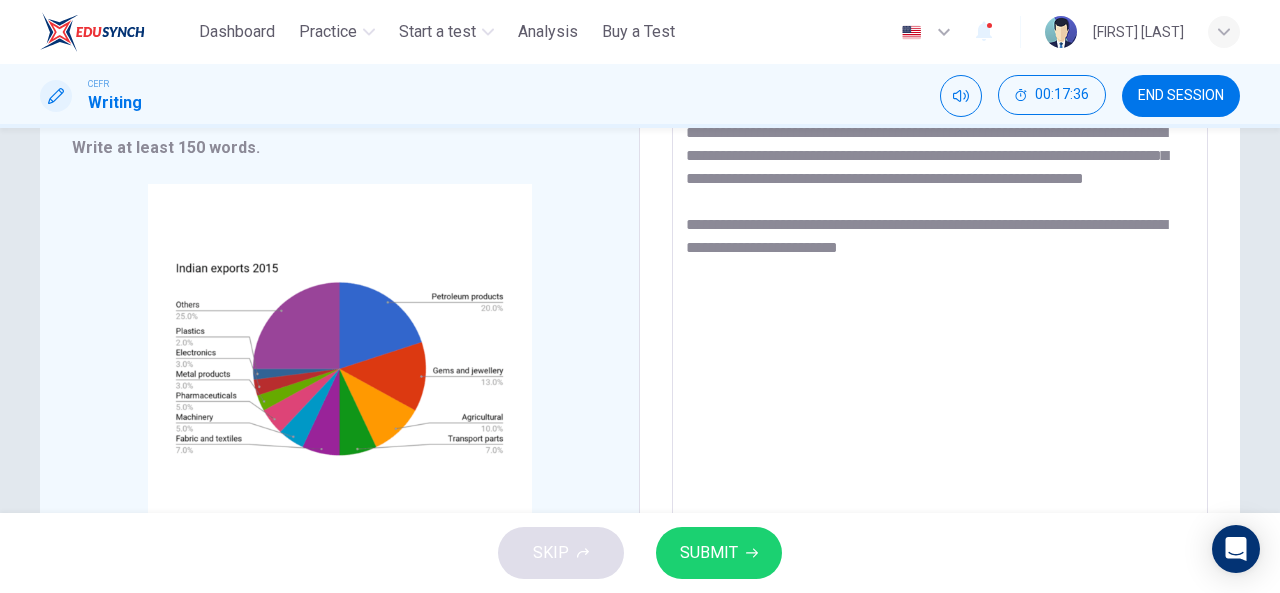 scroll, scrollTop: 304, scrollLeft: 0, axis: vertical 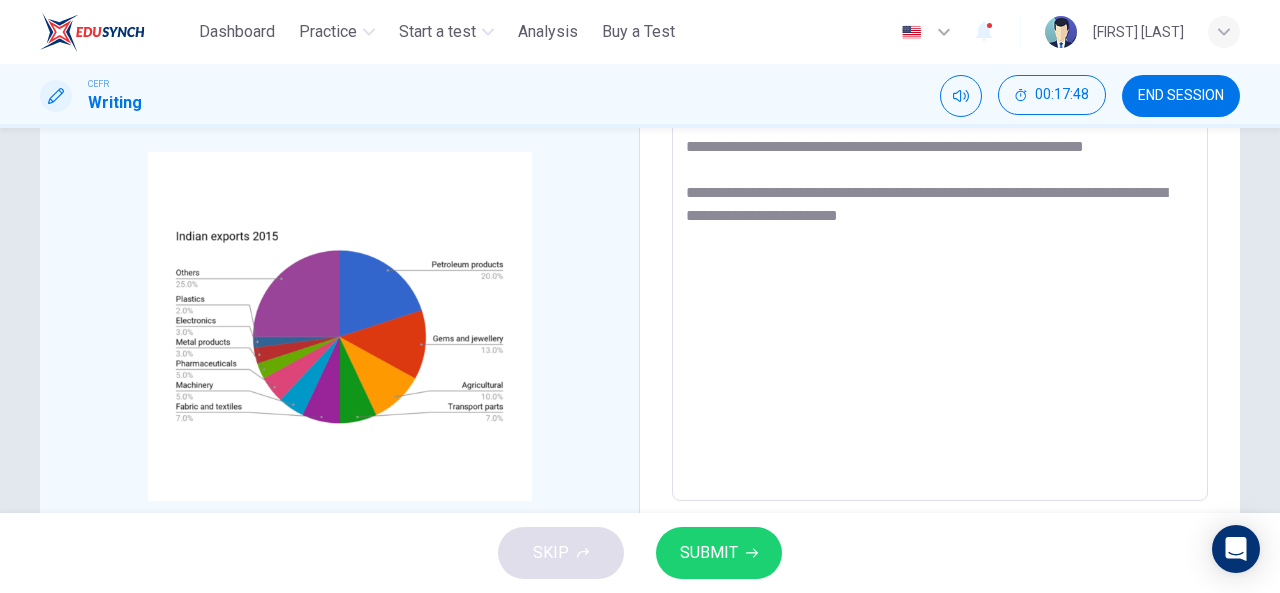 drag, startPoint x: 746, startPoint y: 287, endPoint x: 726, endPoint y: 287, distance: 20 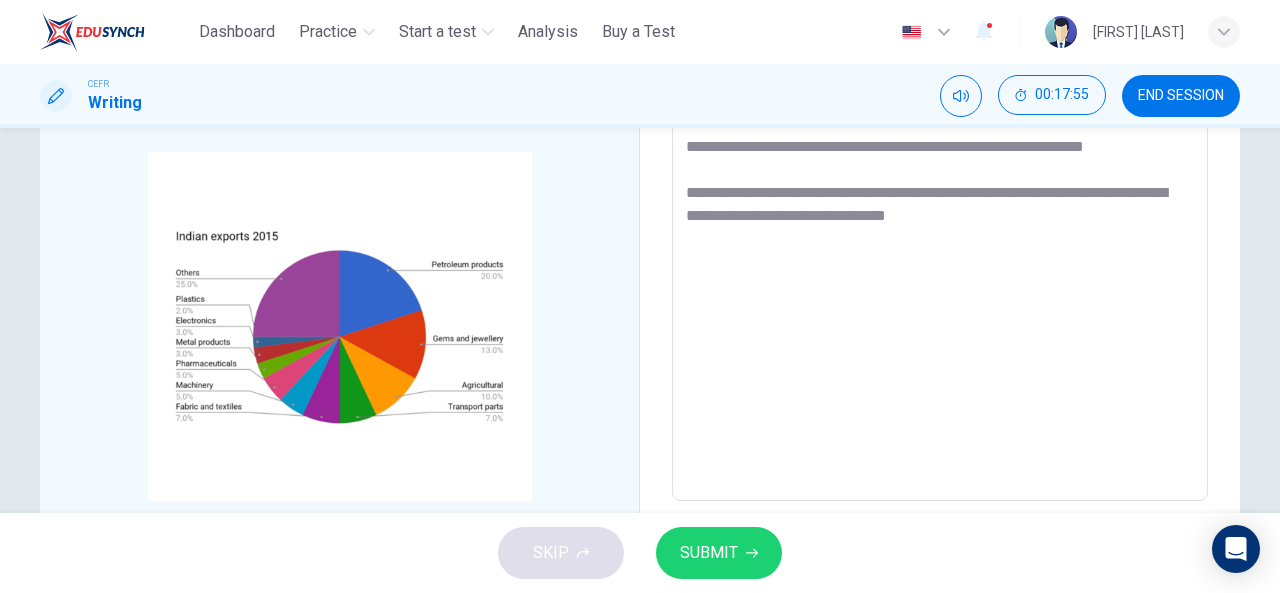 click on "**********" at bounding box center (940, 218) 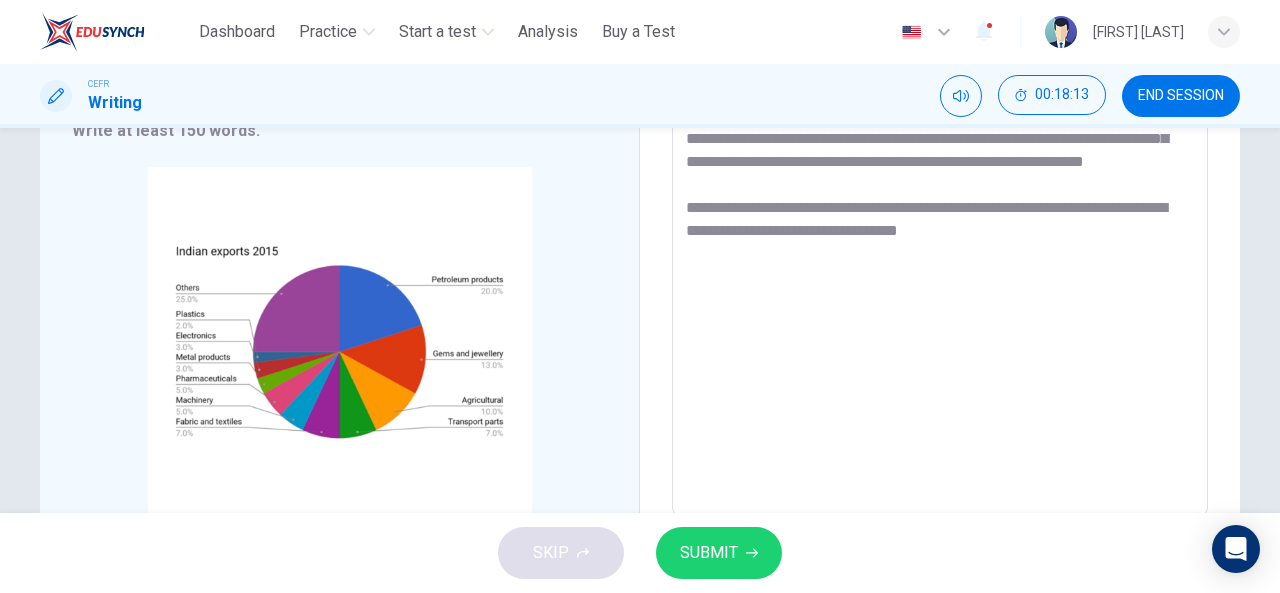 scroll, scrollTop: 300, scrollLeft: 0, axis: vertical 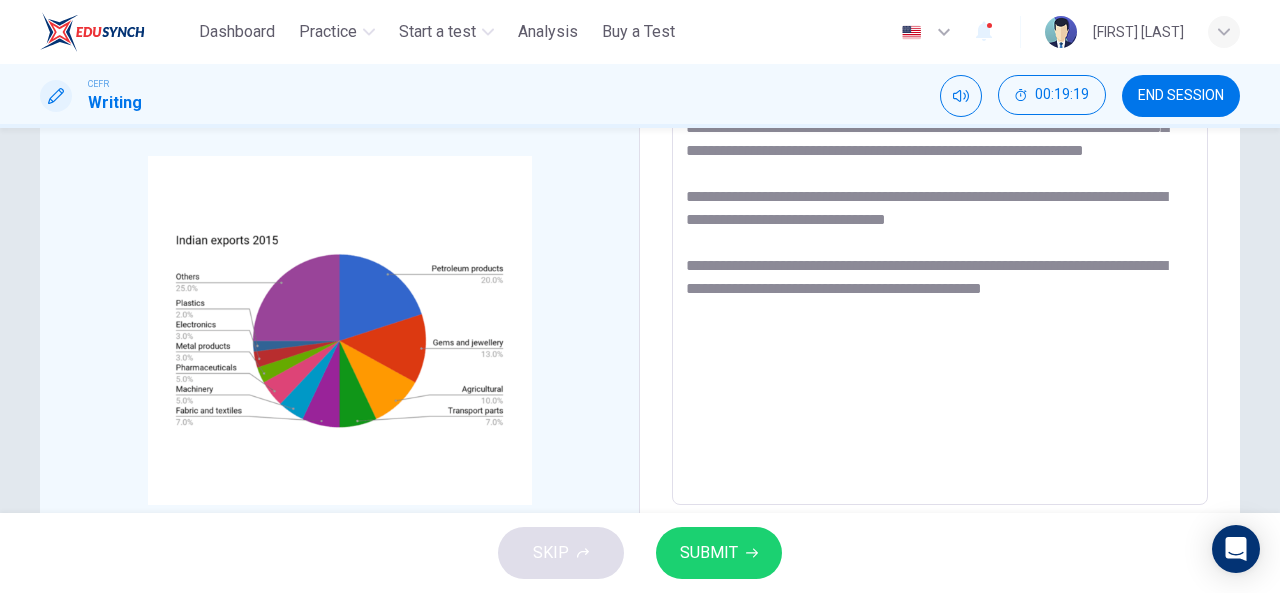 click on "**********" at bounding box center [940, 222] 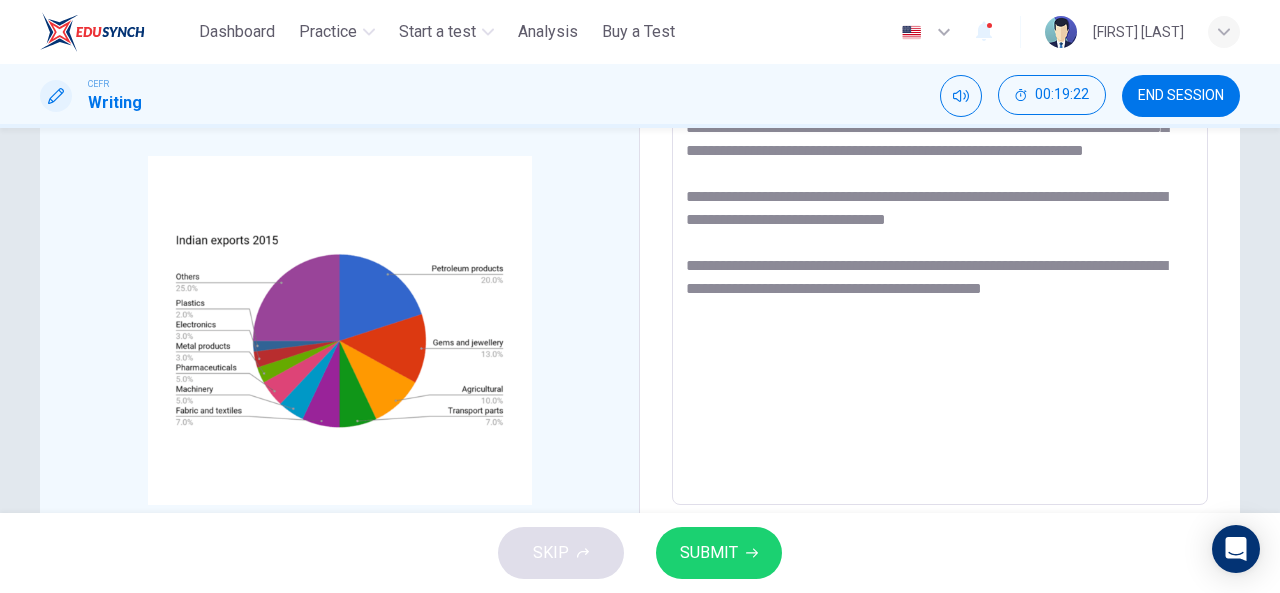 drag, startPoint x: 1119, startPoint y: 337, endPoint x: 746, endPoint y: 354, distance: 373.3872 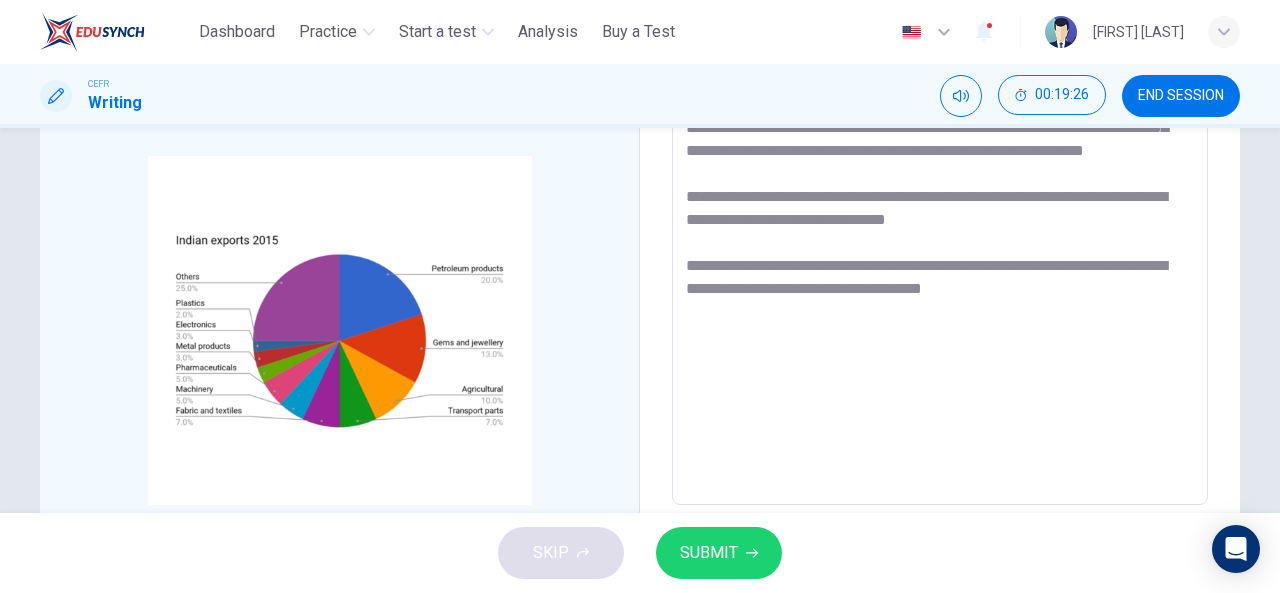 click on "**********" at bounding box center [940, 222] 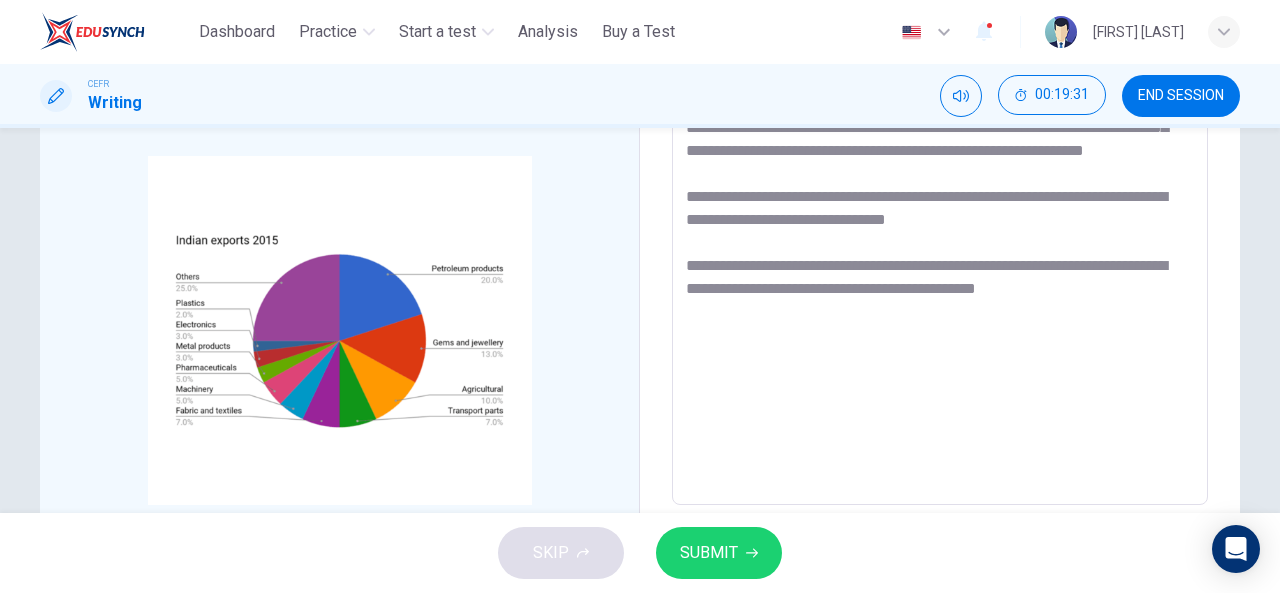 click on "**********" at bounding box center (940, 222) 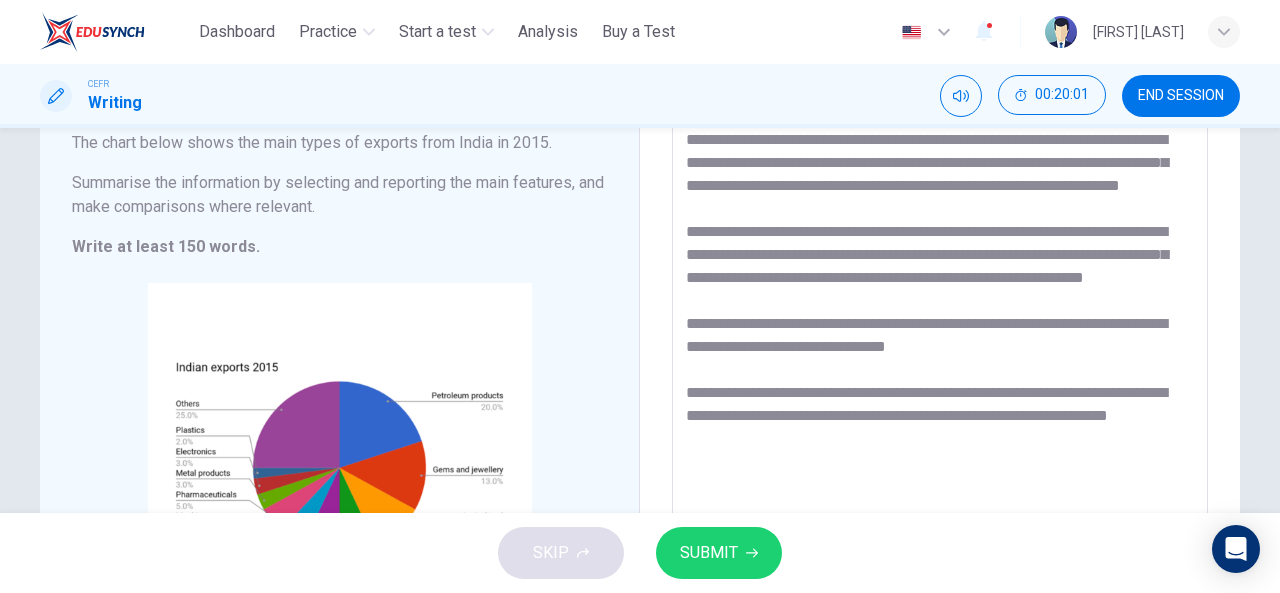 scroll, scrollTop: 204, scrollLeft: 0, axis: vertical 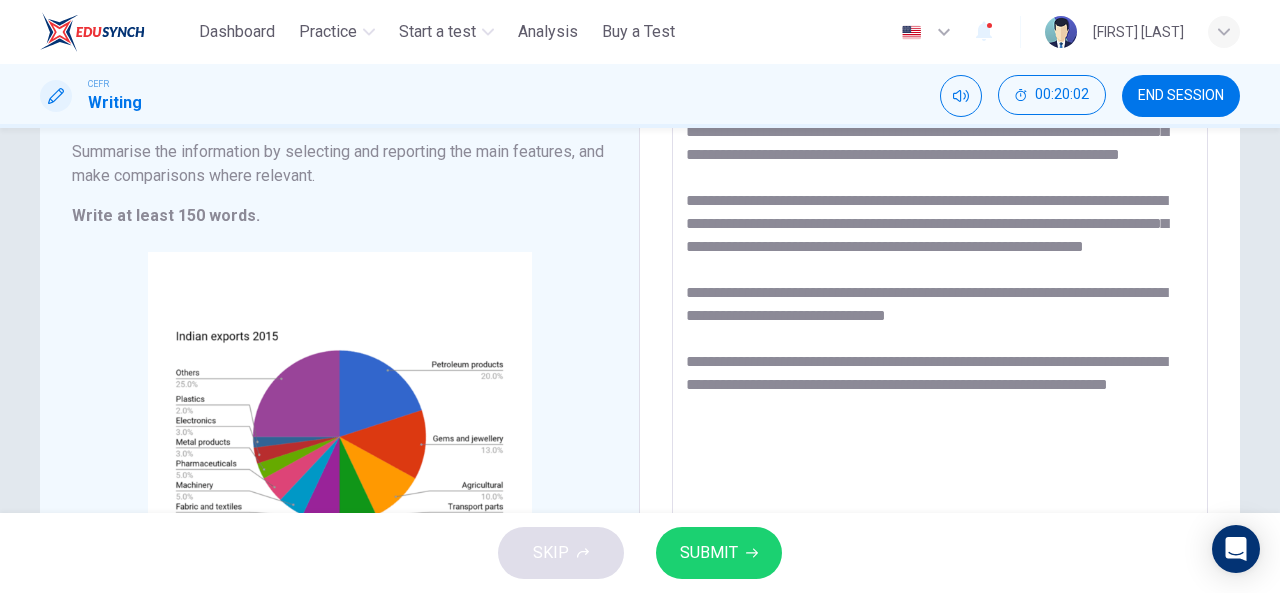 click on "**********" at bounding box center [940, 318] 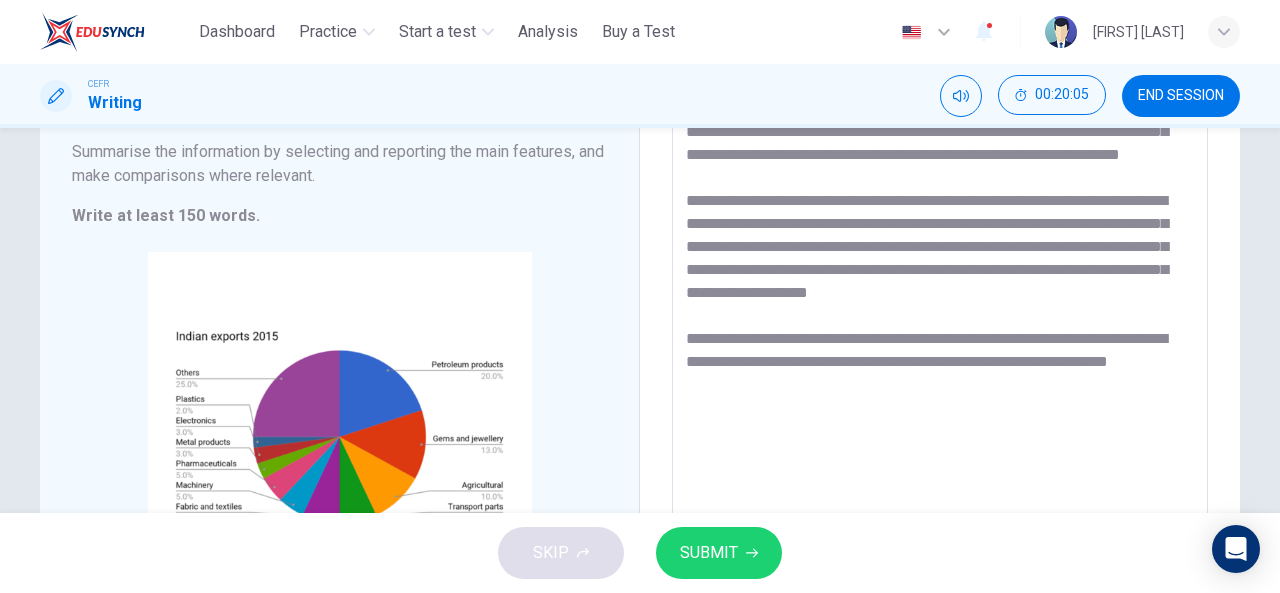 scroll, scrollTop: 104, scrollLeft: 0, axis: vertical 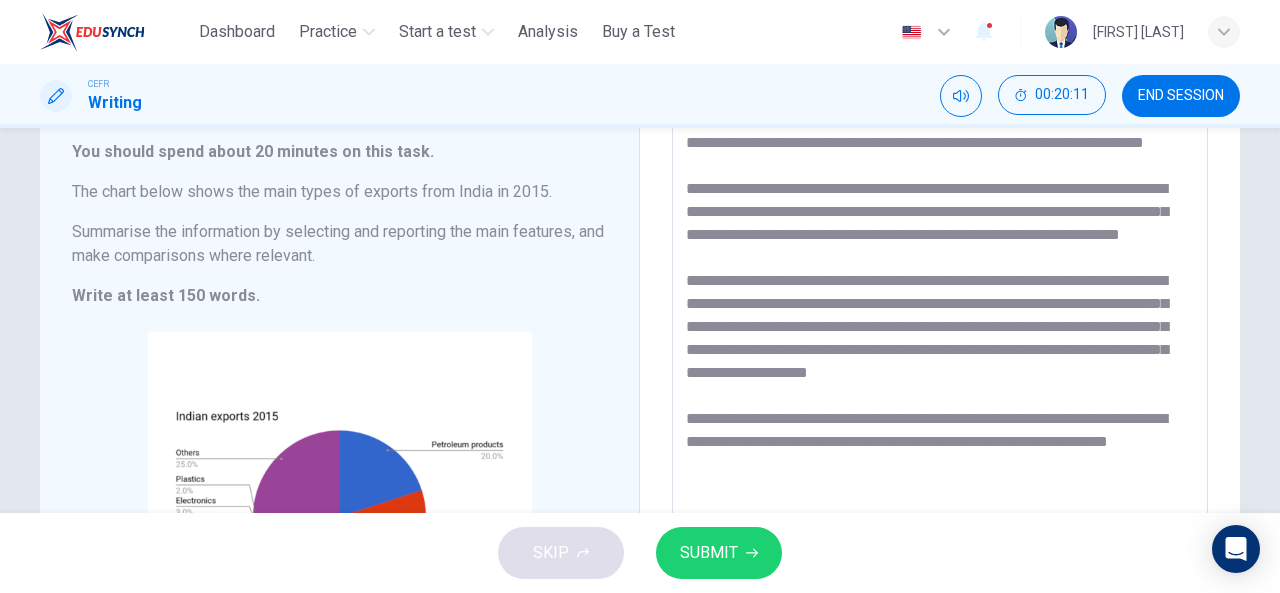 click on "**********" at bounding box center [940, 398] 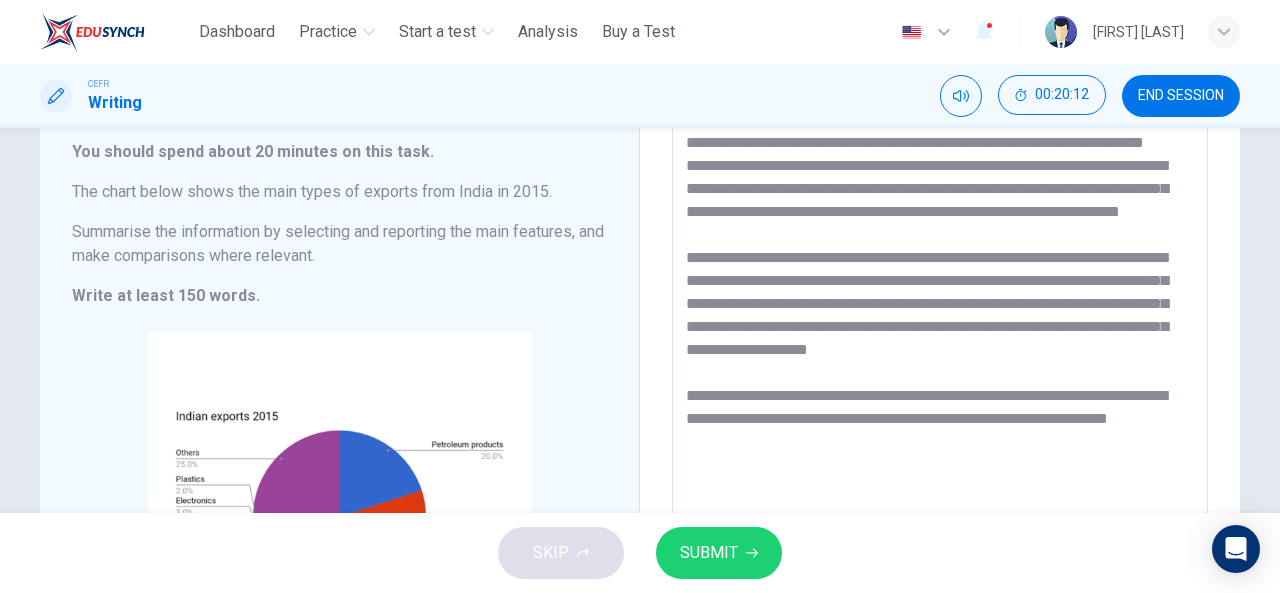 click on "**********" at bounding box center (940, 398) 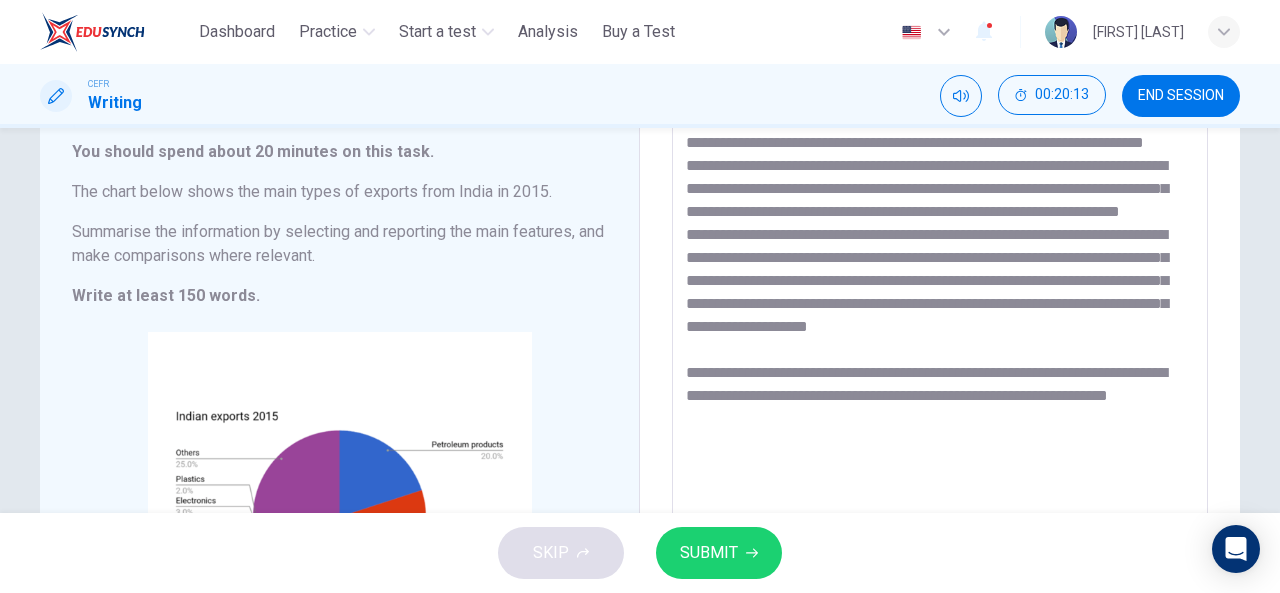 click on "**********" at bounding box center (940, 398) 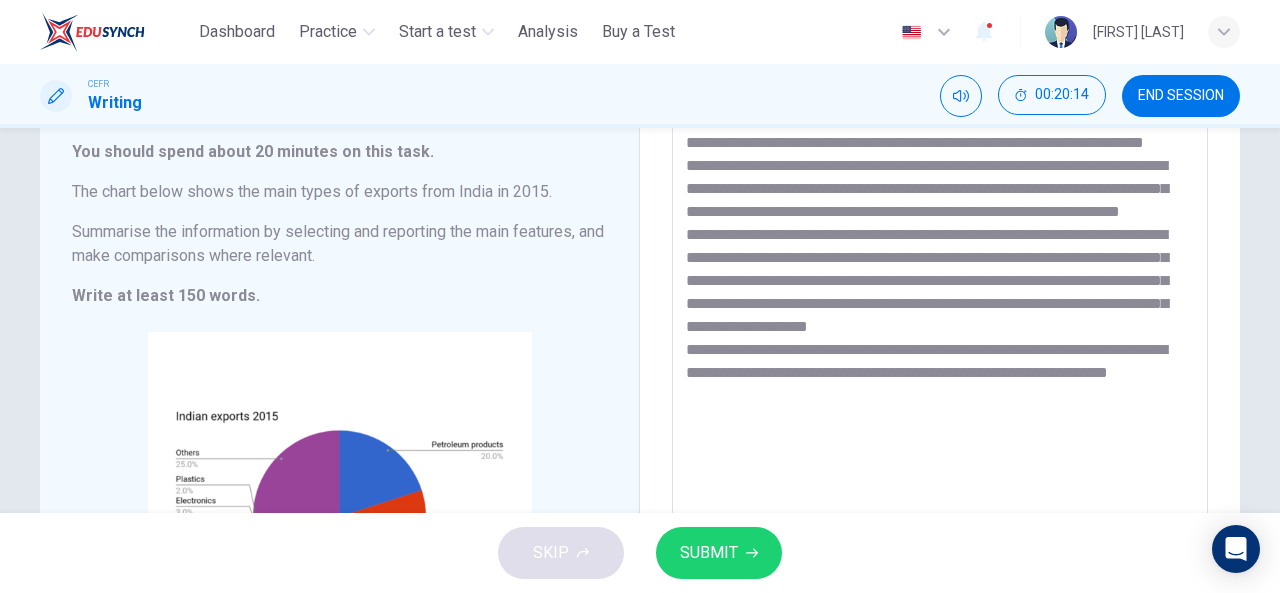 scroll, scrollTop: 24, scrollLeft: 0, axis: vertical 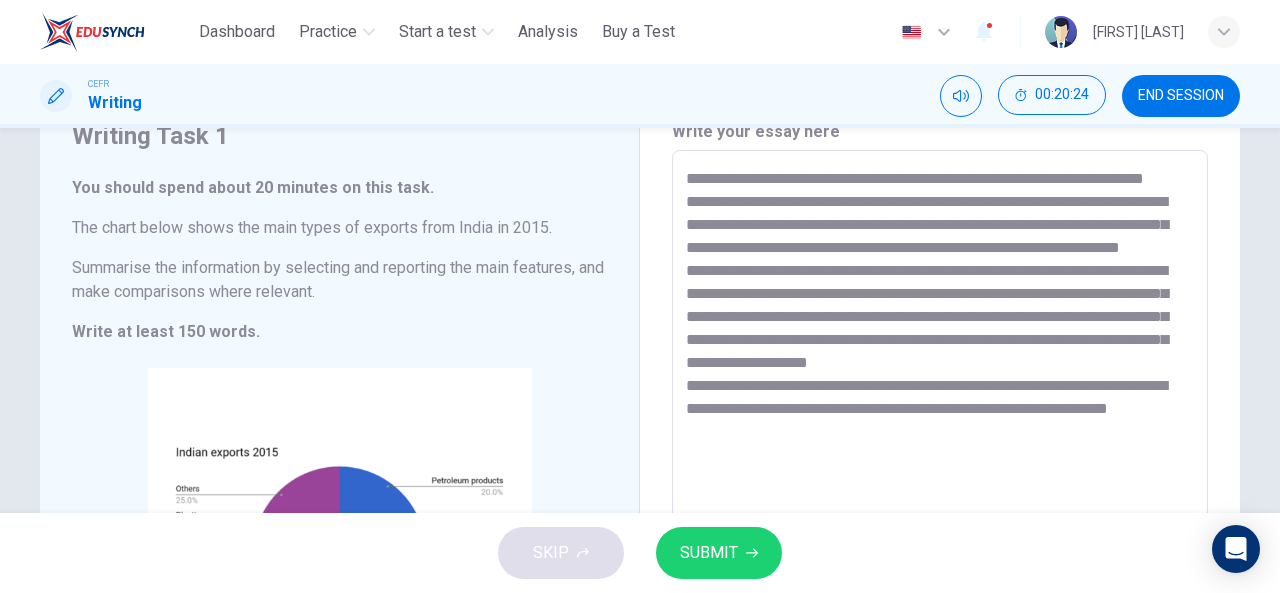 click on "SKIP SUBMIT" at bounding box center [640, 553] 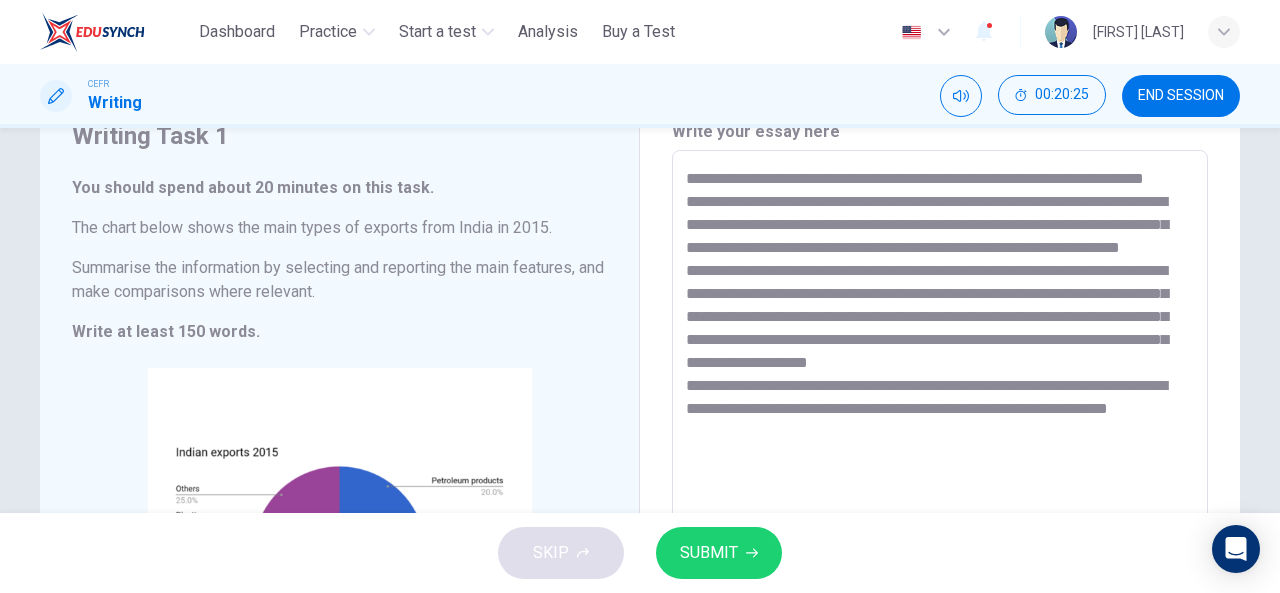 click on "SUBMIT" at bounding box center [719, 553] 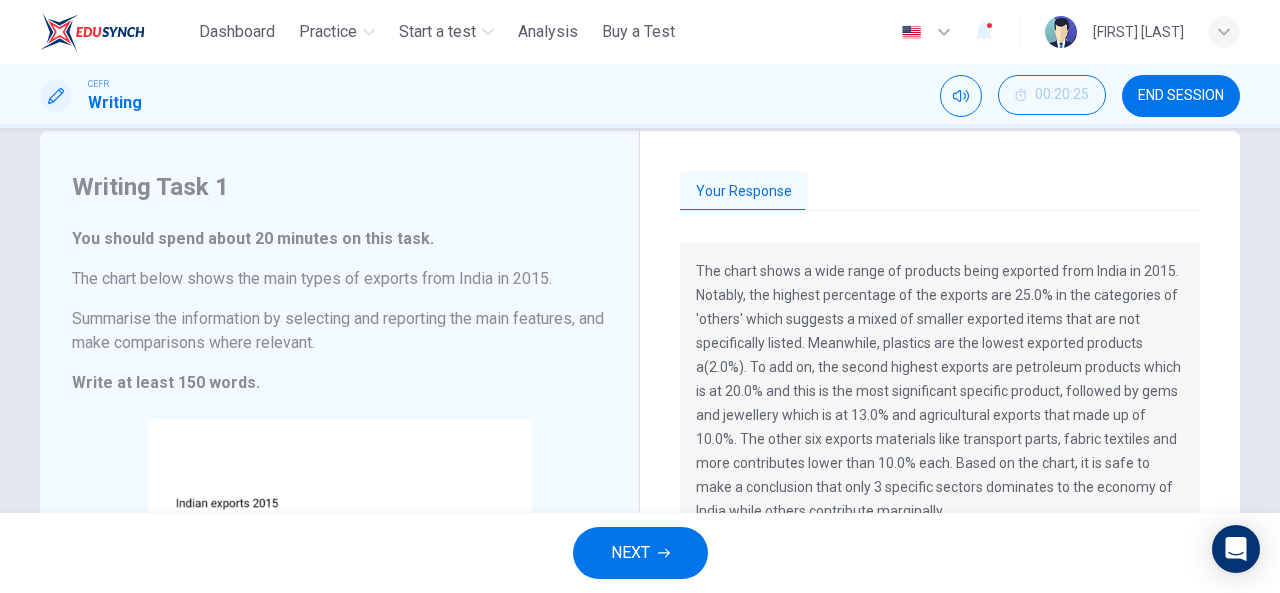 scroll, scrollTop: 0, scrollLeft: 0, axis: both 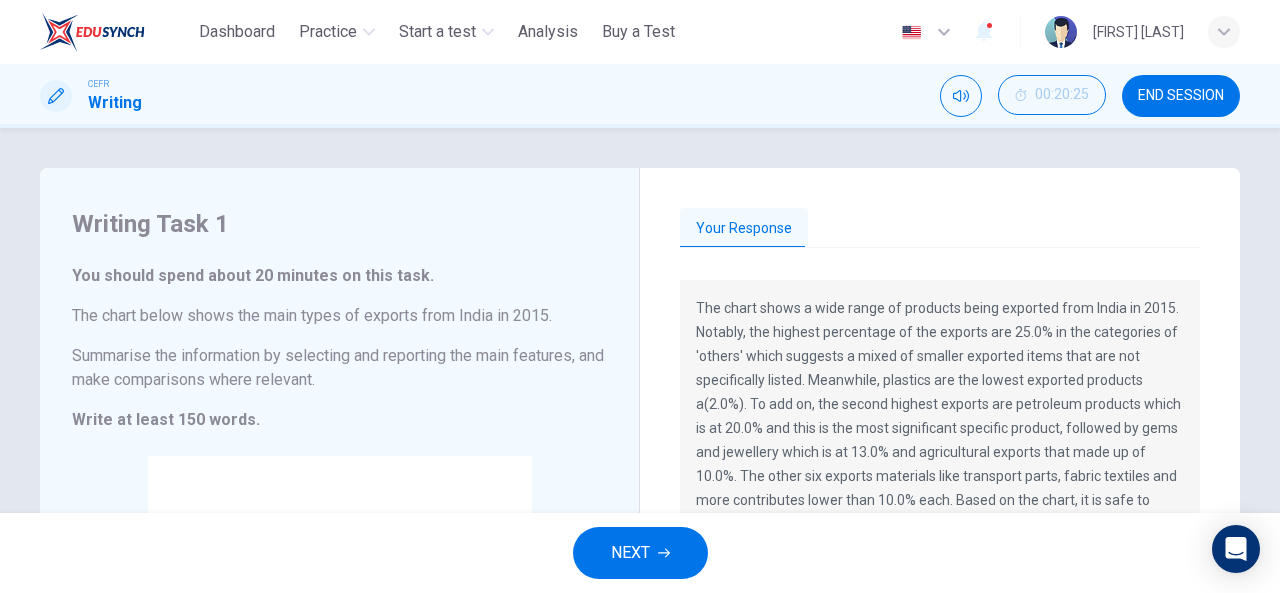click on "The chart shows a wide range of products being exported from India in 2015.
Notably, the highest percentage of the exports are 25.0% in the categories of 'others' which suggests a mixed of smaller exported items that are not specifically listed. Meanwhile, plastics are the lowest exported products a(2.0%).
To add on, the second highest exports are petroleum products which is at 20.0% and this is the most significant specific product, followed by gems and jewellery which is at 13.0% and agricultural exports that made up of 10.0%. The other six exports materials like transport parts, fabric textiles and more contributes lower than 10.0% each.
Based on the chart, it is safe to make a conclusion that only 3 specific sectors dominates to the economy of India while others contribute marginally." at bounding box center (940, 428) 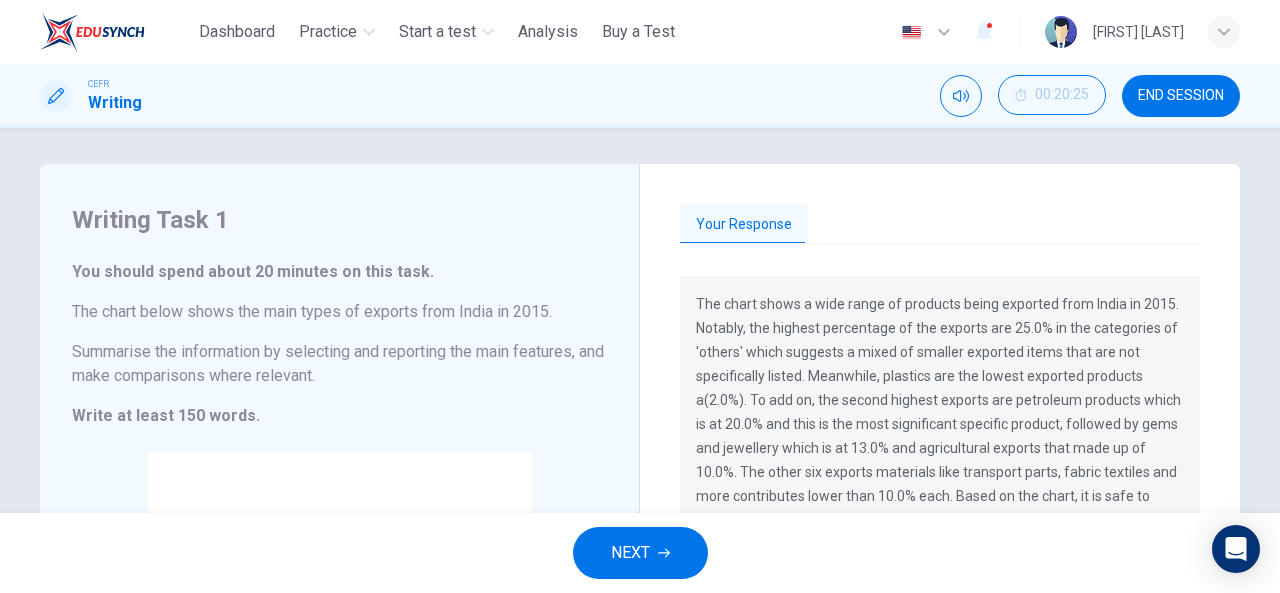 scroll, scrollTop: 0, scrollLeft: 0, axis: both 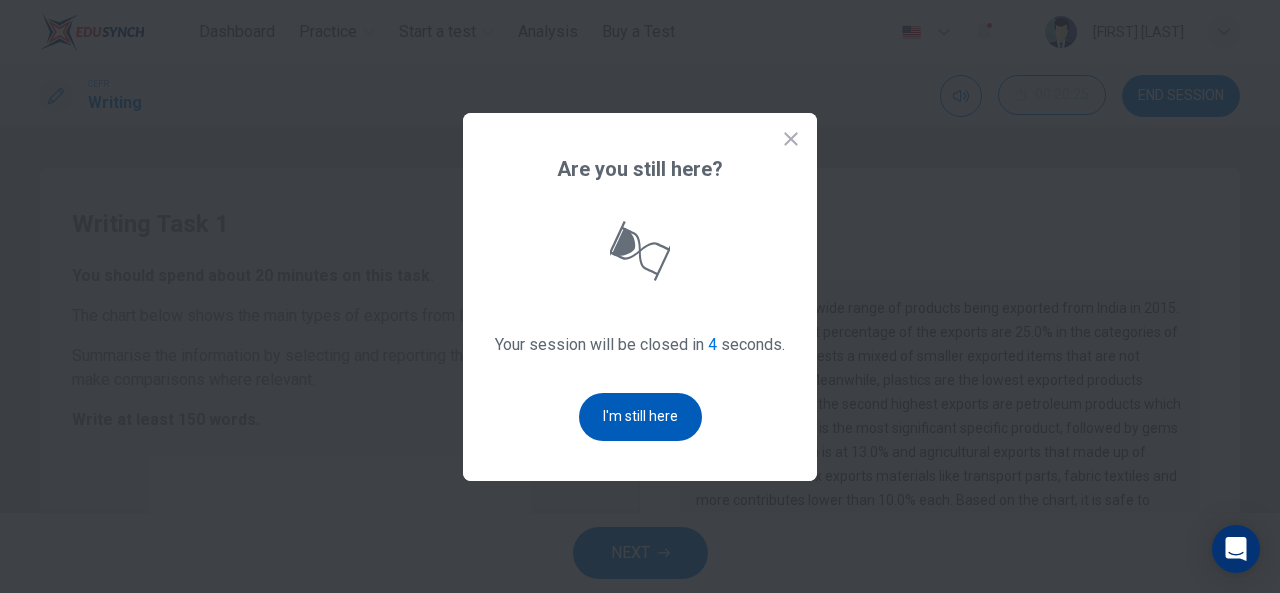 click on "I'm still here" at bounding box center [640, 417] 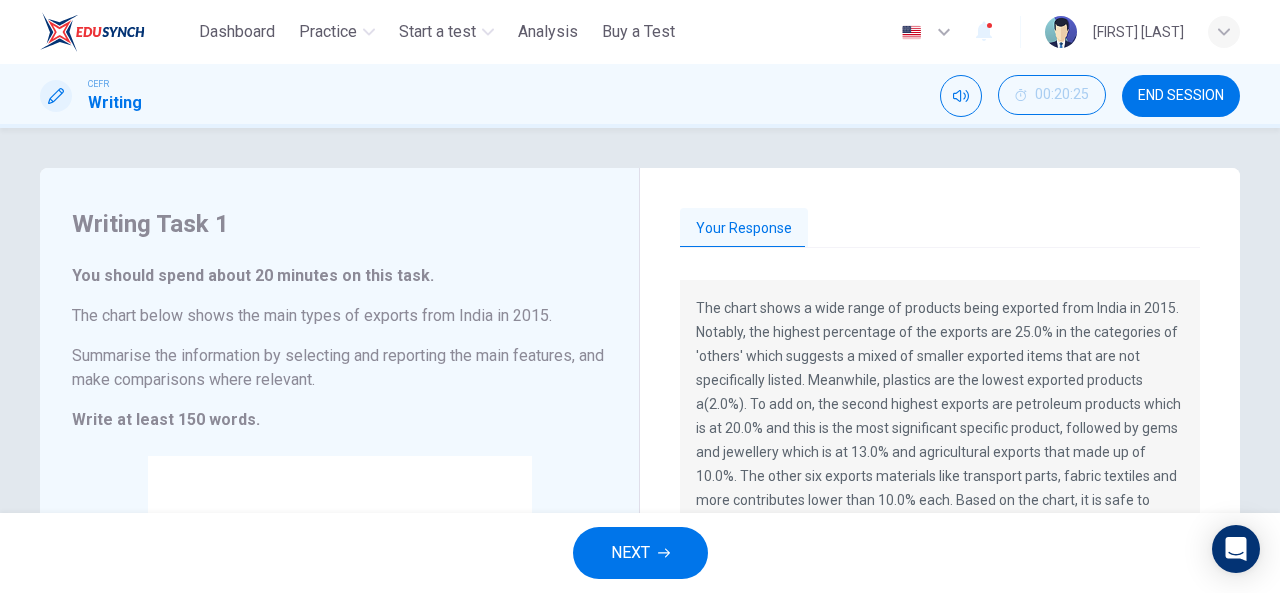 click on "NEXT" at bounding box center [630, 553] 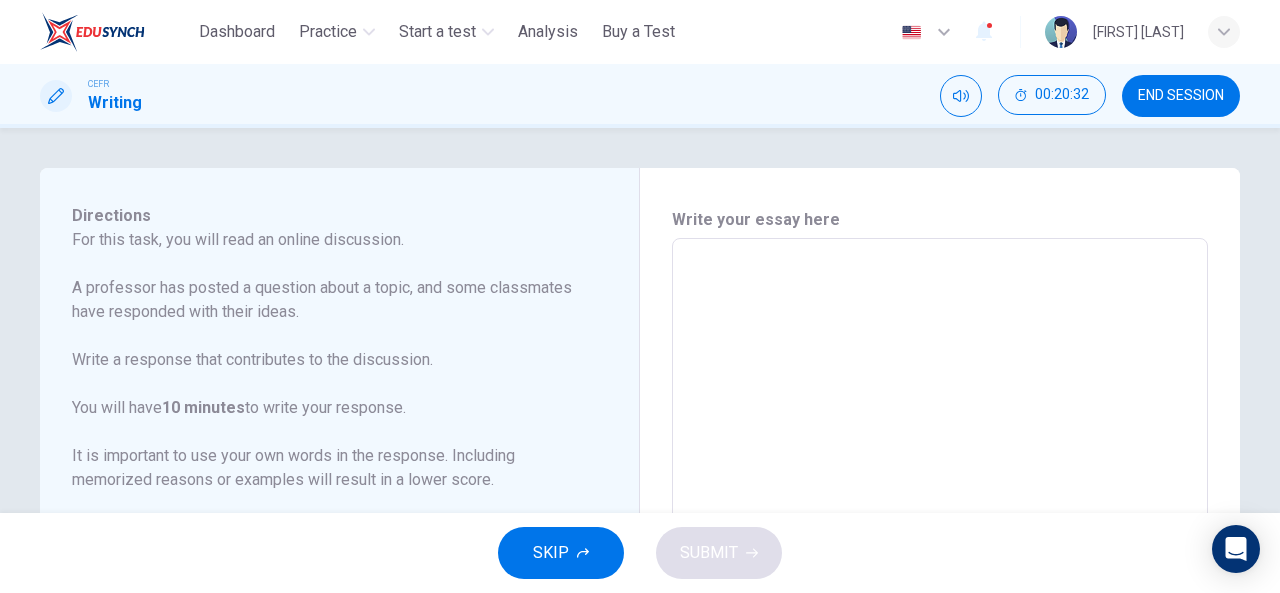 scroll, scrollTop: 198, scrollLeft: 0, axis: vertical 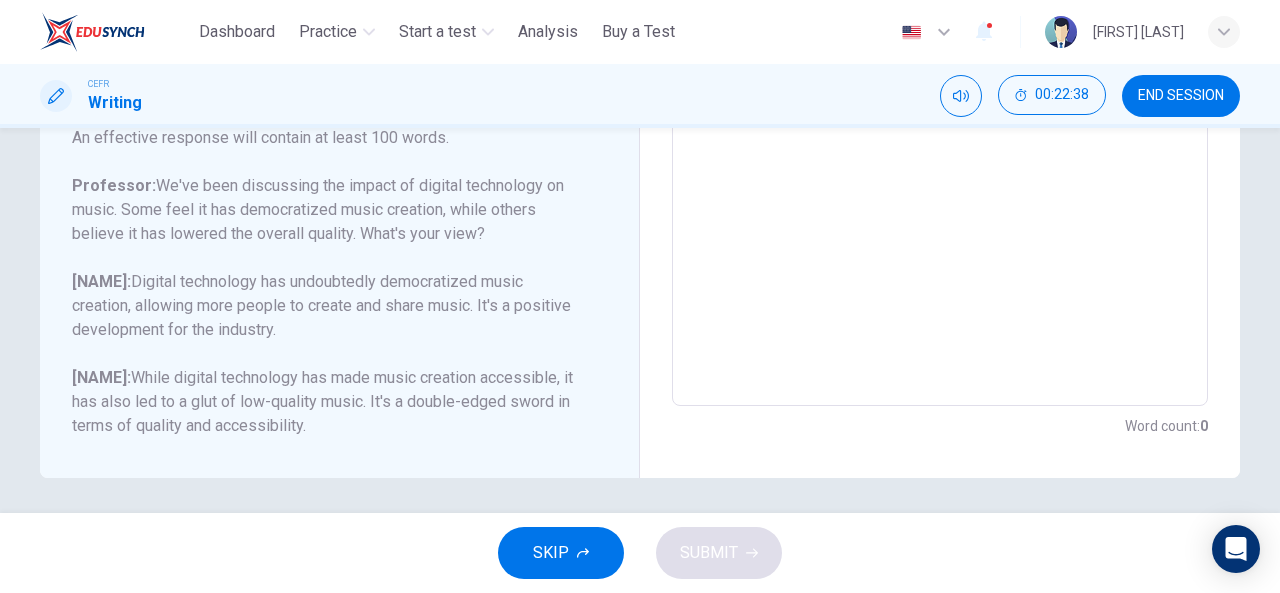 click at bounding box center (940, 72) 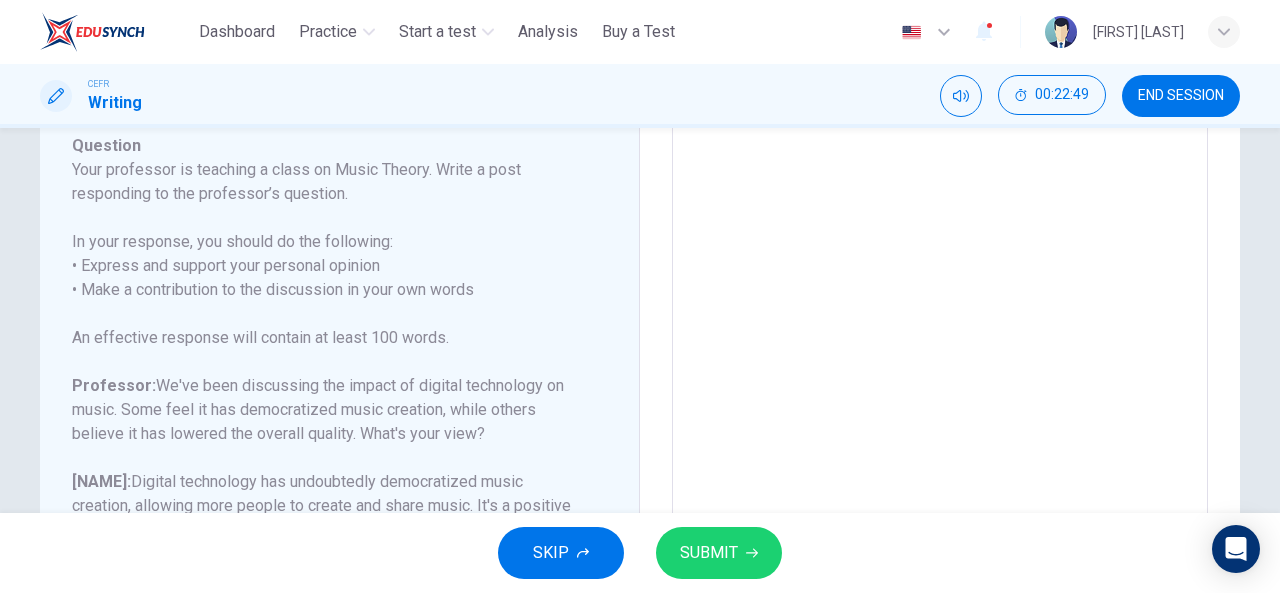 scroll, scrollTop: 128, scrollLeft: 0, axis: vertical 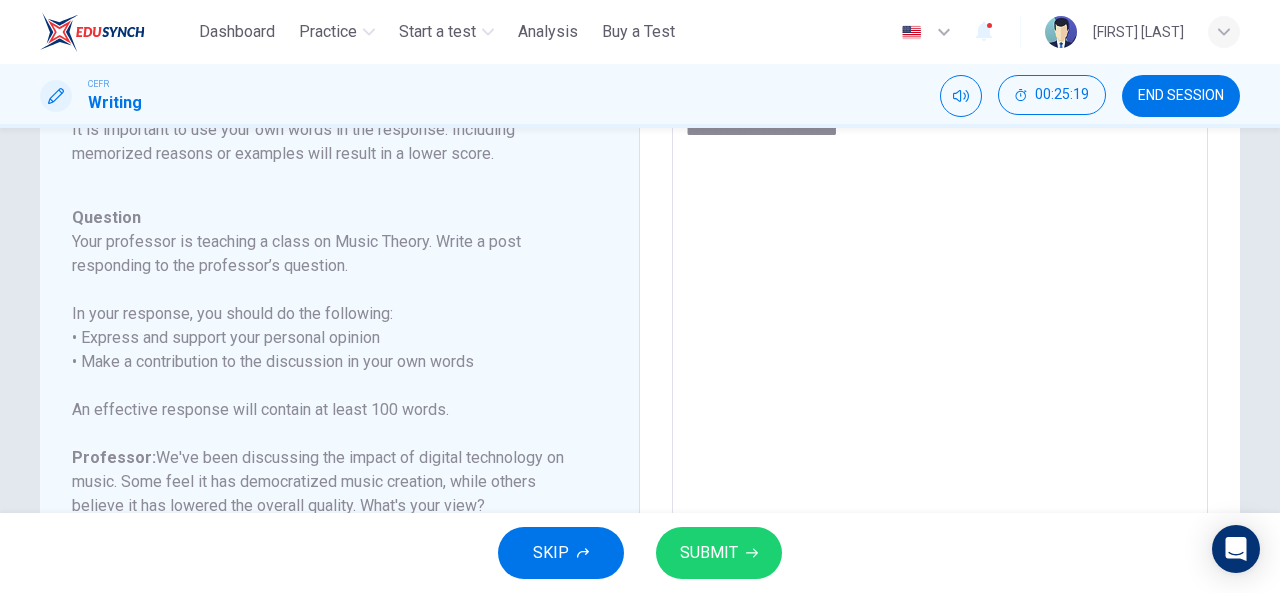 drag, startPoint x: 753, startPoint y: 161, endPoint x: 710, endPoint y: 159, distance: 43.046486 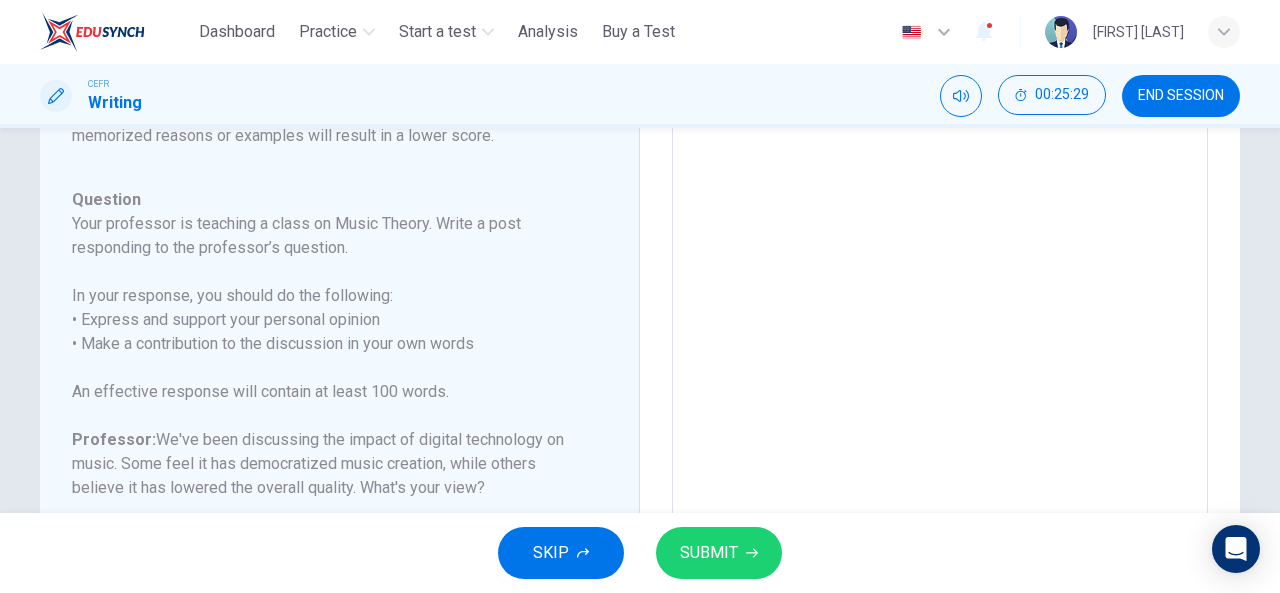 scroll, scrollTop: 104, scrollLeft: 0, axis: vertical 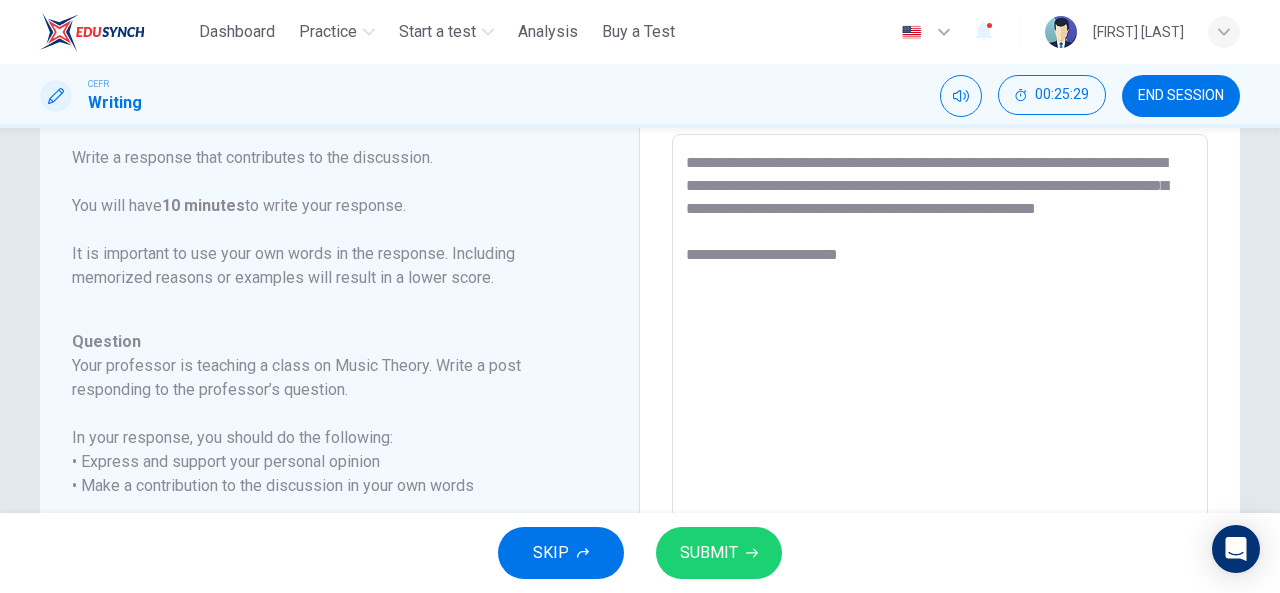 click on "**********" at bounding box center (940, 468) 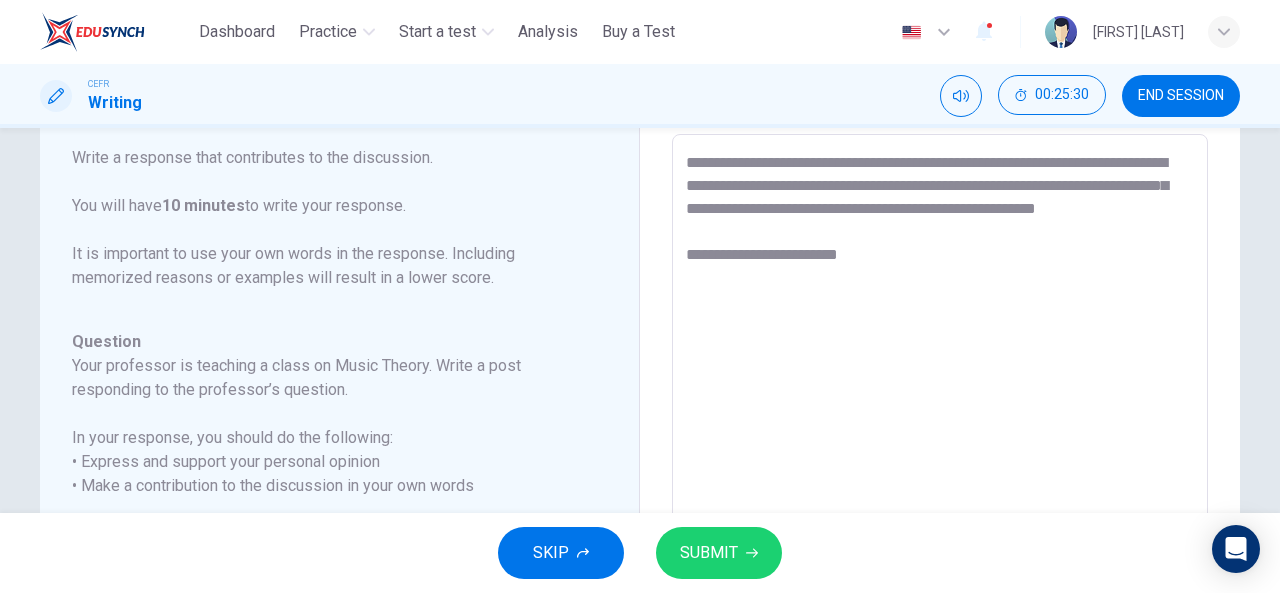 click on "**********" at bounding box center [940, 468] 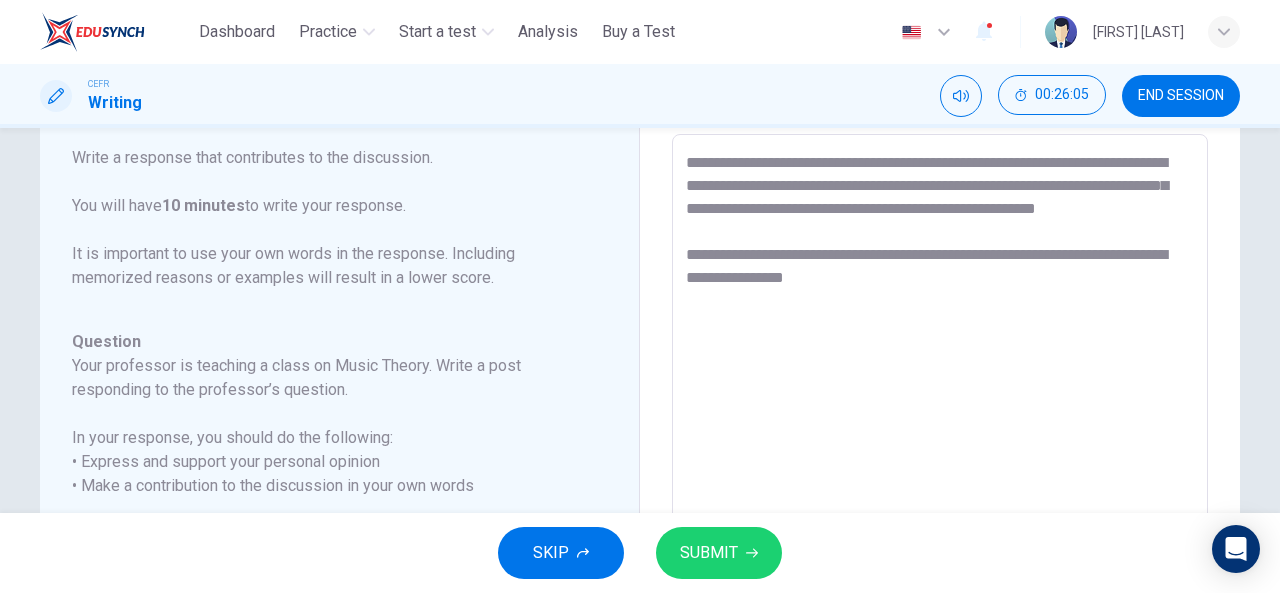 drag, startPoint x: 852, startPoint y: 299, endPoint x: 828, endPoint y: 299, distance: 24 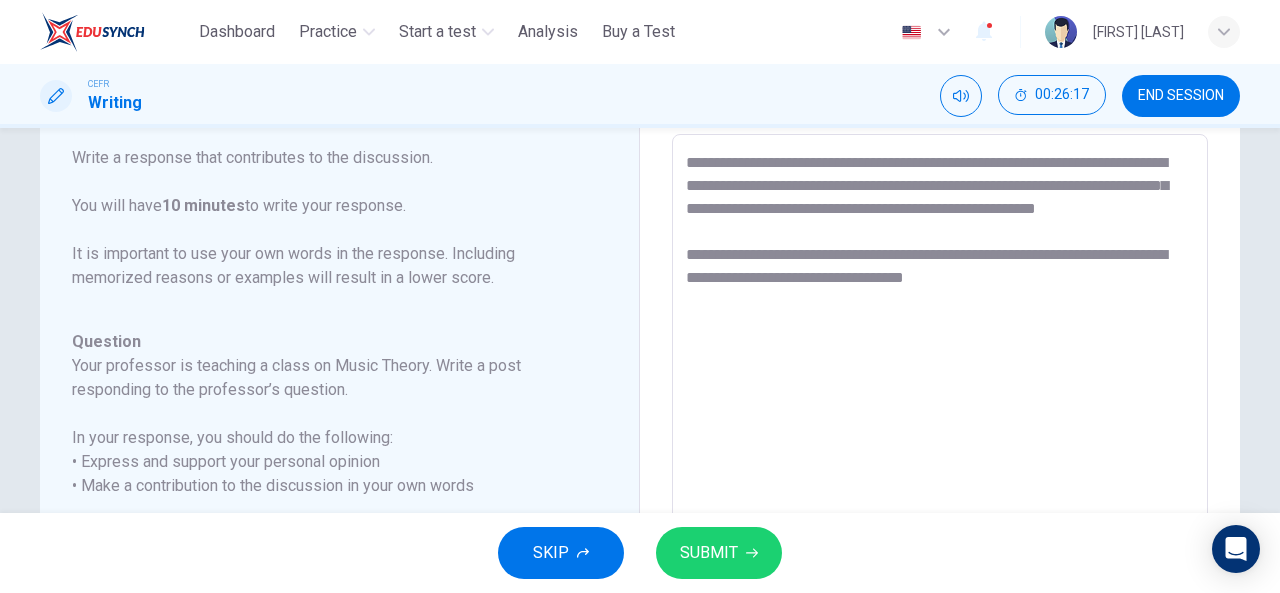 click on "**********" at bounding box center (940, 468) 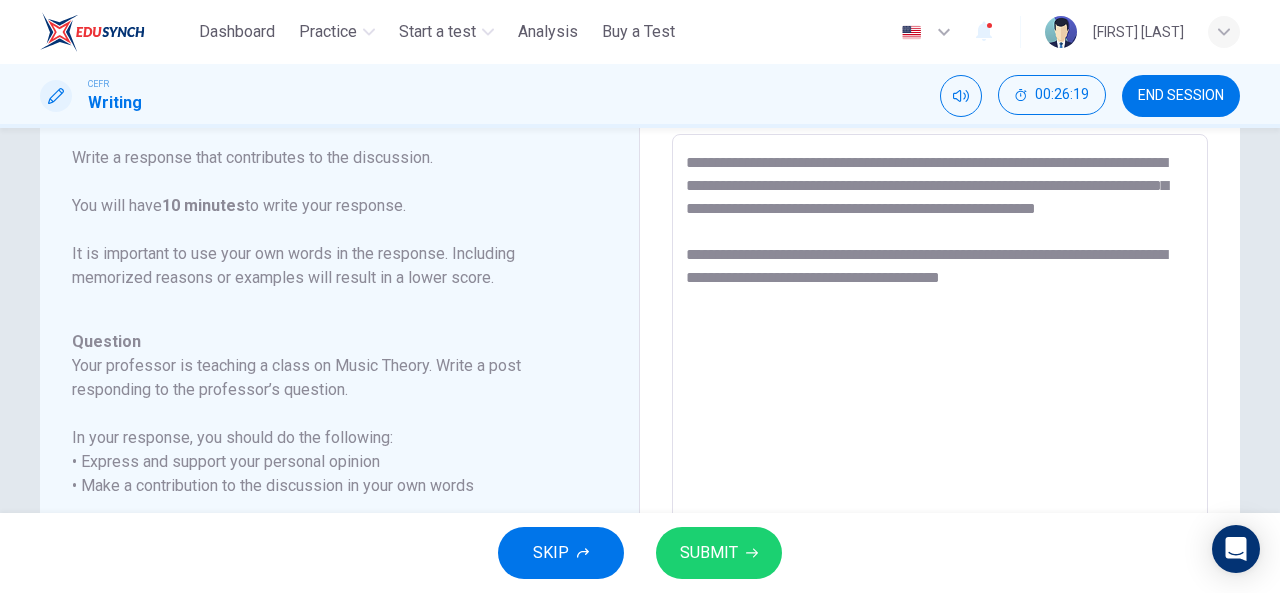 click on "**********" at bounding box center [940, 468] 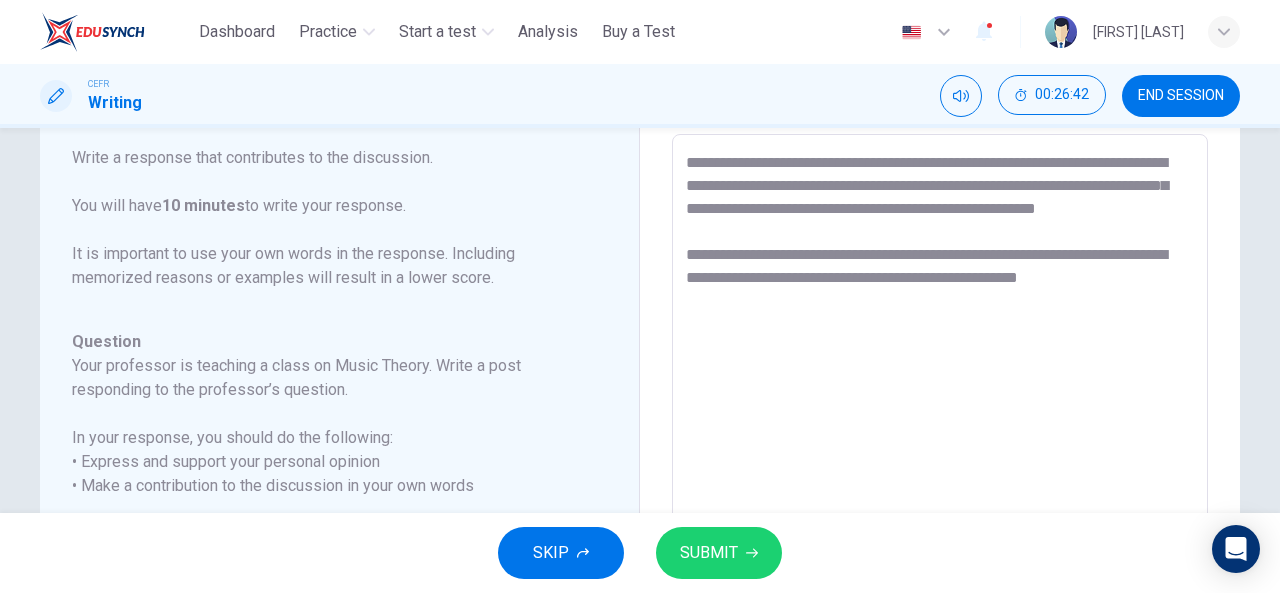 click on "**********" at bounding box center [940, 468] 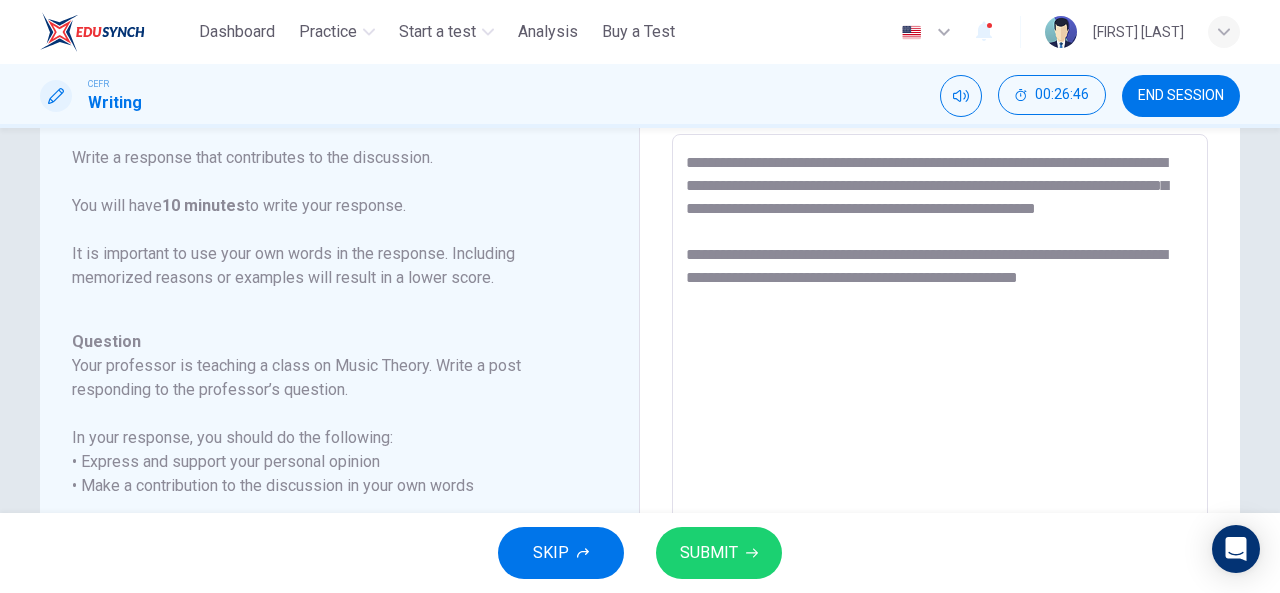 click on "**********" at bounding box center [940, 468] 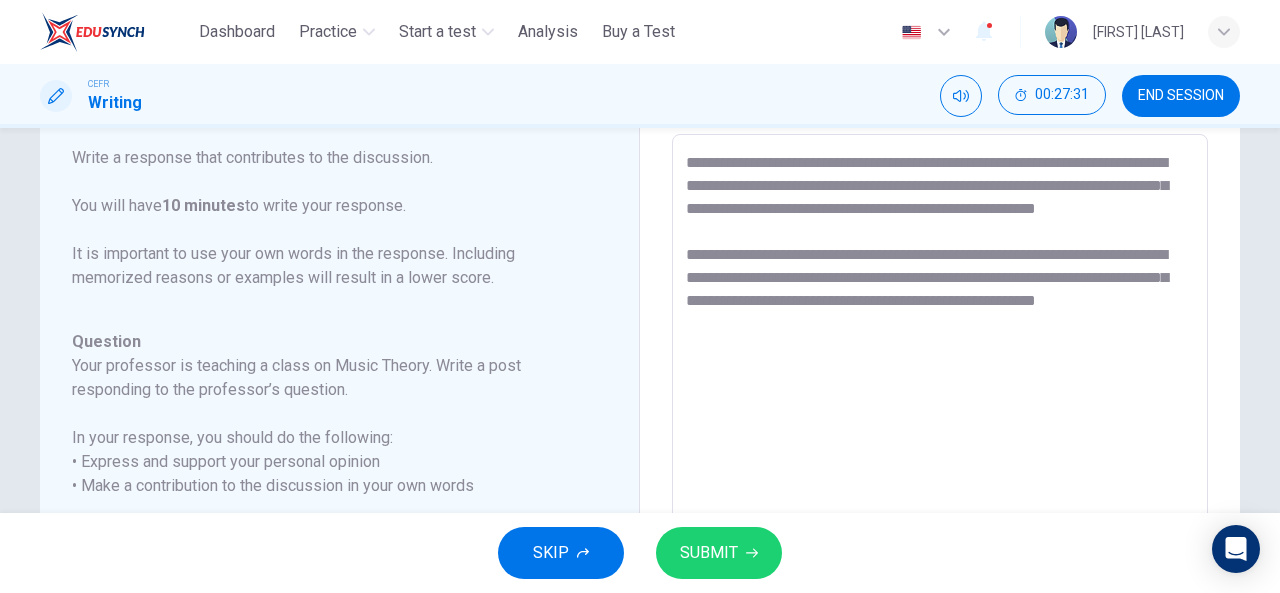 click on "**********" at bounding box center (940, 468) 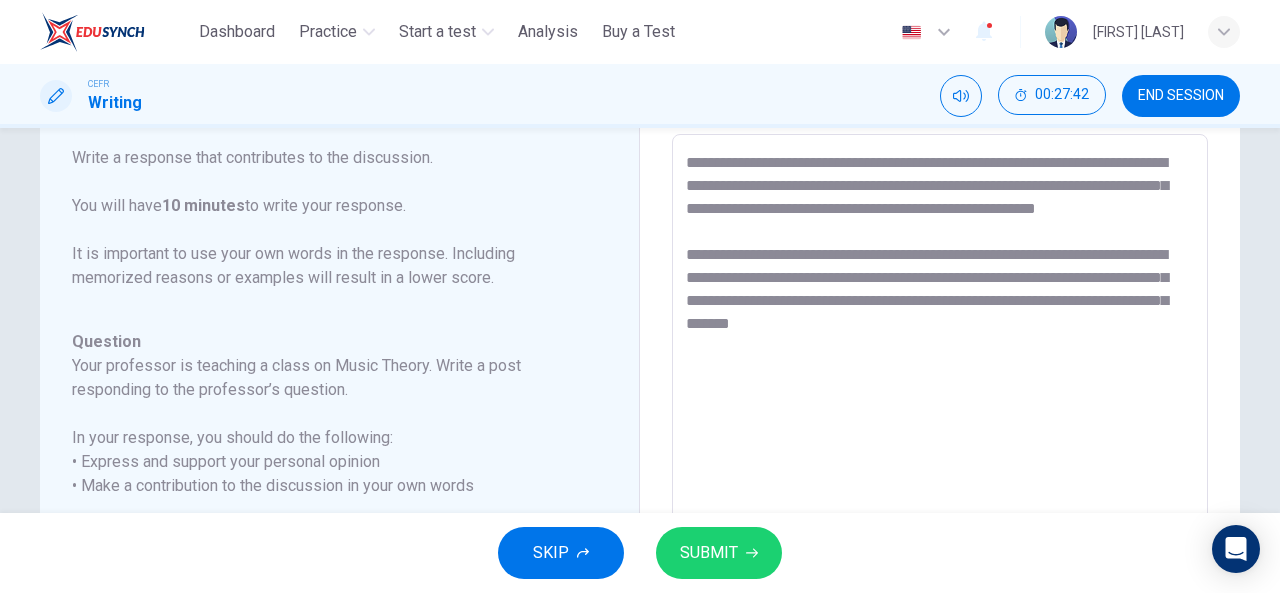 click on "**********" at bounding box center (940, 468) 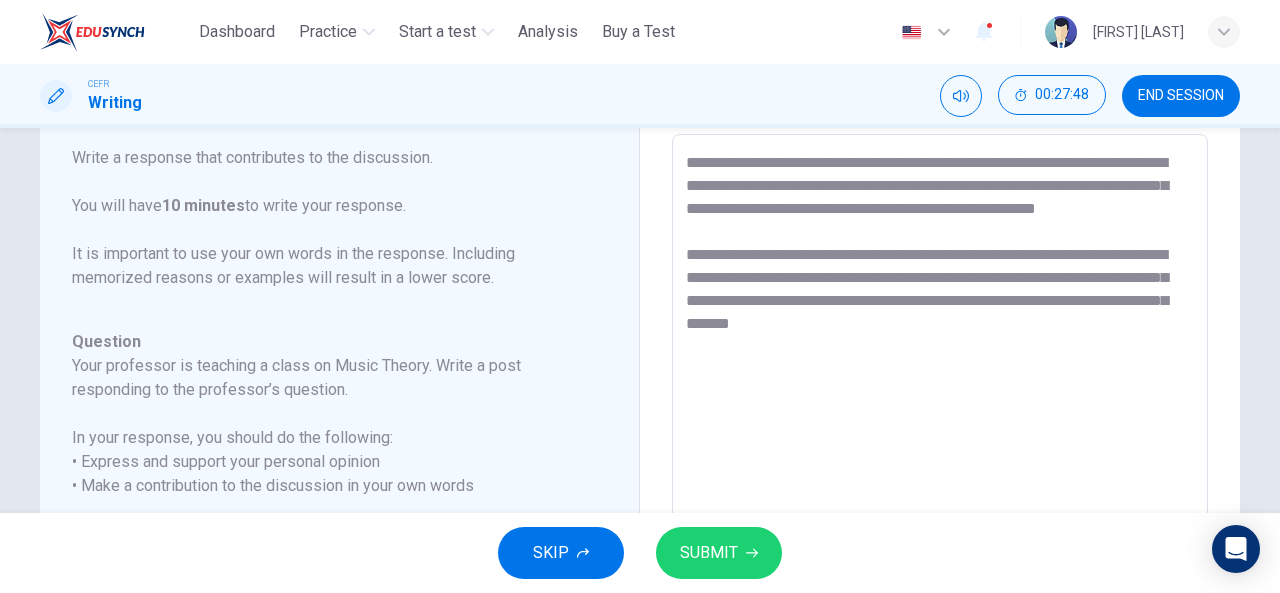 drag, startPoint x: 1061, startPoint y: 341, endPoint x: 849, endPoint y: 344, distance: 212.02122 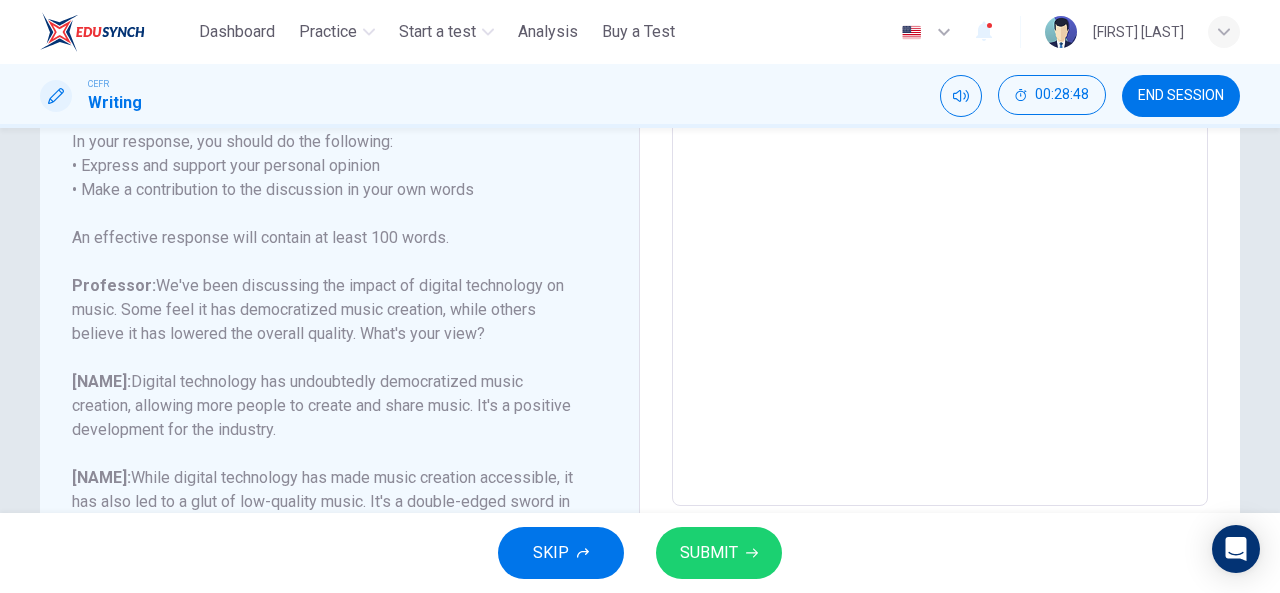 scroll, scrollTop: 204, scrollLeft: 0, axis: vertical 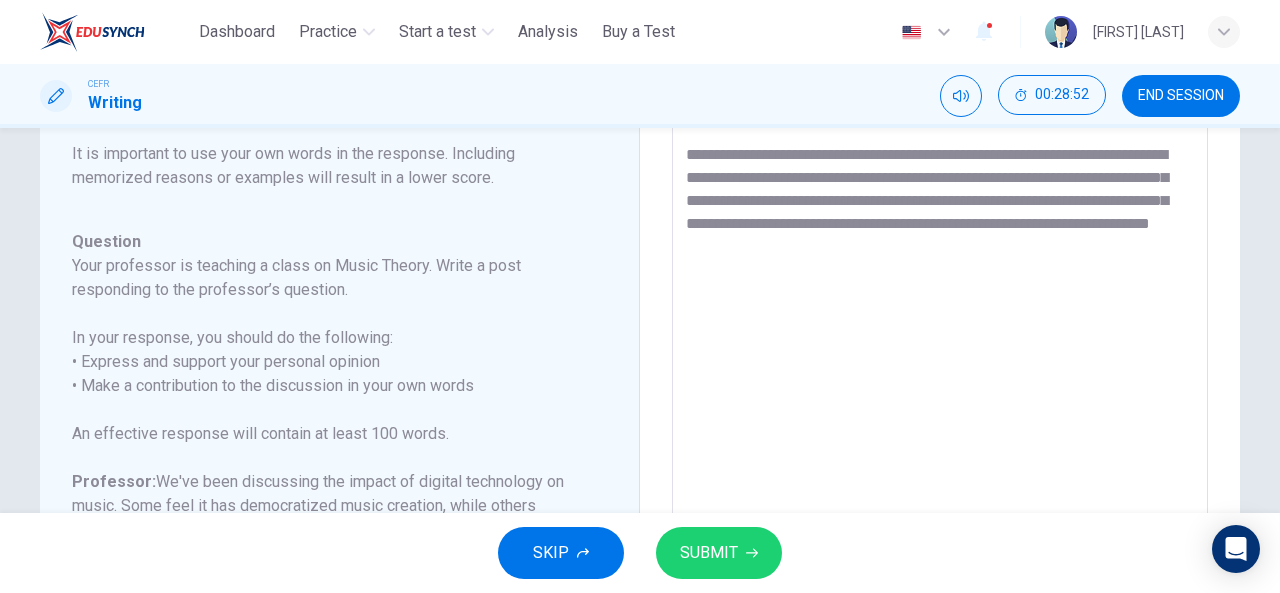 click on "**********" at bounding box center (940, 368) 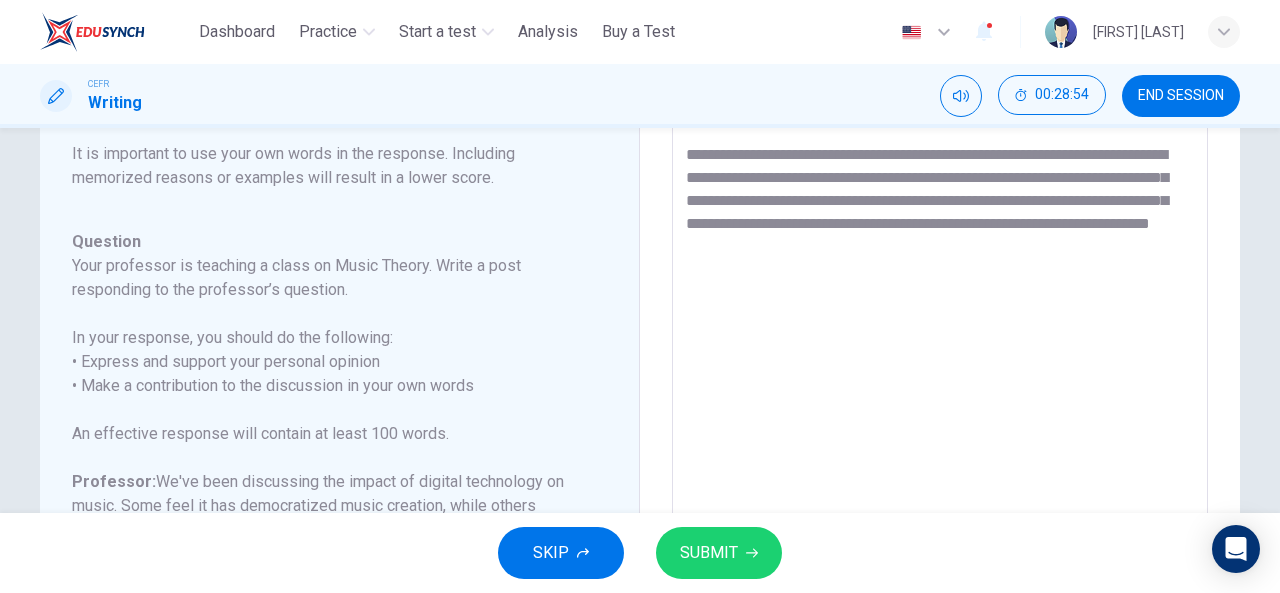 click on "**********" at bounding box center (940, 368) 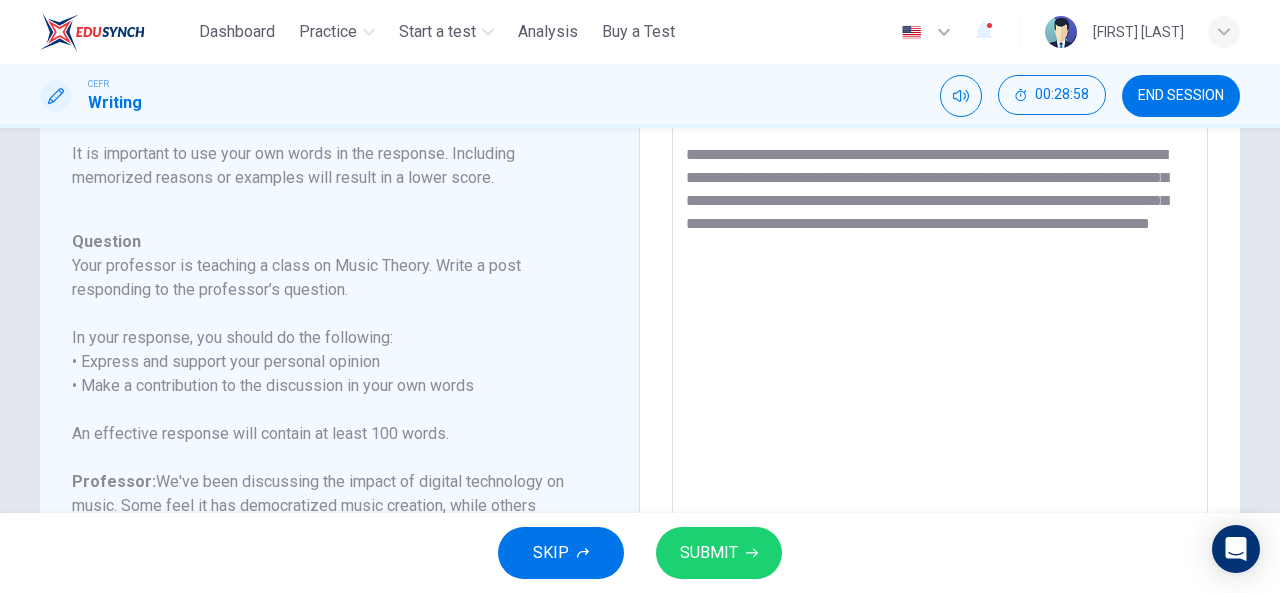 click on "**********" at bounding box center (940, 368) 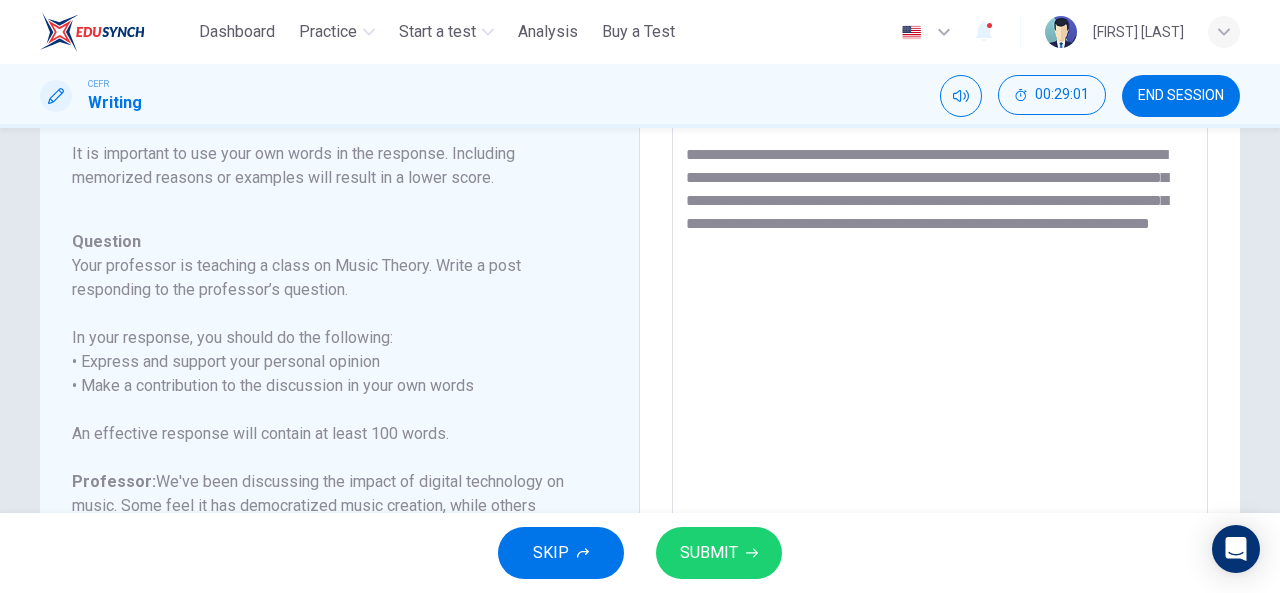 click on "**********" at bounding box center [940, 368] 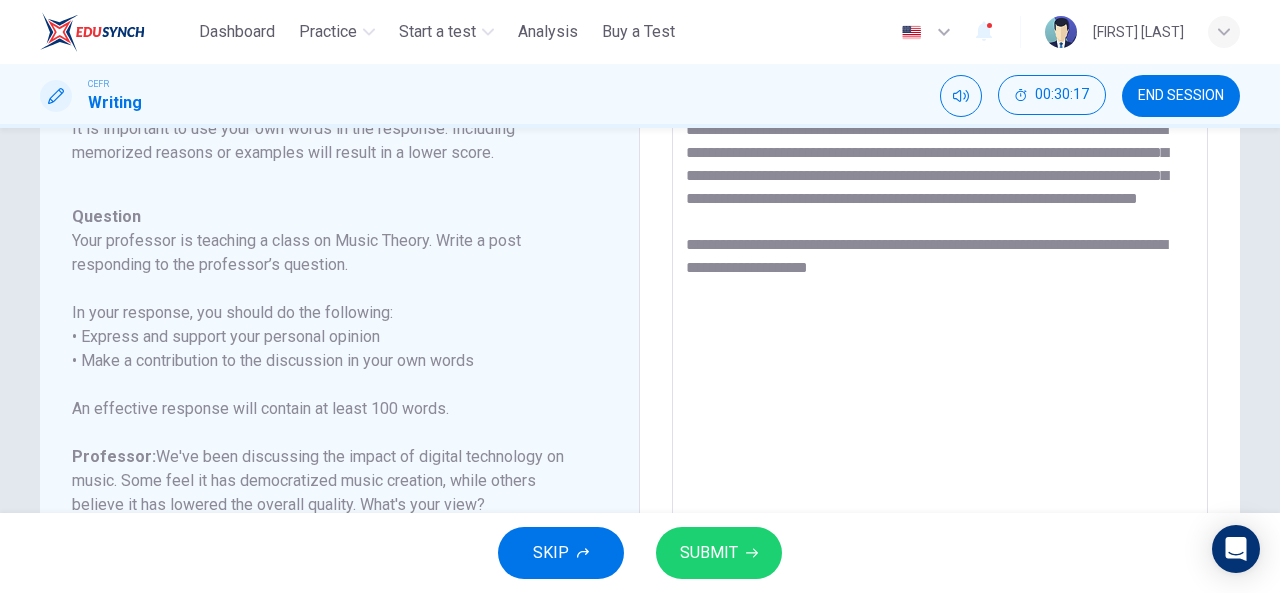 scroll, scrollTop: 204, scrollLeft: 0, axis: vertical 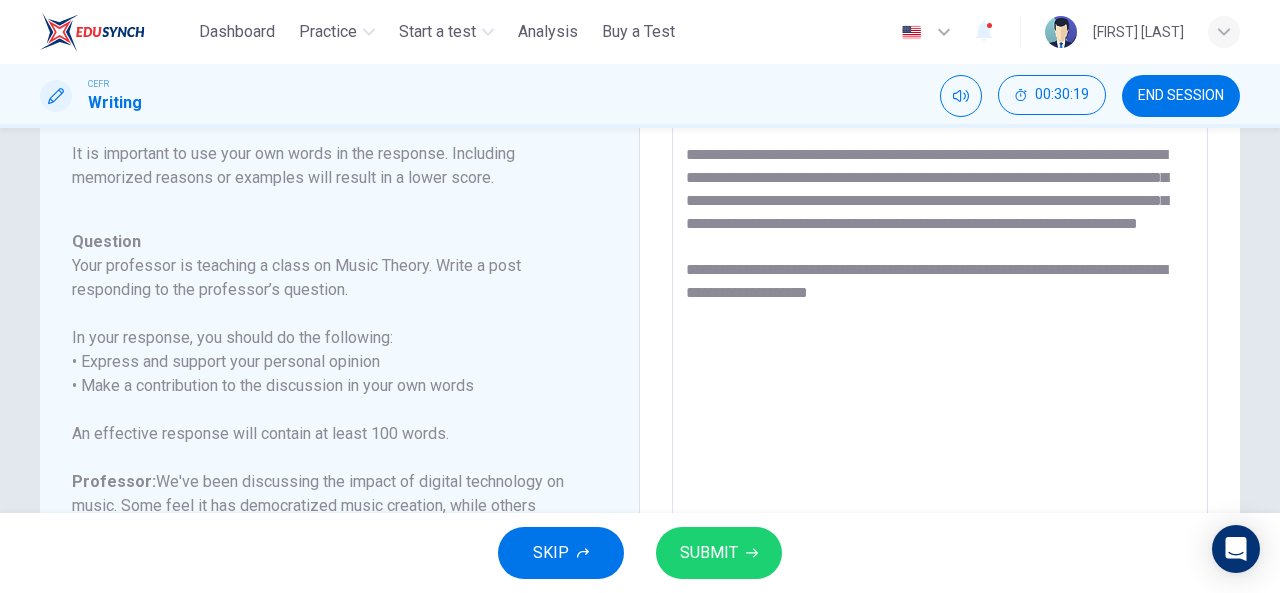 drag, startPoint x: 872, startPoint y: 338, endPoint x: 936, endPoint y: 326, distance: 65.11528 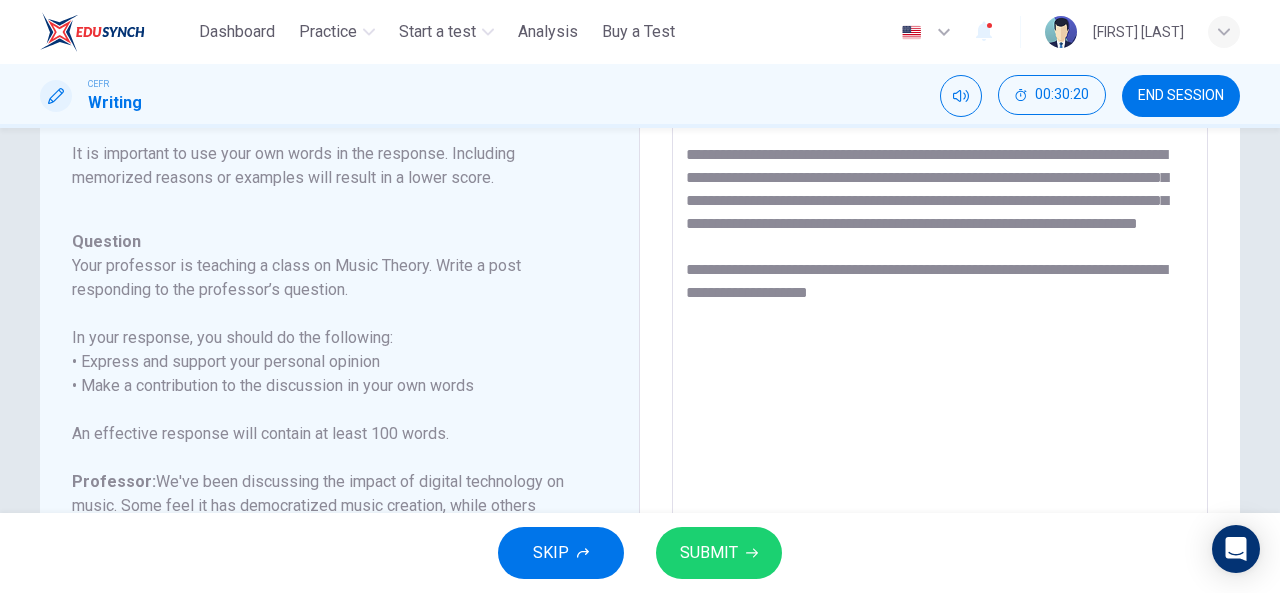 click on "**********" at bounding box center [940, 368] 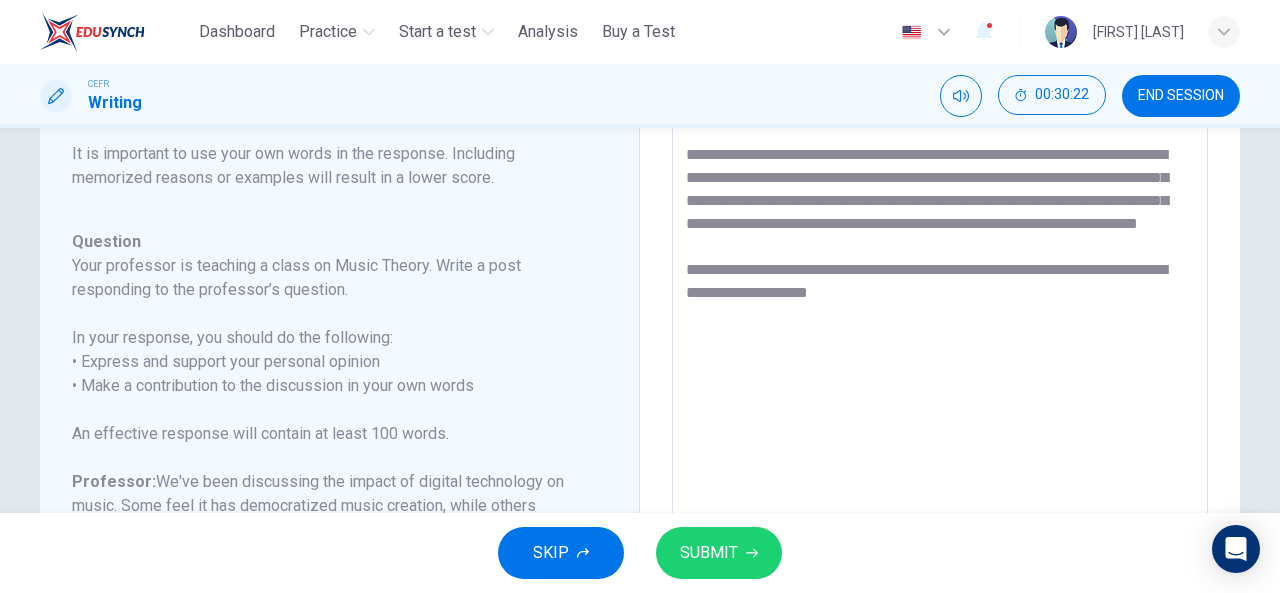 drag, startPoint x: 909, startPoint y: 347, endPoint x: 940, endPoint y: 315, distance: 44.553337 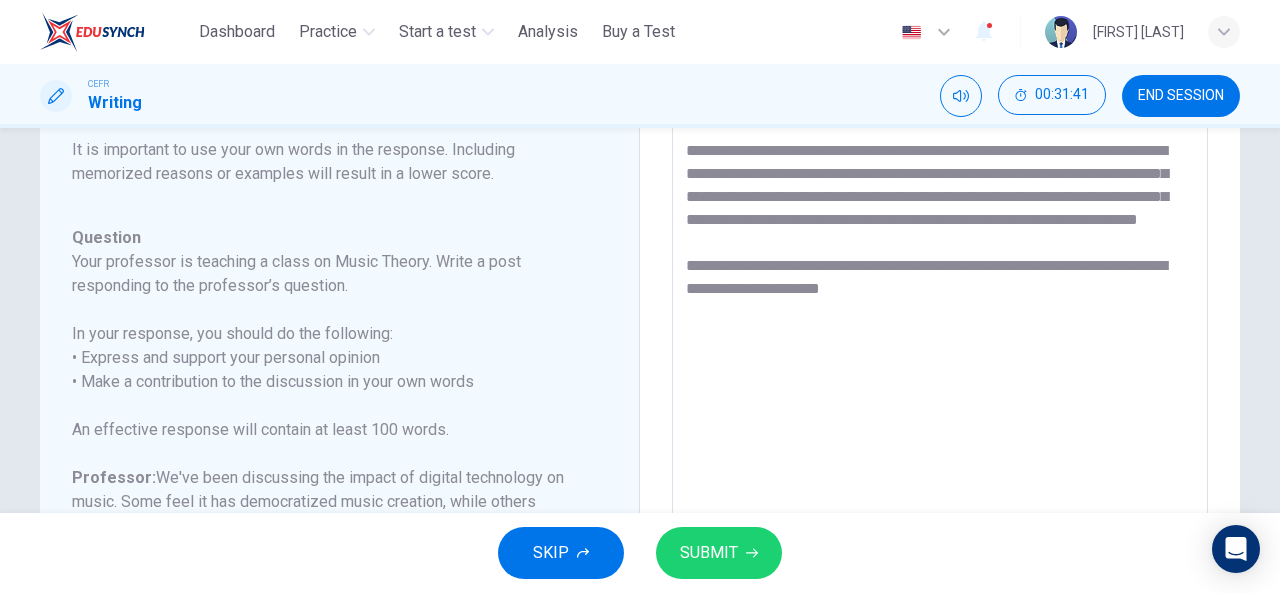 scroll, scrollTop: 204, scrollLeft: 0, axis: vertical 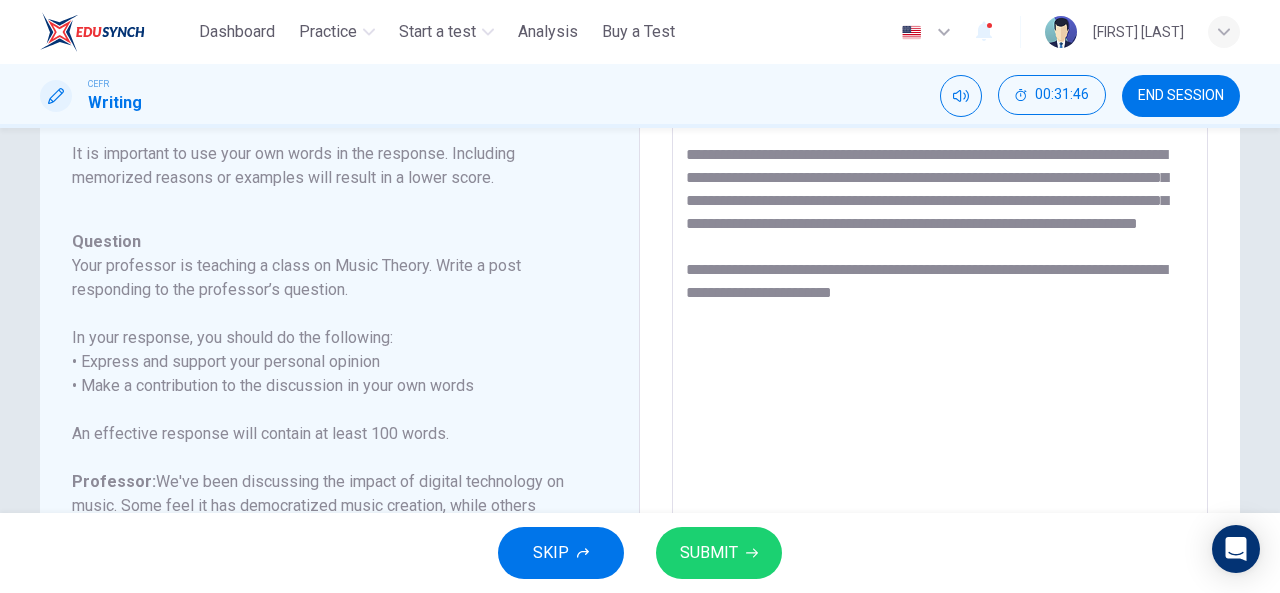 drag, startPoint x: 742, startPoint y: 313, endPoint x: 683, endPoint y: 323, distance: 59.841457 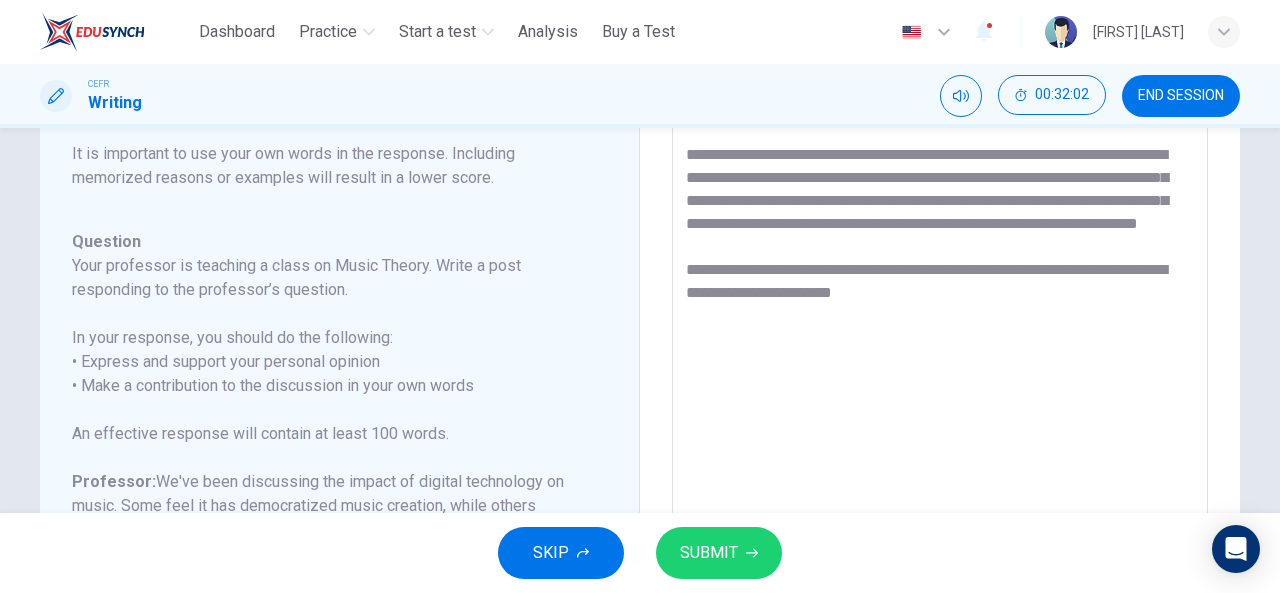 click on "**********" at bounding box center [940, 368] 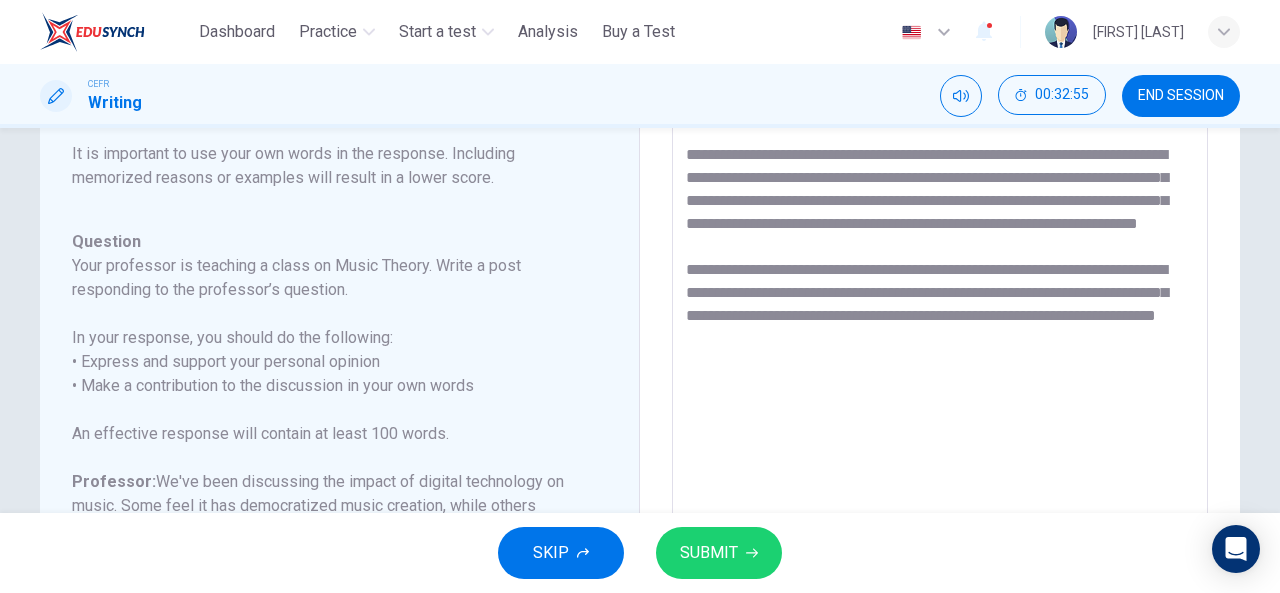 click on "**********" at bounding box center (940, 368) 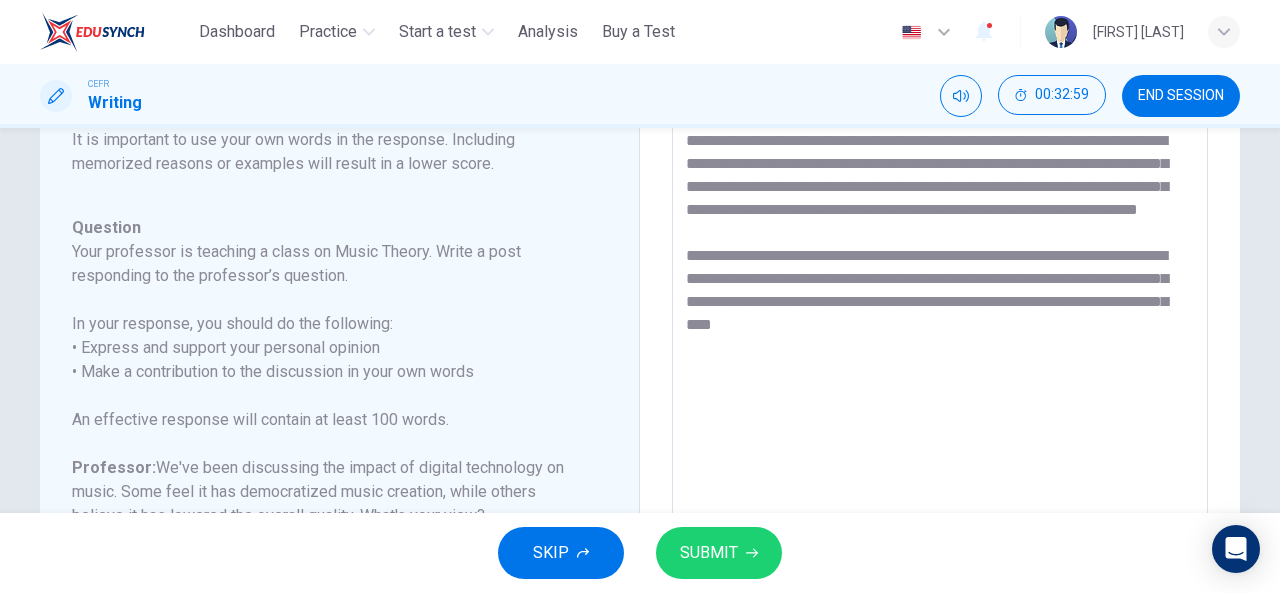 scroll, scrollTop: 204, scrollLeft: 0, axis: vertical 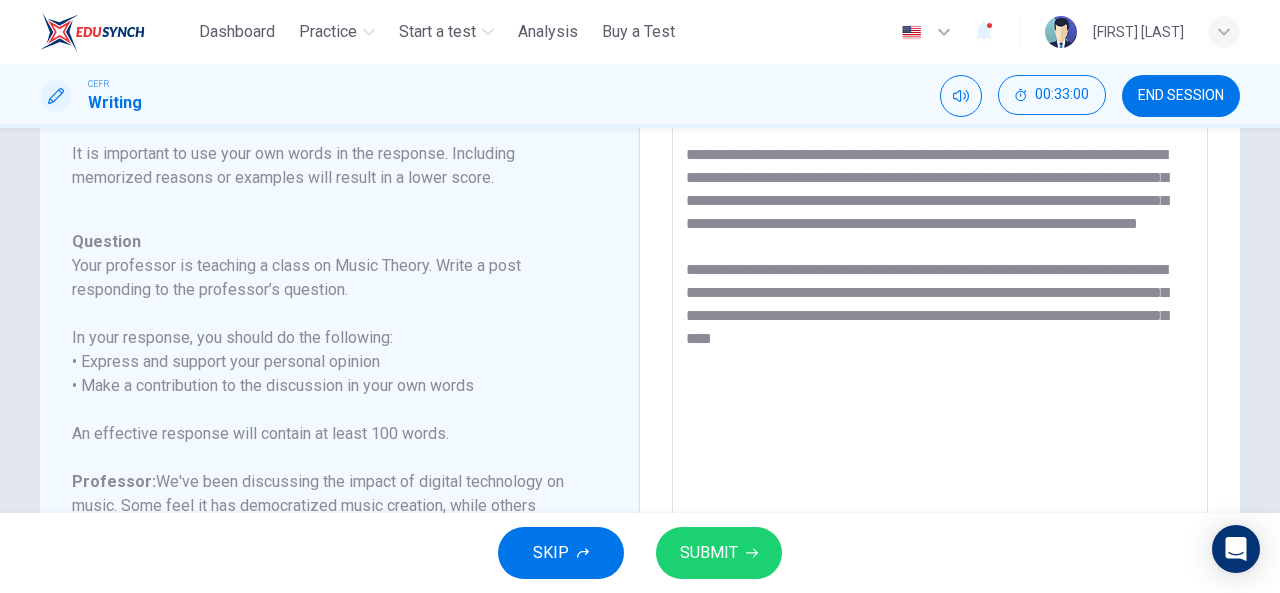 click on "**********" at bounding box center [940, 368] 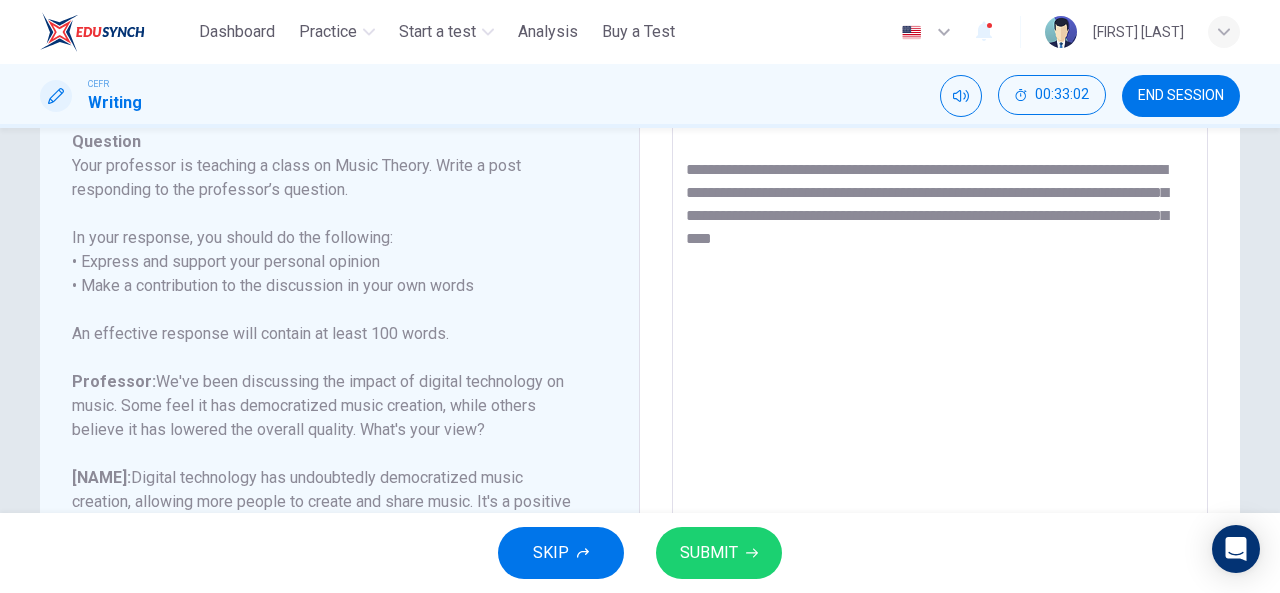 scroll, scrollTop: 304, scrollLeft: 0, axis: vertical 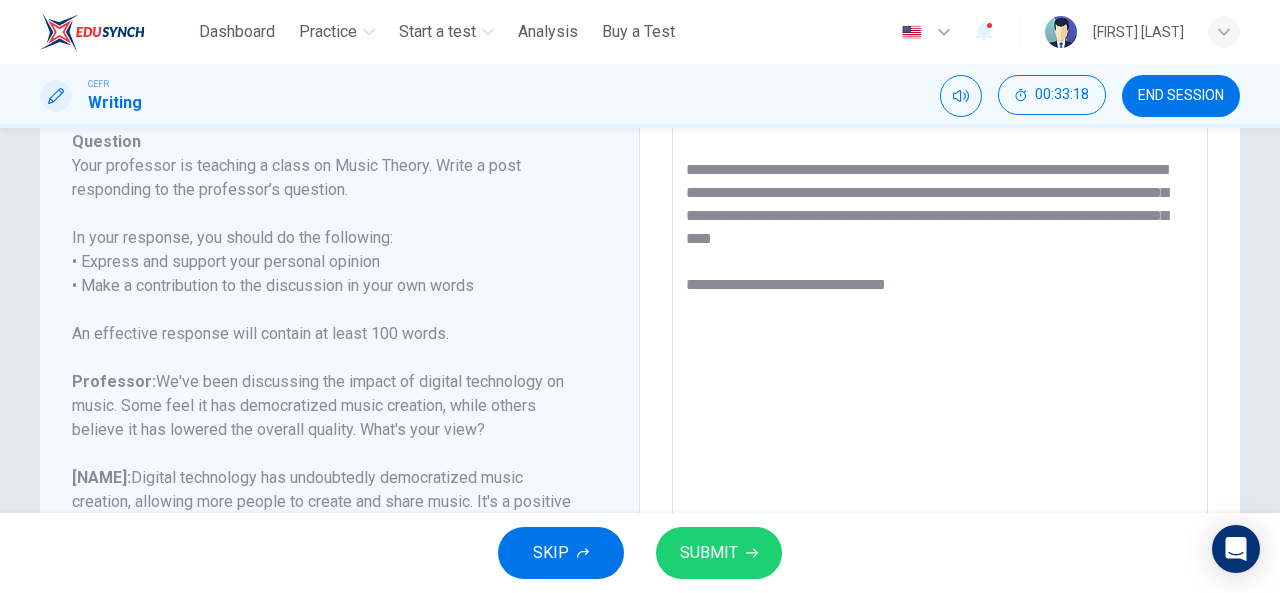 click on "**********" at bounding box center (940, 268) 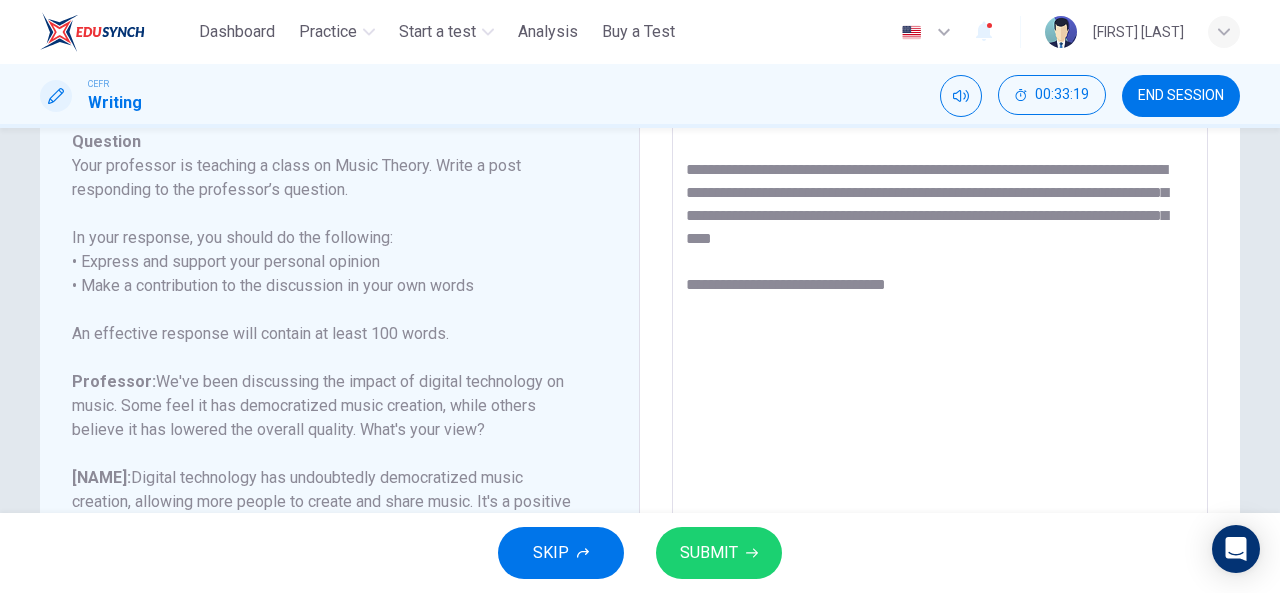 click on "**********" at bounding box center (940, 268) 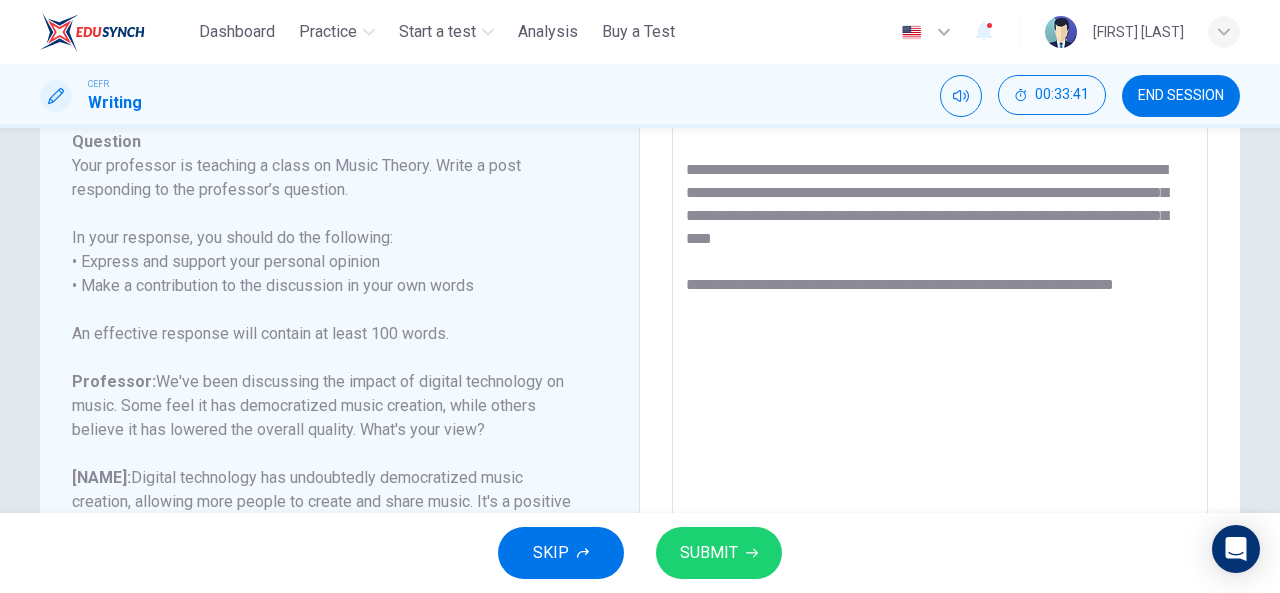 click on "**********" at bounding box center [940, 268] 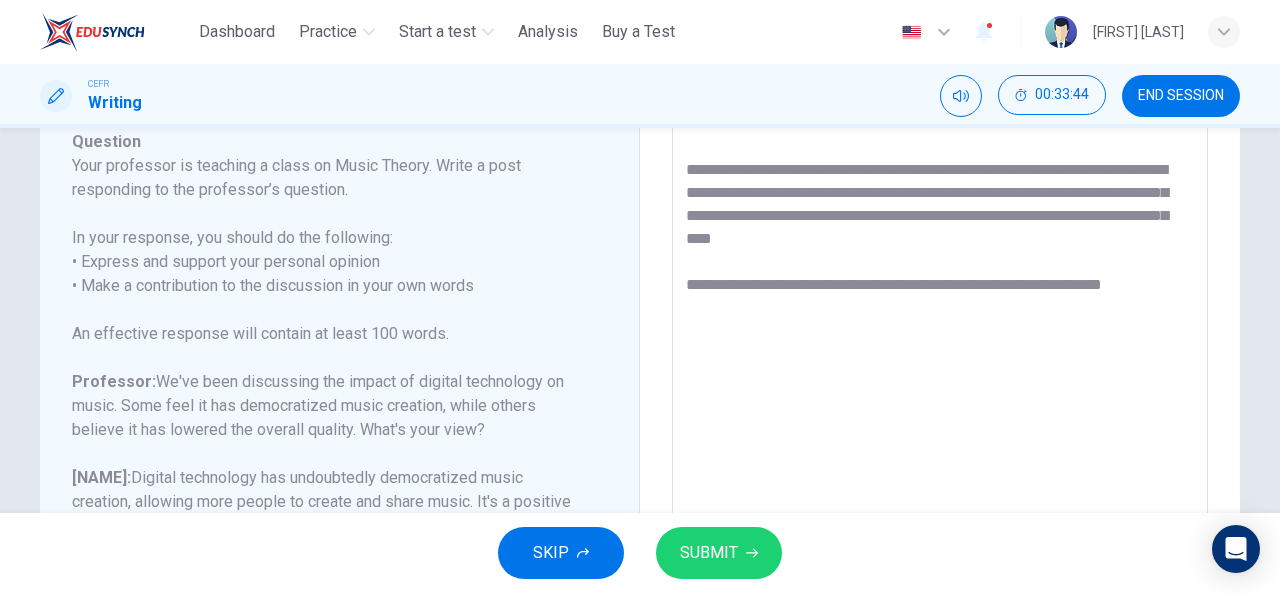 click on "**********" at bounding box center [940, 268] 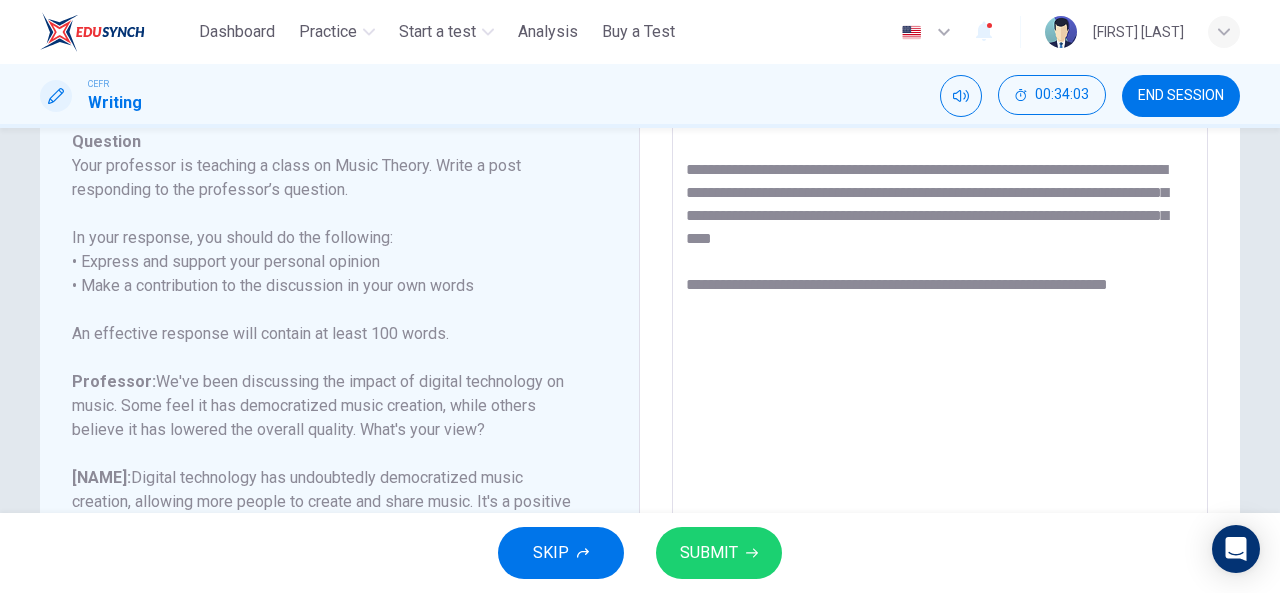 drag, startPoint x: 1159, startPoint y: 327, endPoint x: 1082, endPoint y: 325, distance: 77.02597 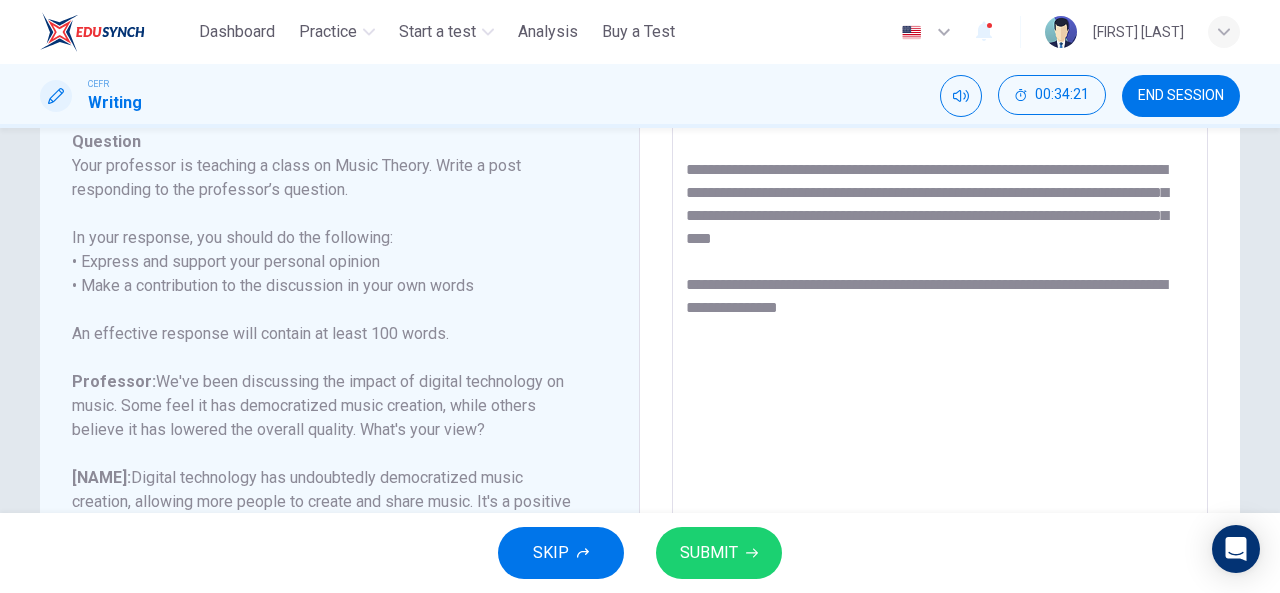 click on "**********" at bounding box center (940, 268) 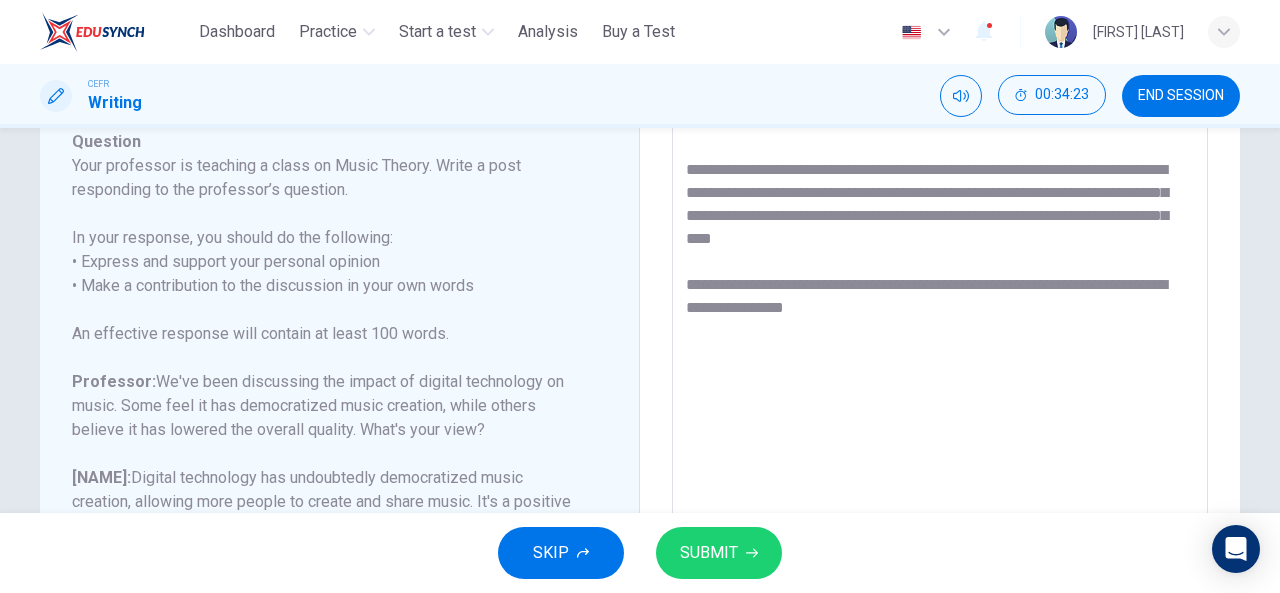 click on "**********" at bounding box center [940, 268] 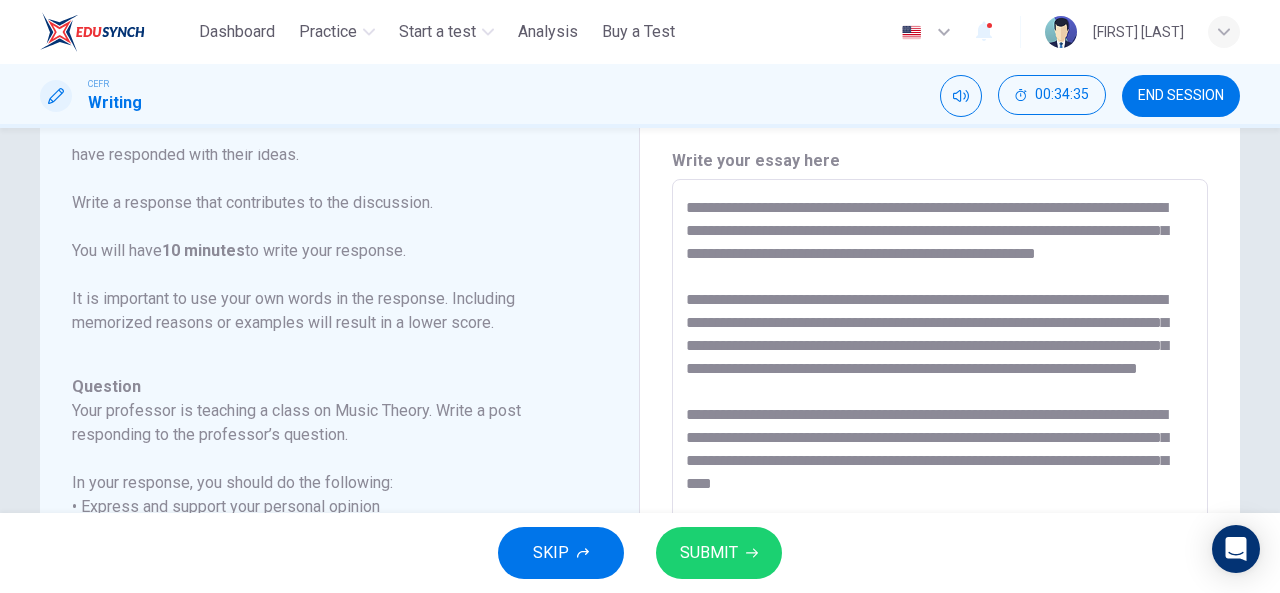 scroll, scrollTop: 104, scrollLeft: 0, axis: vertical 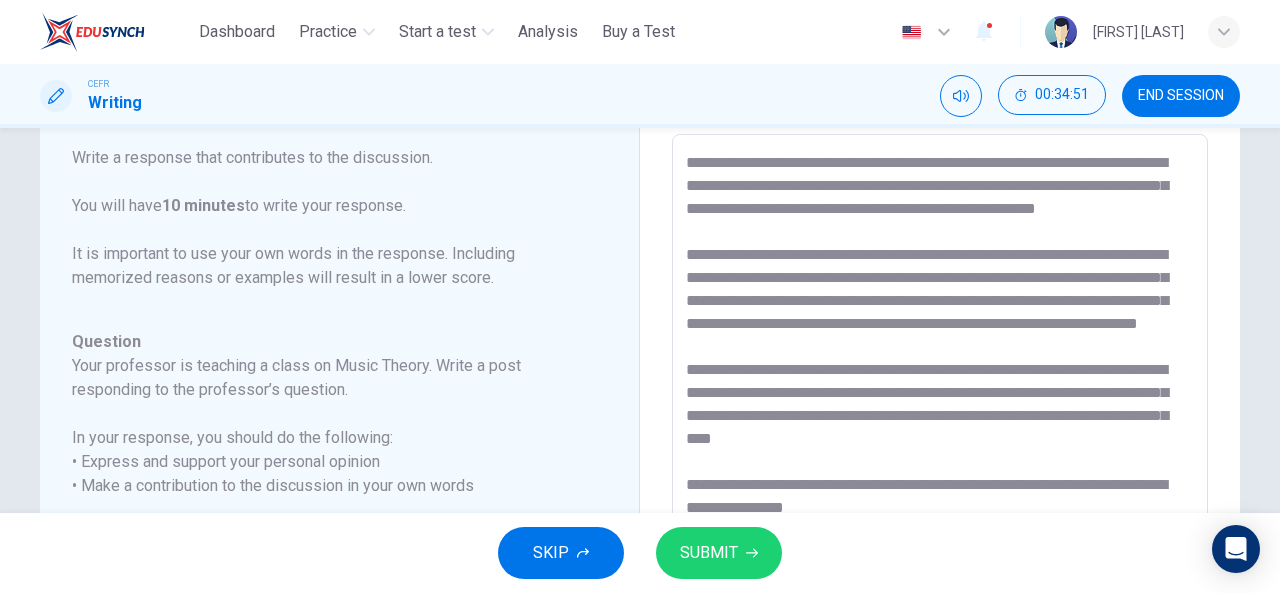 drag, startPoint x: 1056, startPoint y: 163, endPoint x: 1106, endPoint y: 159, distance: 50.159744 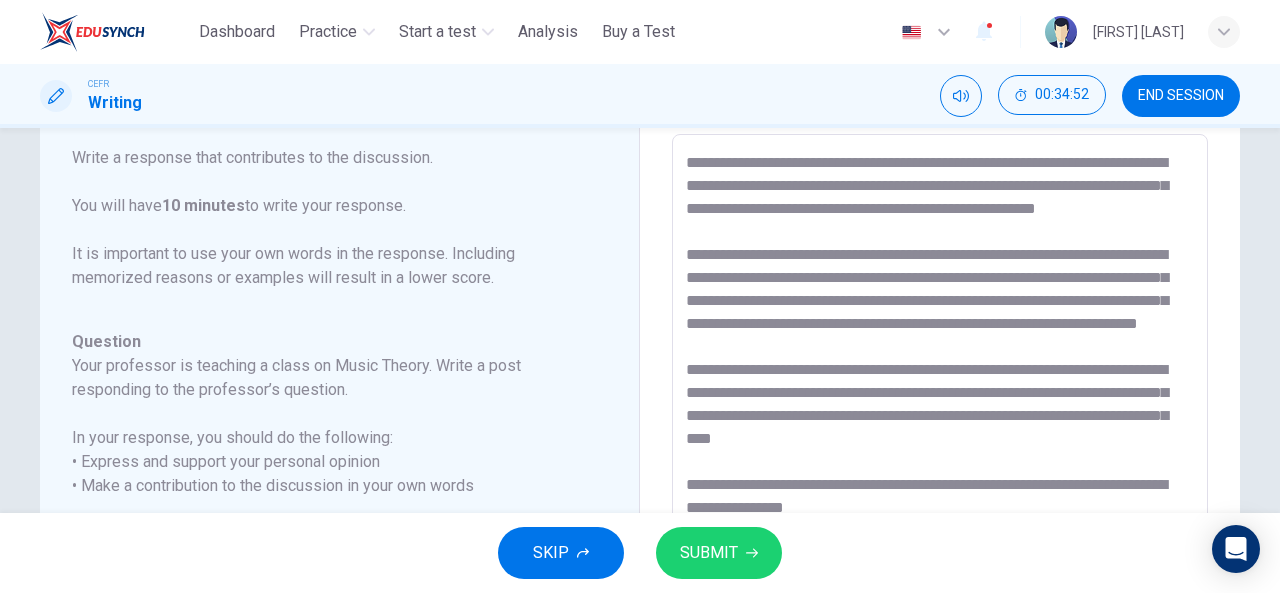 click on "**********" at bounding box center (940, 468) 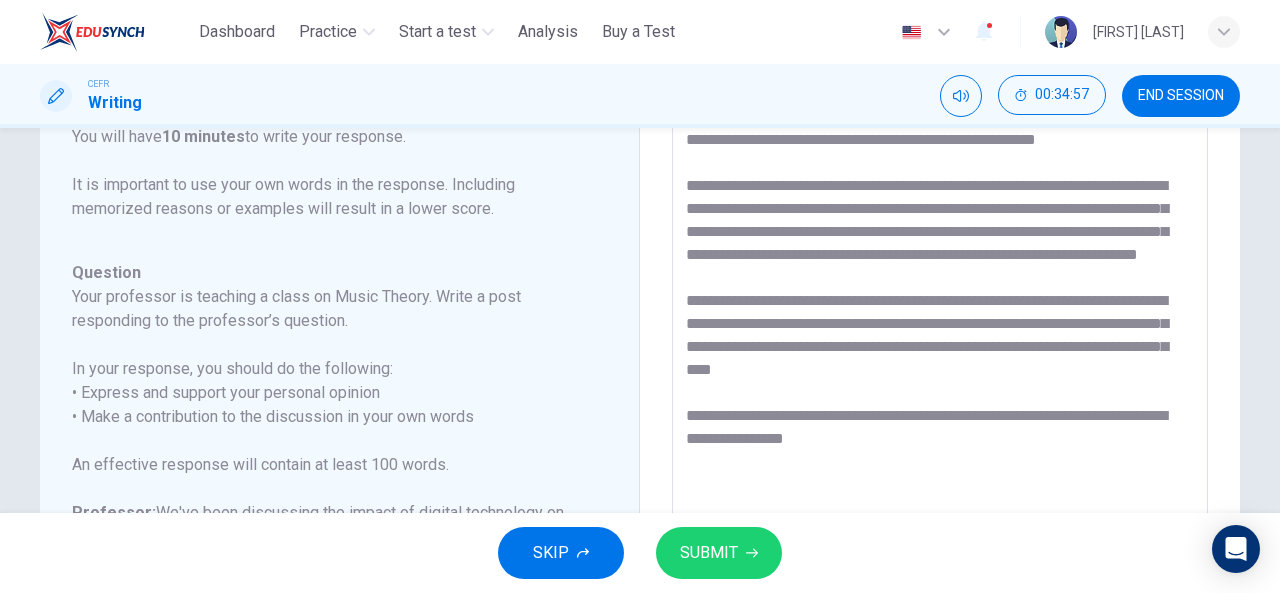 scroll, scrollTop: 204, scrollLeft: 0, axis: vertical 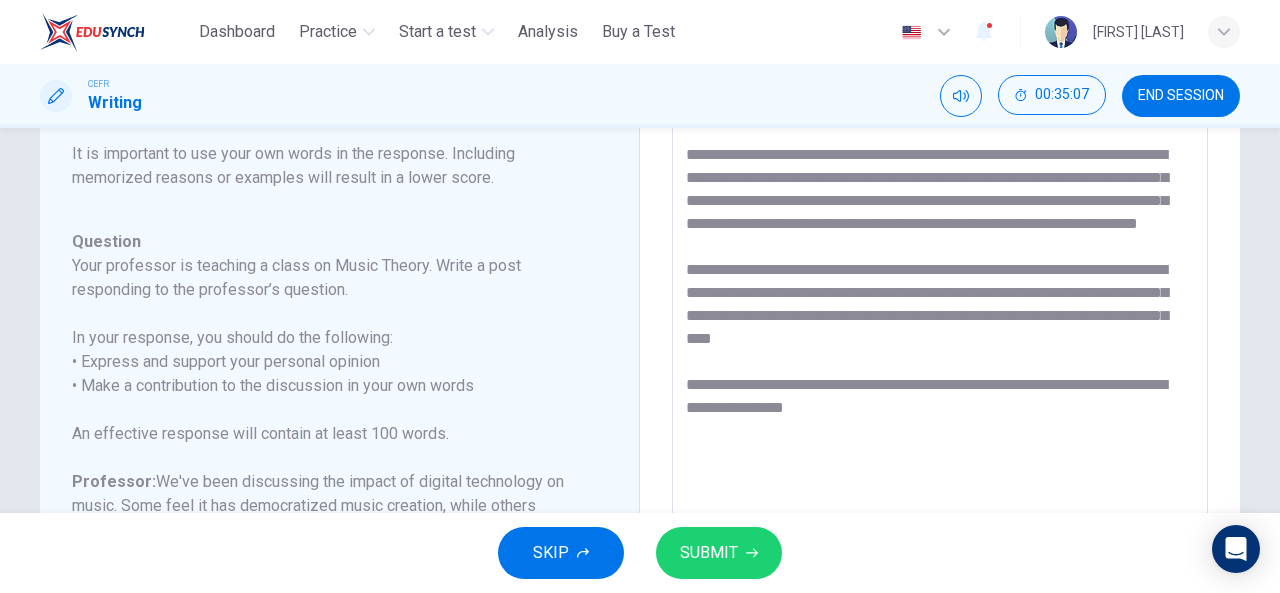 drag, startPoint x: 718, startPoint y: 223, endPoint x: 684, endPoint y: 227, distance: 34.234486 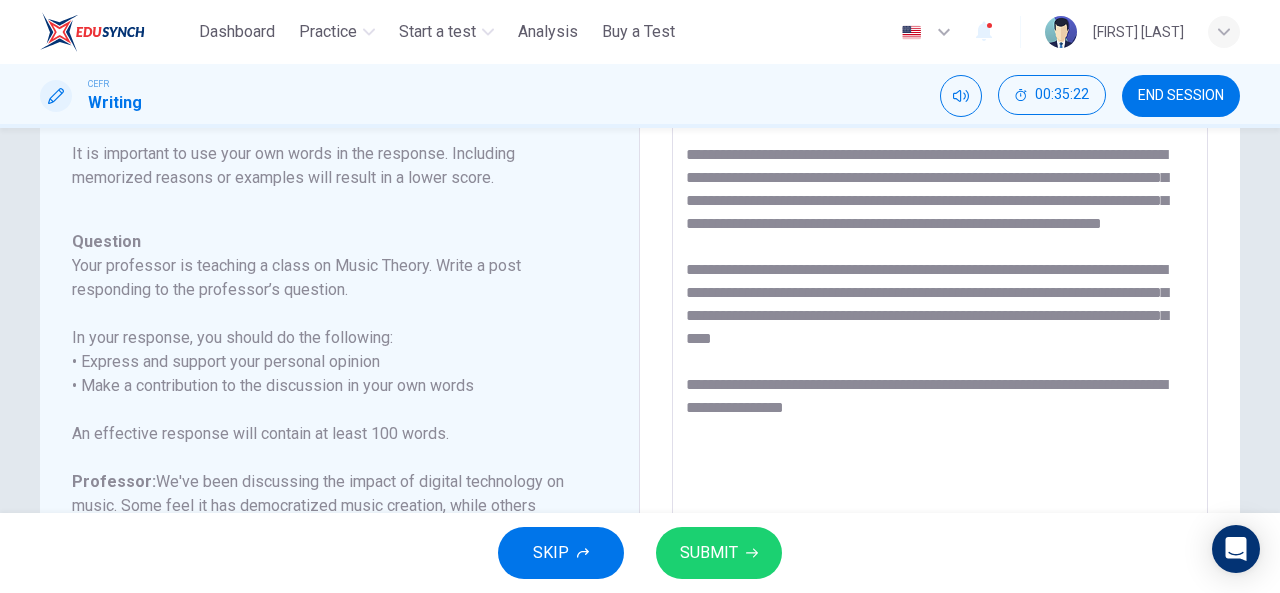 click on "**********" at bounding box center (940, 368) 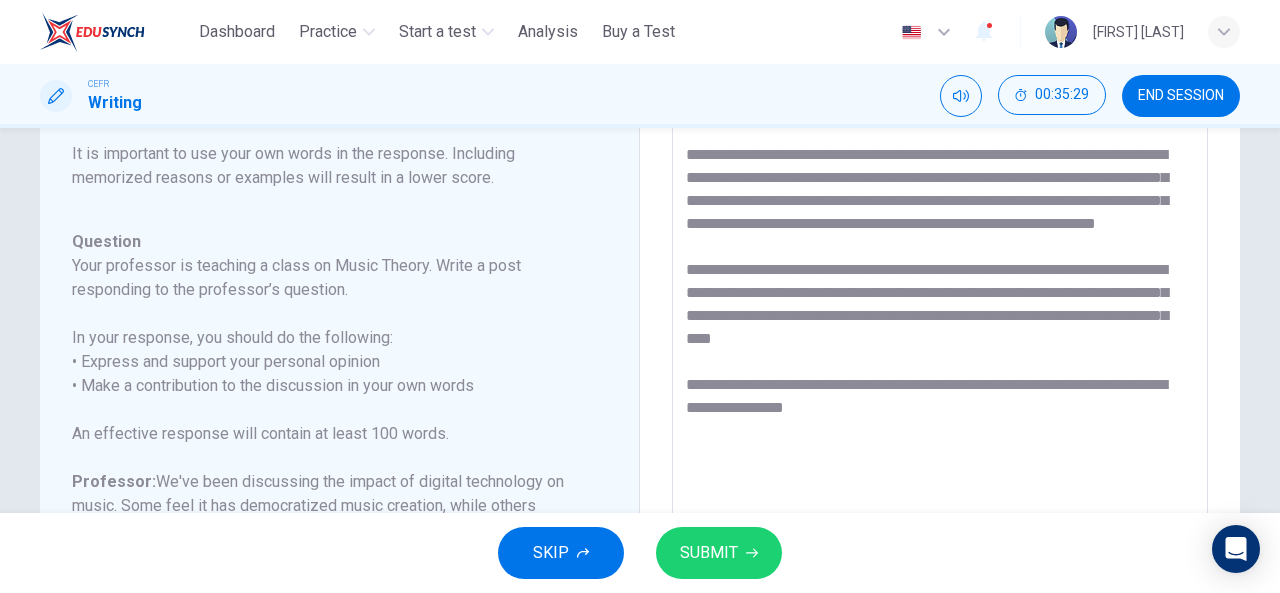 click on "**********" at bounding box center [940, 368] 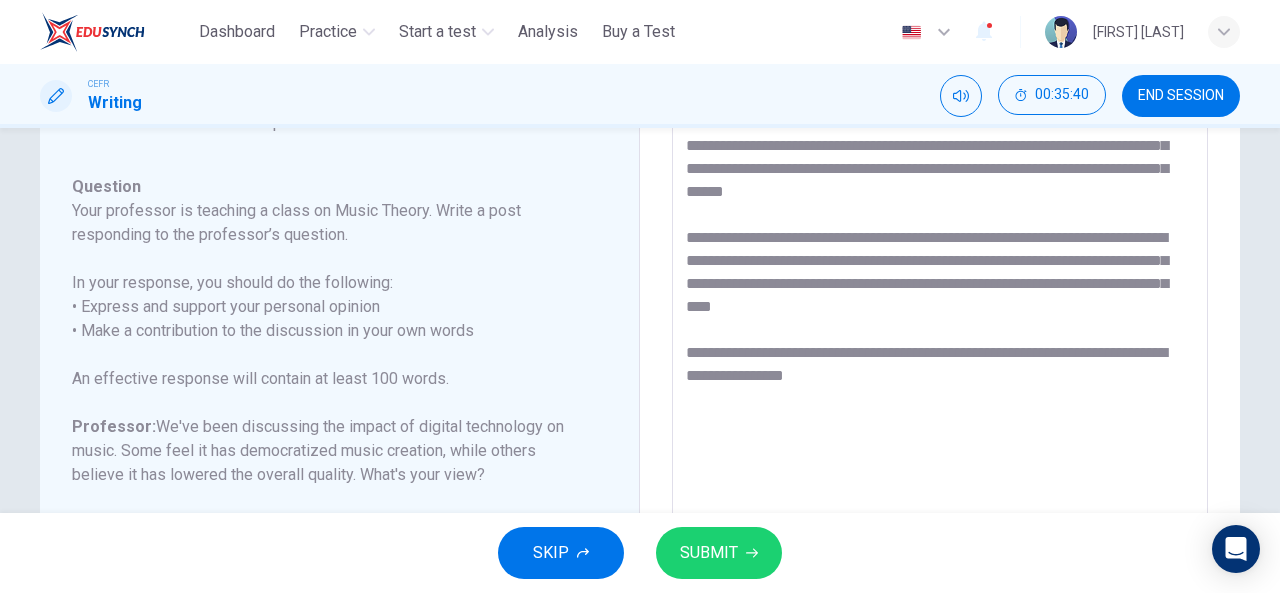 scroll, scrollTop: 304, scrollLeft: 0, axis: vertical 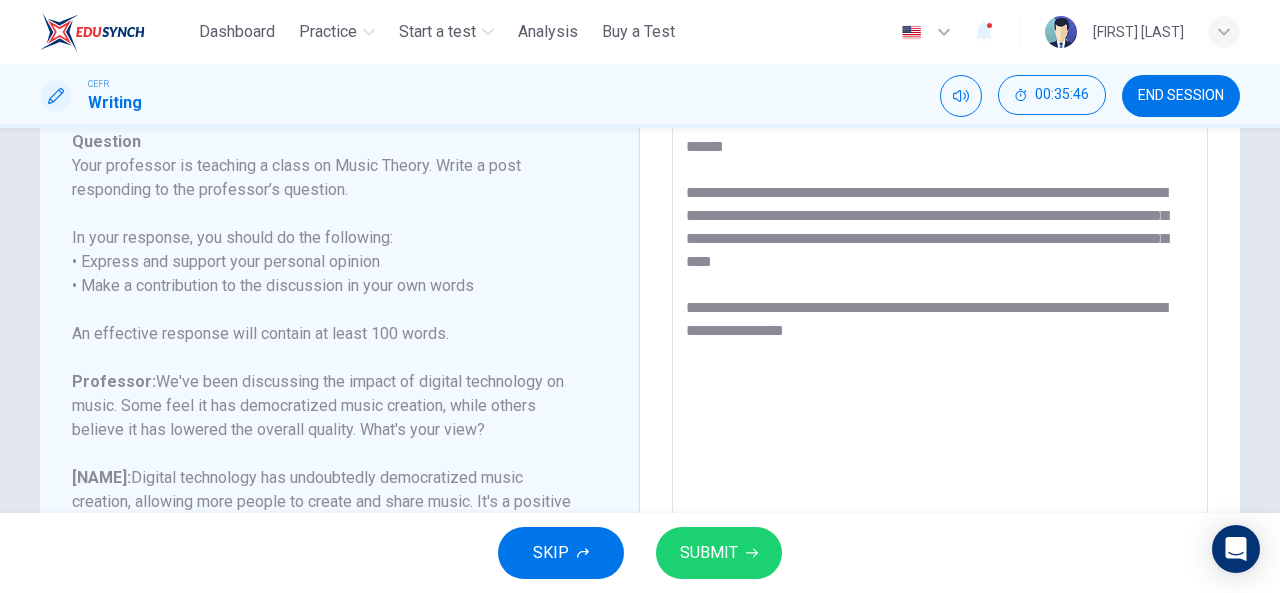 drag, startPoint x: 940, startPoint y: 175, endPoint x: 921, endPoint y: 175, distance: 19 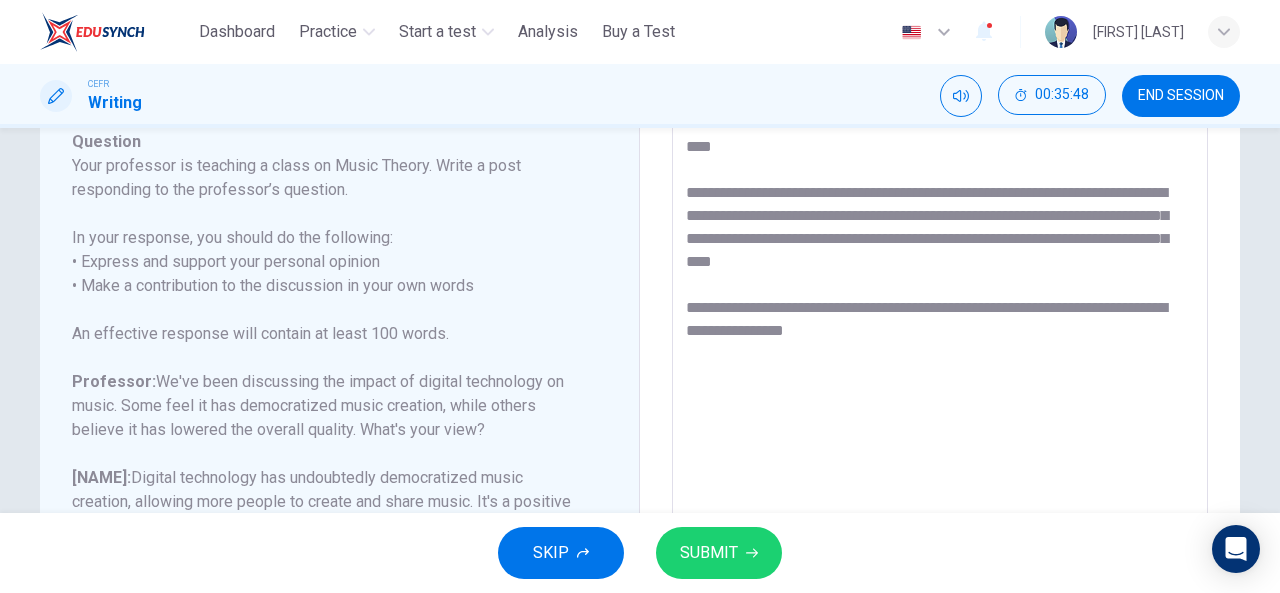 click on "**********" at bounding box center (940, 268) 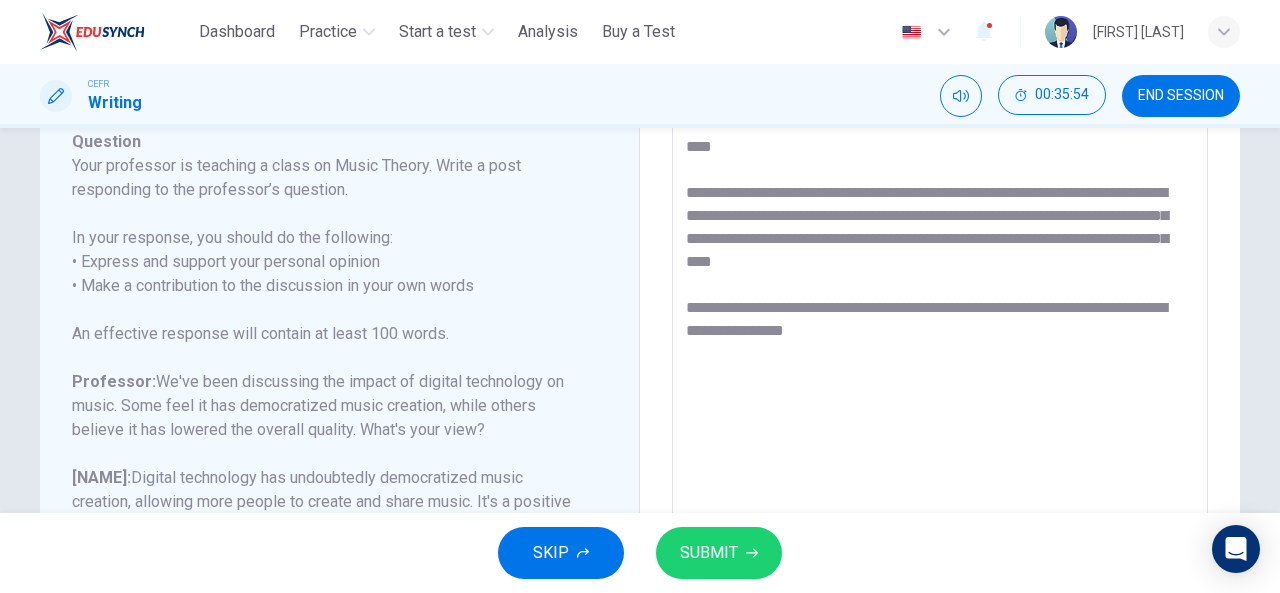 drag, startPoint x: 750, startPoint y: 215, endPoint x: 948, endPoint y: 216, distance: 198.00252 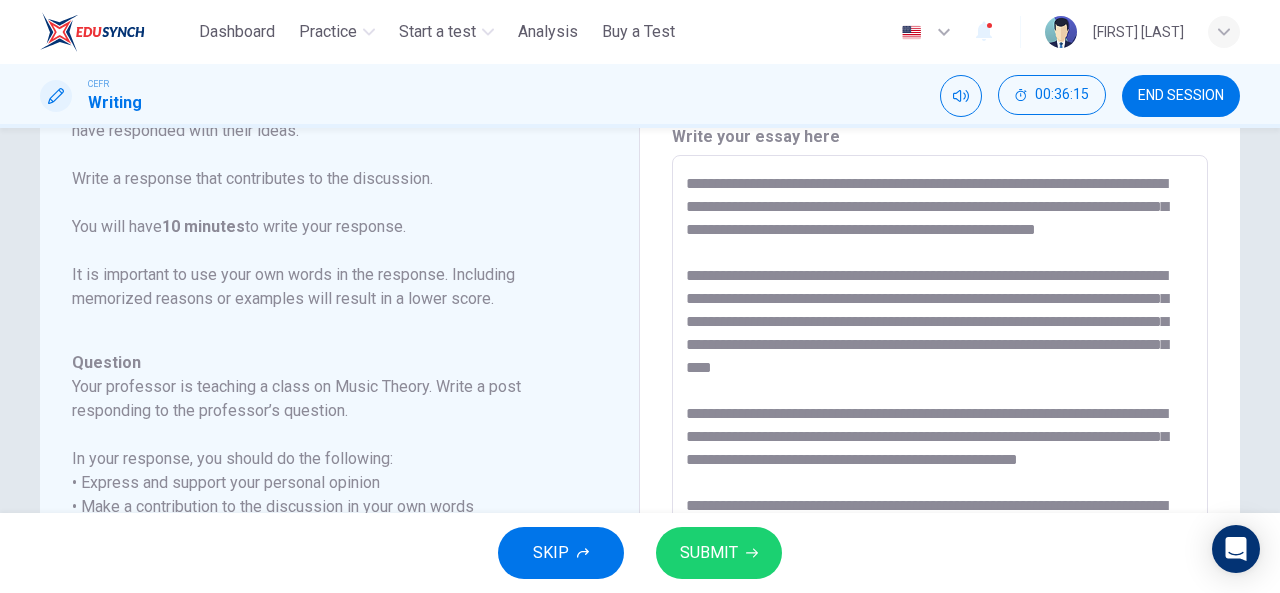 scroll, scrollTop: 204, scrollLeft: 0, axis: vertical 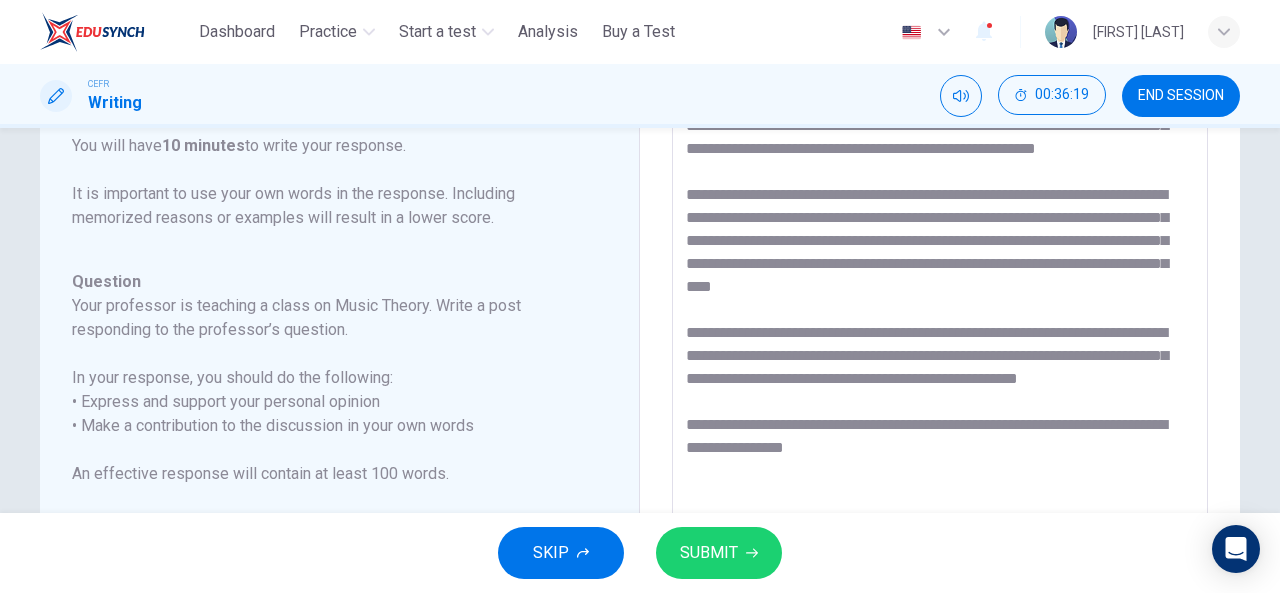 click on "**********" at bounding box center (940, 408) 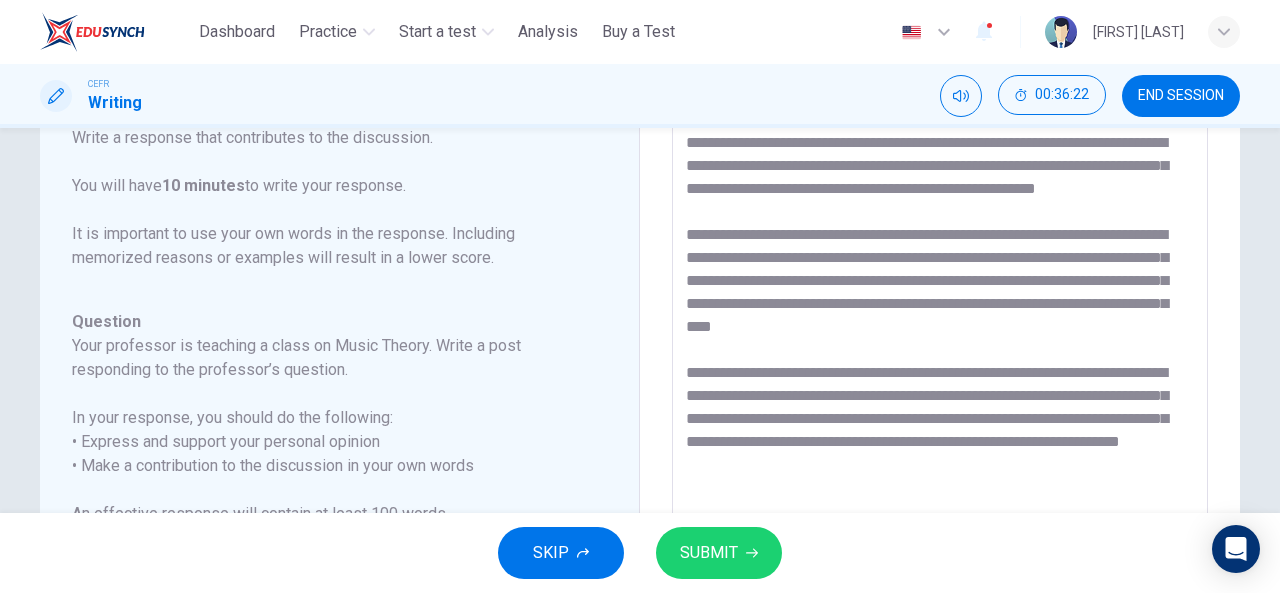 scroll, scrollTop: 64, scrollLeft: 0, axis: vertical 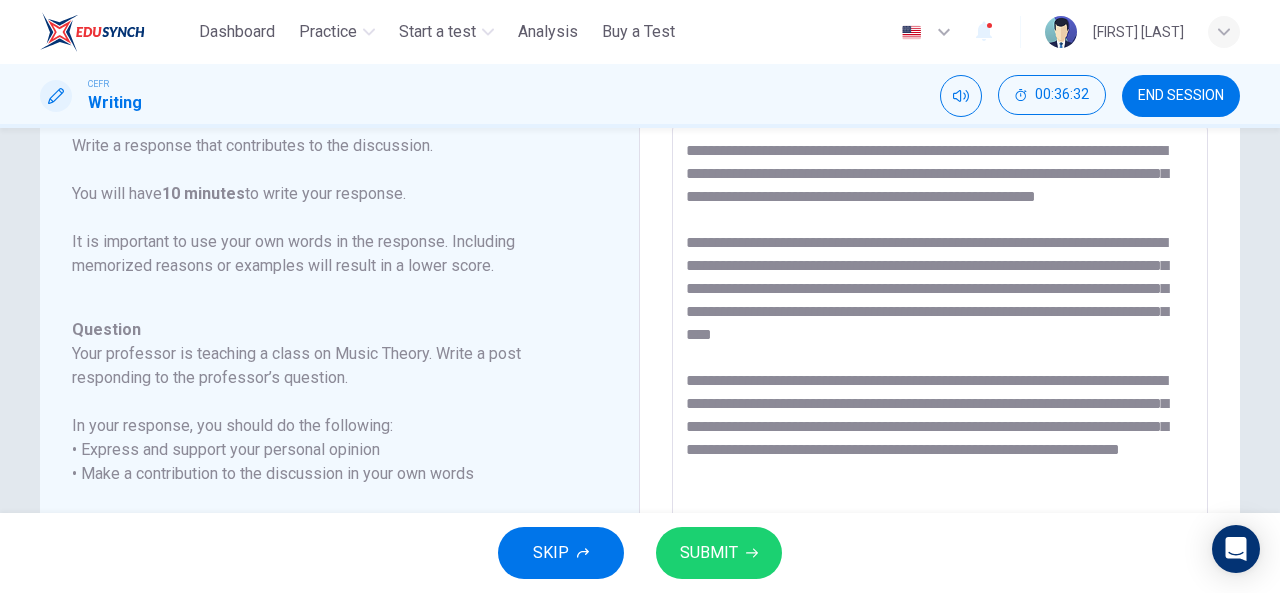 drag, startPoint x: 496, startPoint y: 306, endPoint x: 555, endPoint y: 354, distance: 76.05919 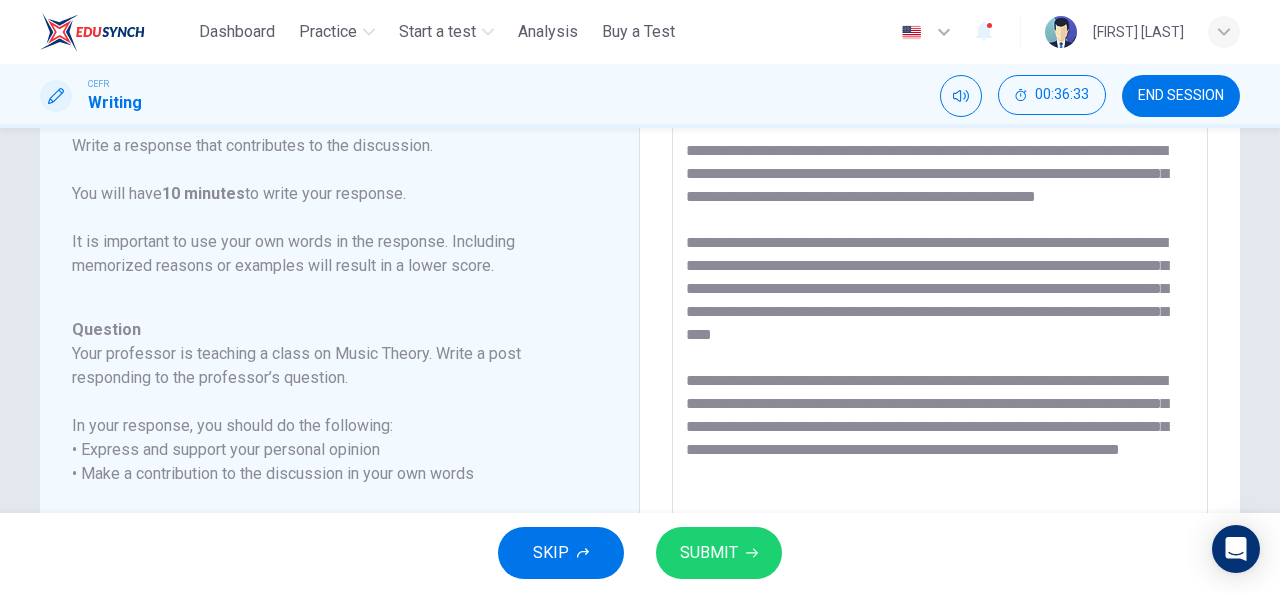 click on "SUBMIT" at bounding box center [709, 553] 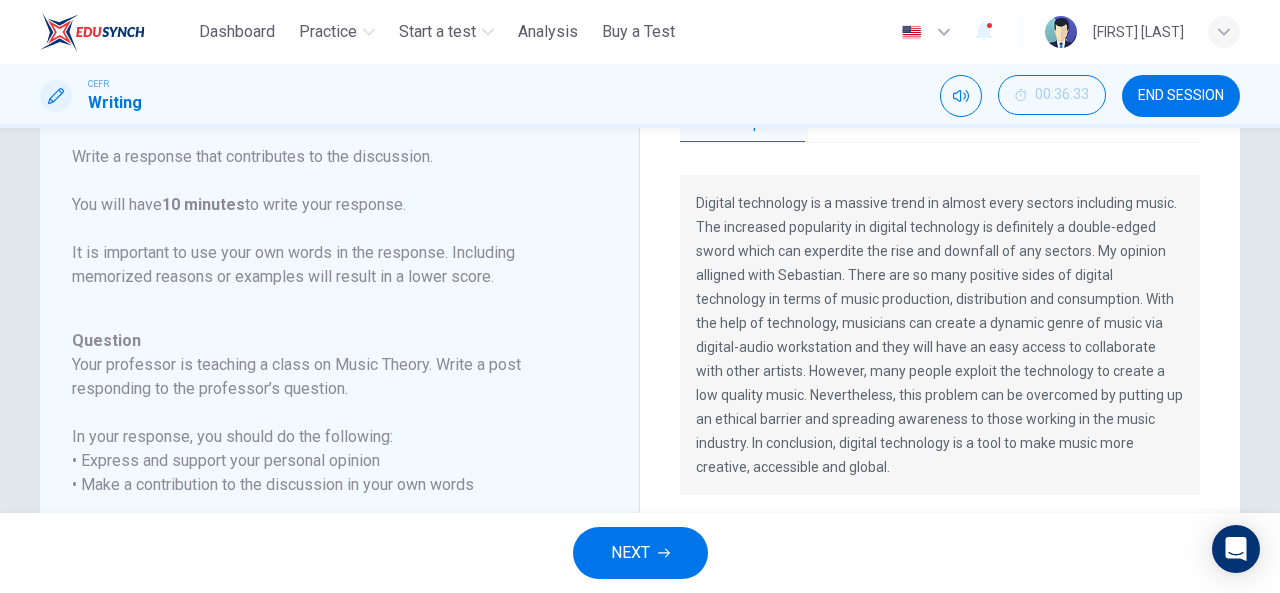 scroll, scrollTop: 16, scrollLeft: 0, axis: vertical 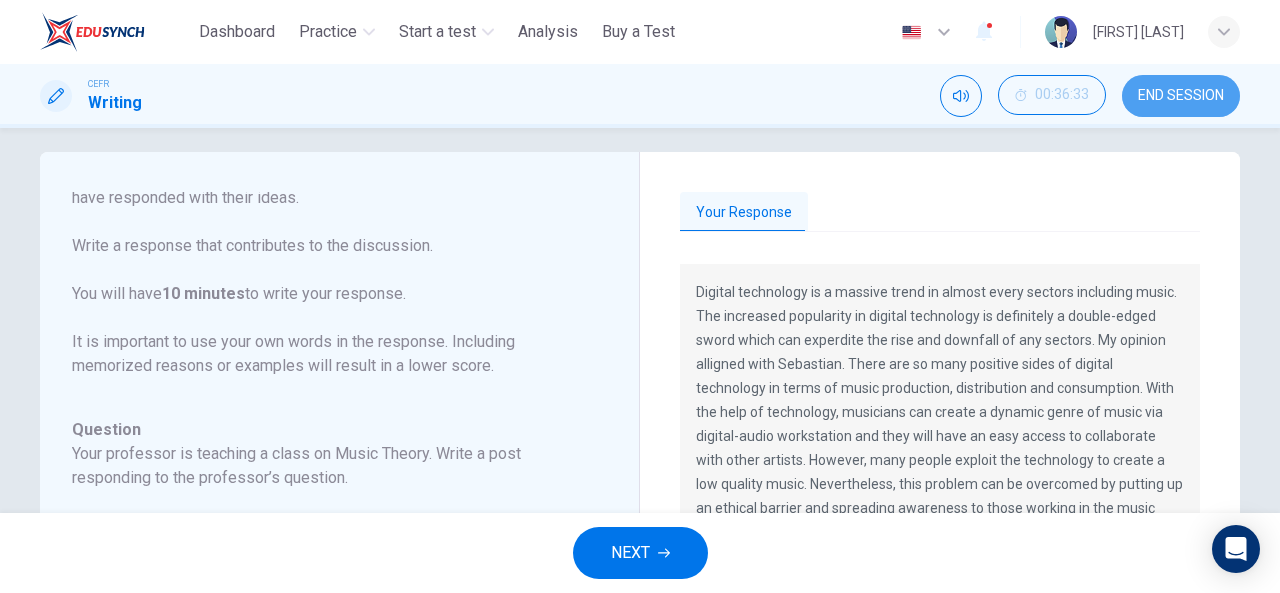 click on "END SESSION" at bounding box center (1181, 96) 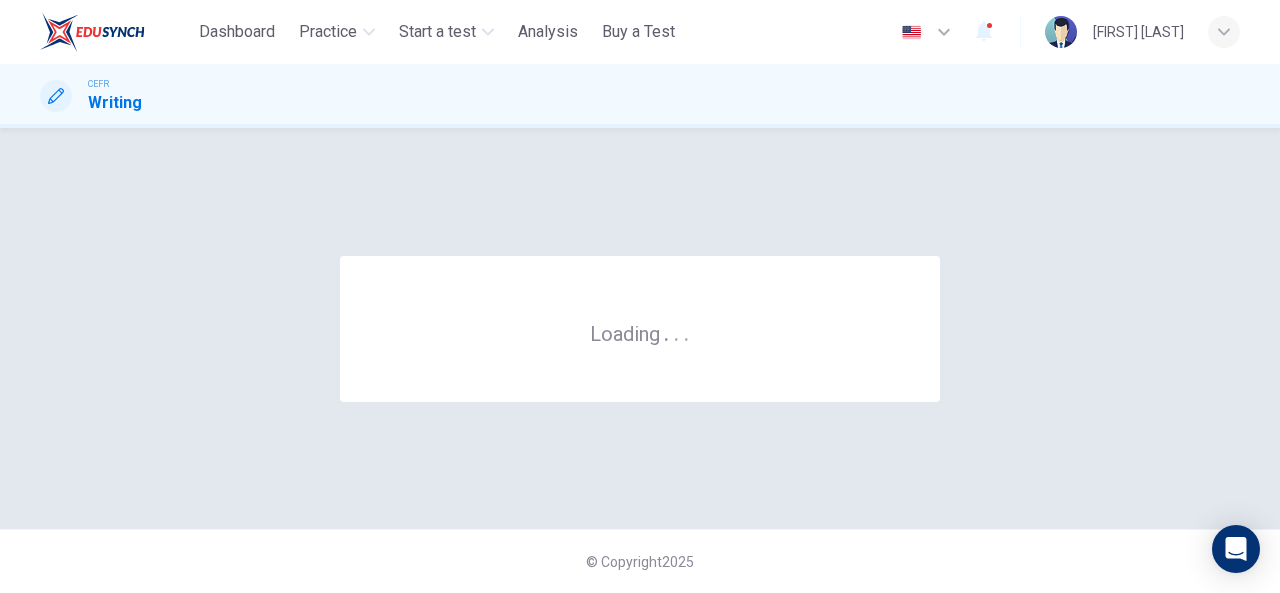 scroll, scrollTop: 0, scrollLeft: 0, axis: both 